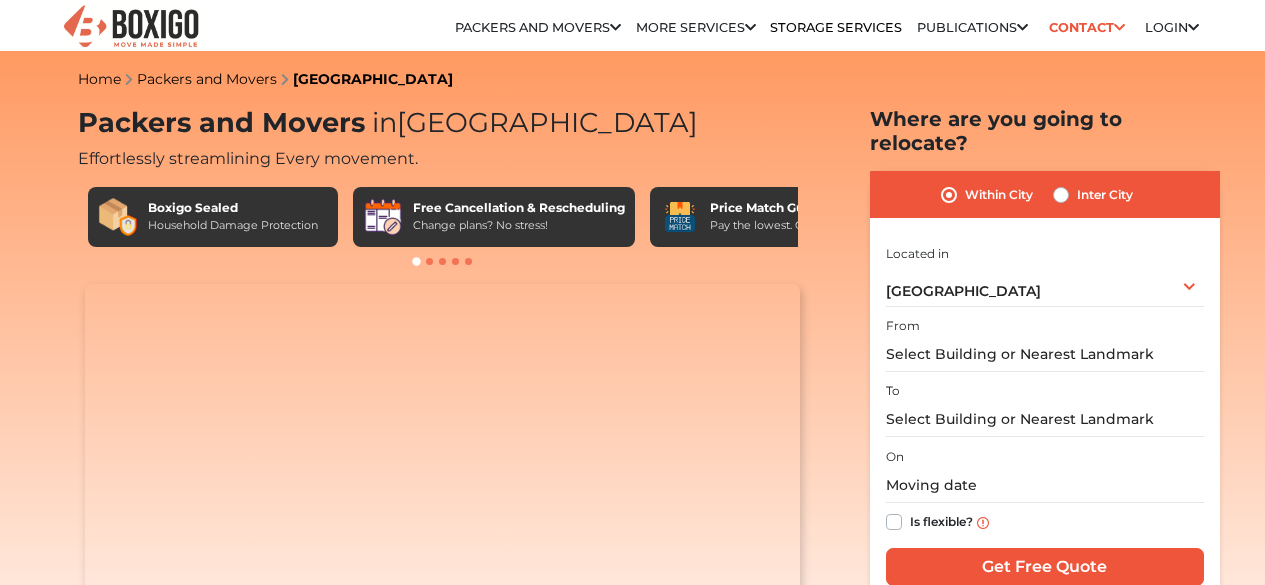scroll, scrollTop: 0, scrollLeft: 0, axis: both 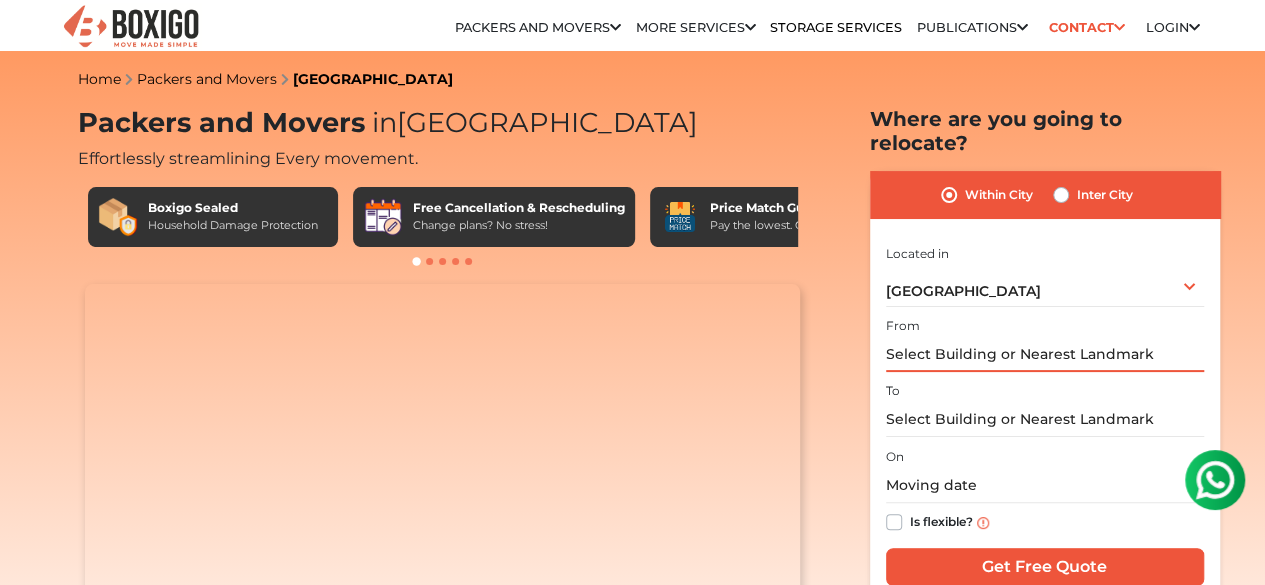 click at bounding box center (1045, 354) 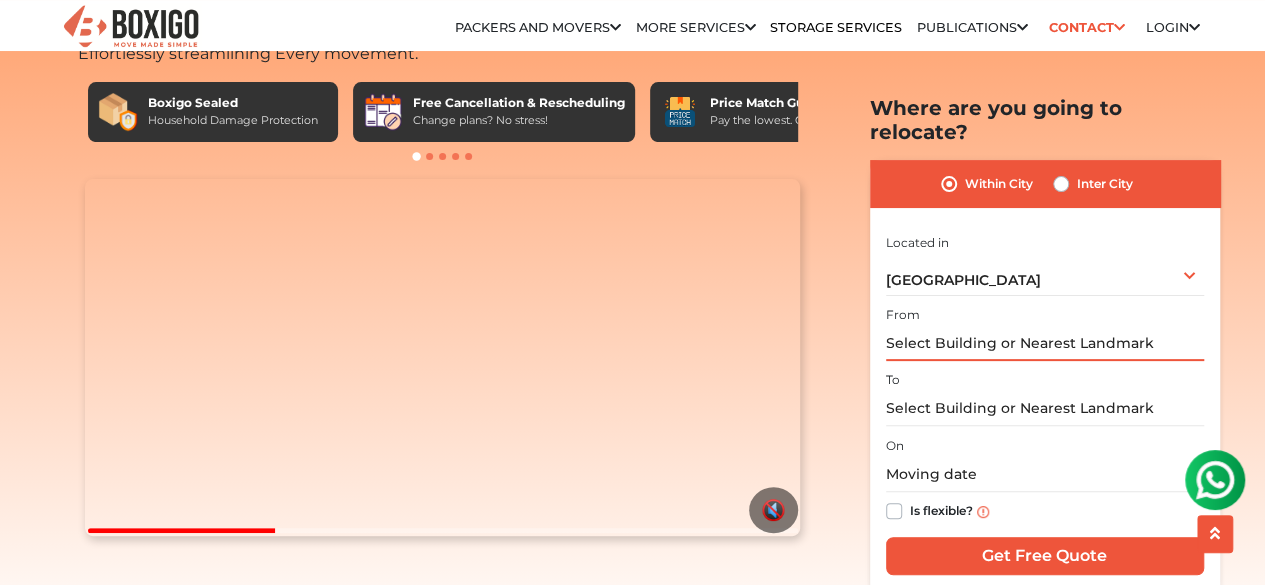 scroll, scrollTop: 109, scrollLeft: 0, axis: vertical 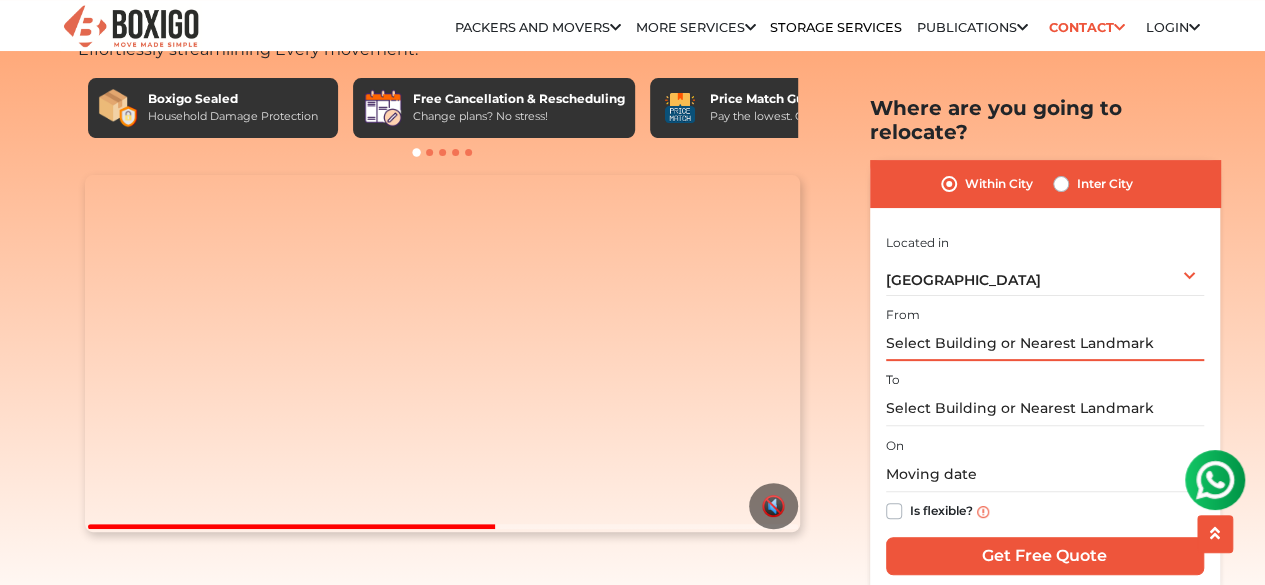 click at bounding box center (1045, 343) 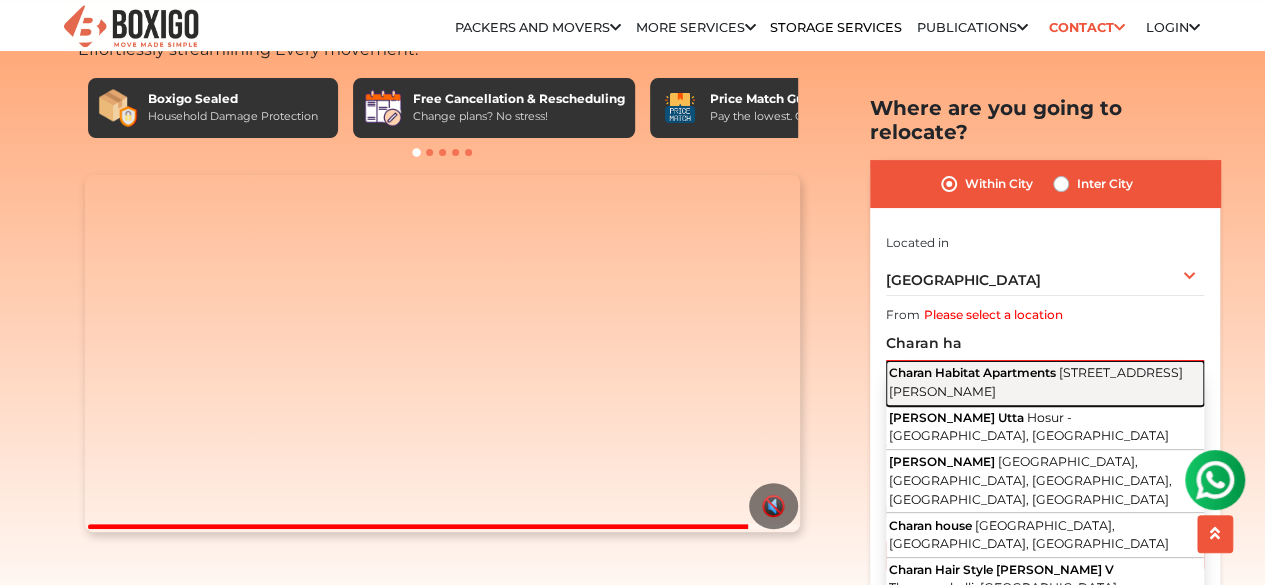 click on "[STREET_ADDRESS][PERSON_NAME]" at bounding box center (1036, 382) 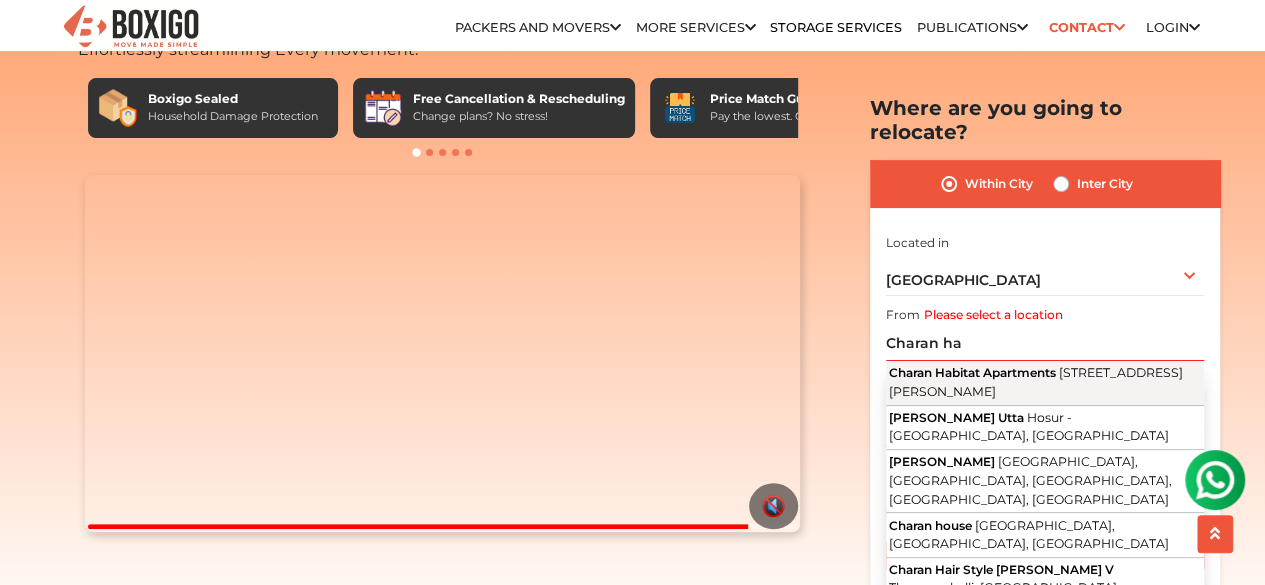 type on "Charan Habitat Apartments, [STREET_ADDRESS][PERSON_NAME]" 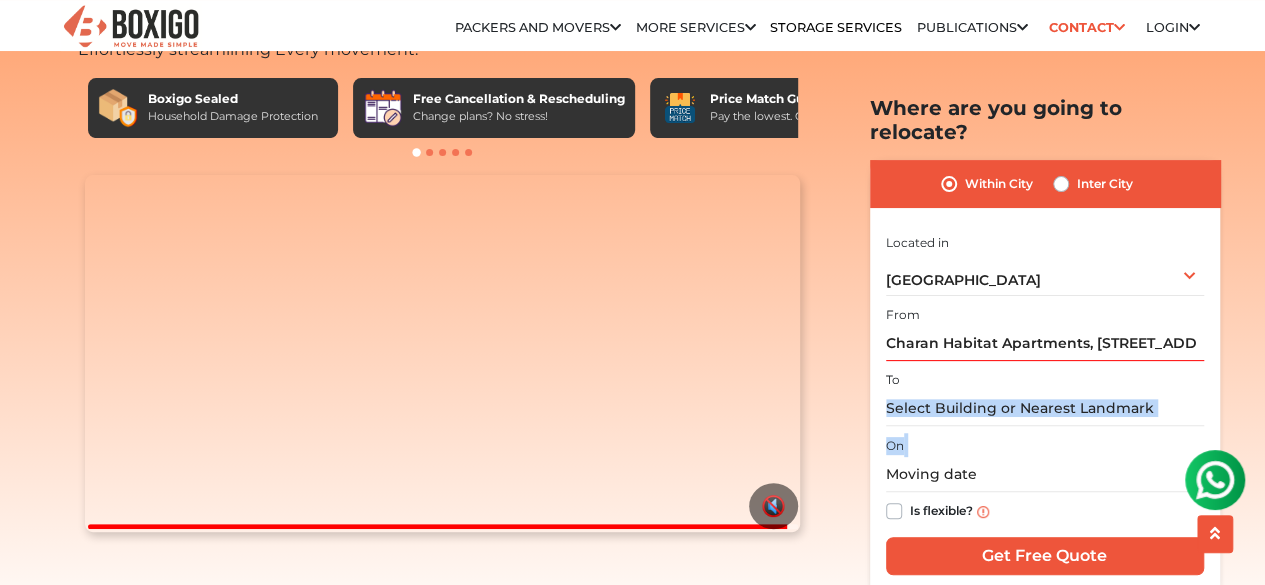 drag, startPoint x: 952, startPoint y: 406, endPoint x: 942, endPoint y: 389, distance: 19.723083 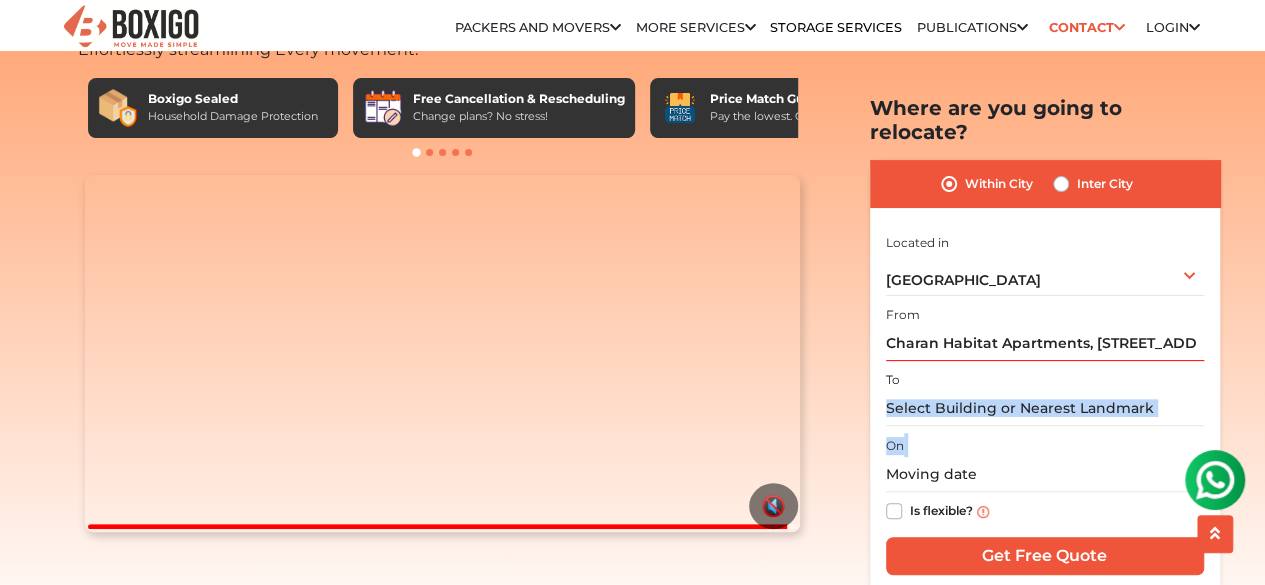 click on "I am shifting my
1 BHK
2 BHK
3 BHK
3 + BHK
FEW ITEMS
FEW ITEMS  1 BHK  2 BHK  3 BHK  3 + BHK  FEW ITEMS
Located in
Select City  [GEOGRAPHIC_DATA]
[GEOGRAPHIC_DATA] [GEOGRAPHIC_DATA] [GEOGRAPHIC_DATA] [GEOGRAPHIC_DATA]" at bounding box center [1045, 405] 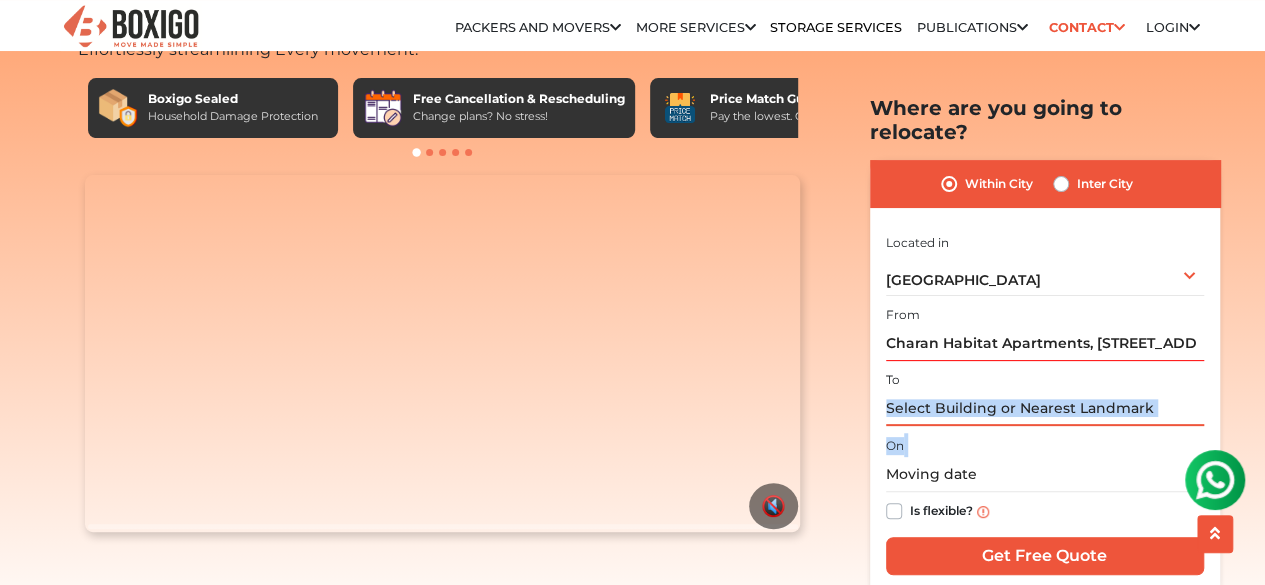 click at bounding box center [1045, 408] 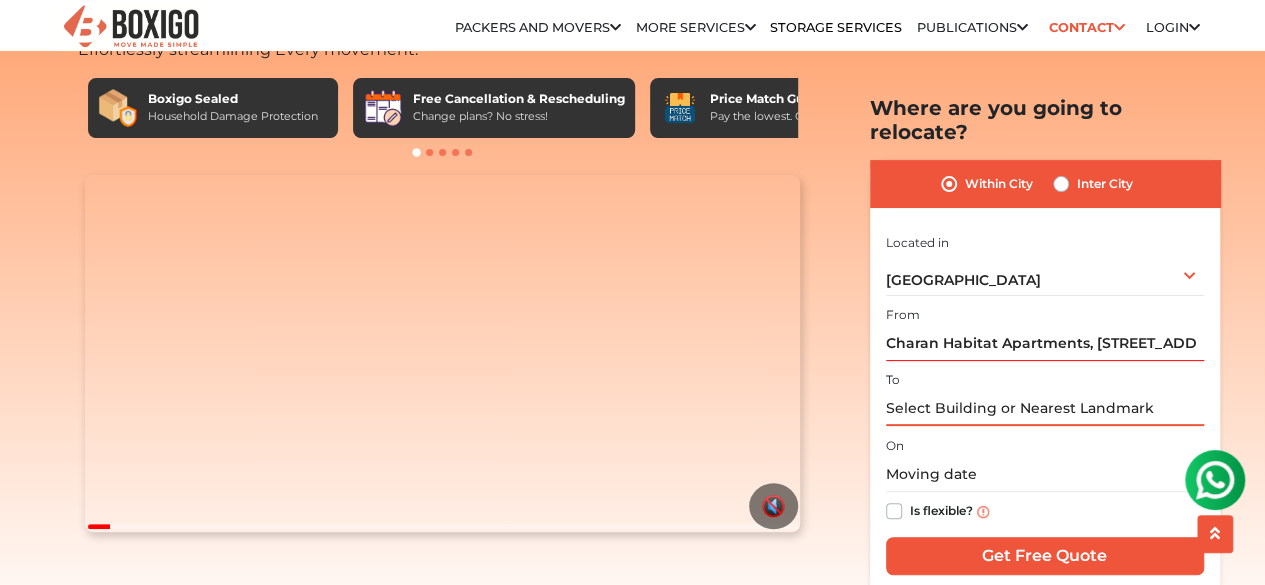 click at bounding box center [1045, 408] 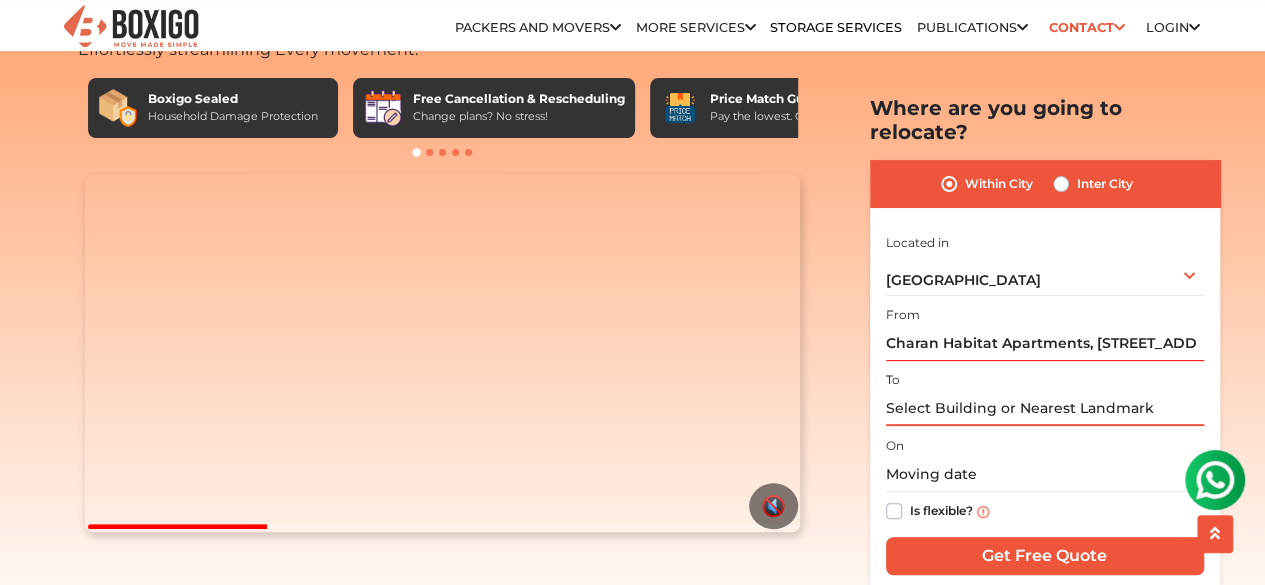 click at bounding box center (1045, 408) 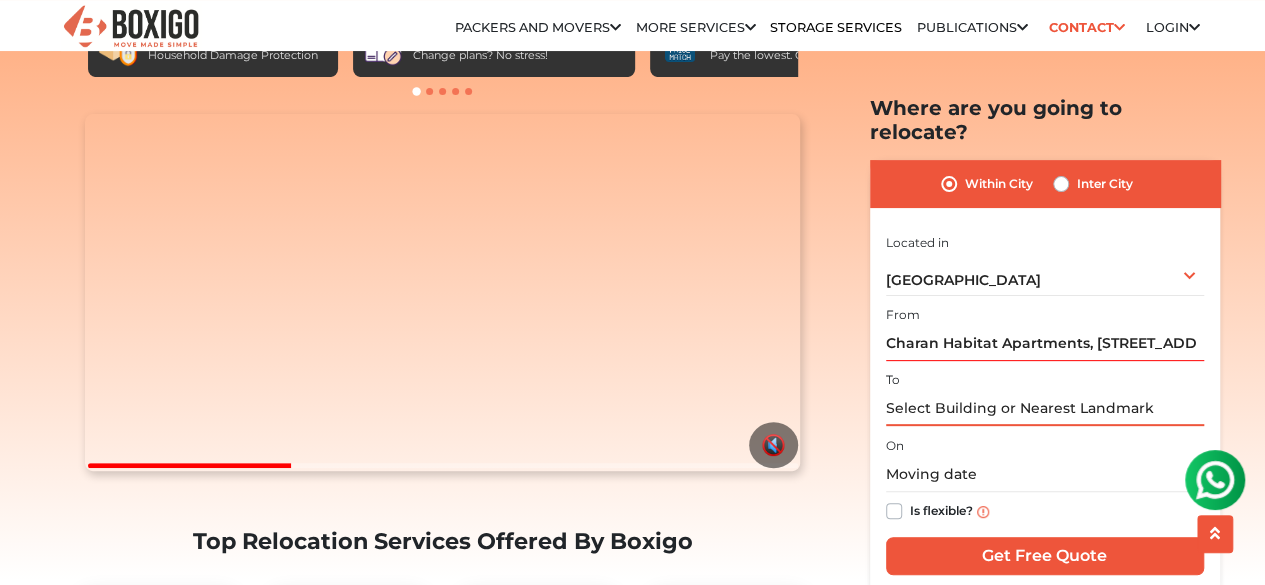 scroll, scrollTop: 171, scrollLeft: 0, axis: vertical 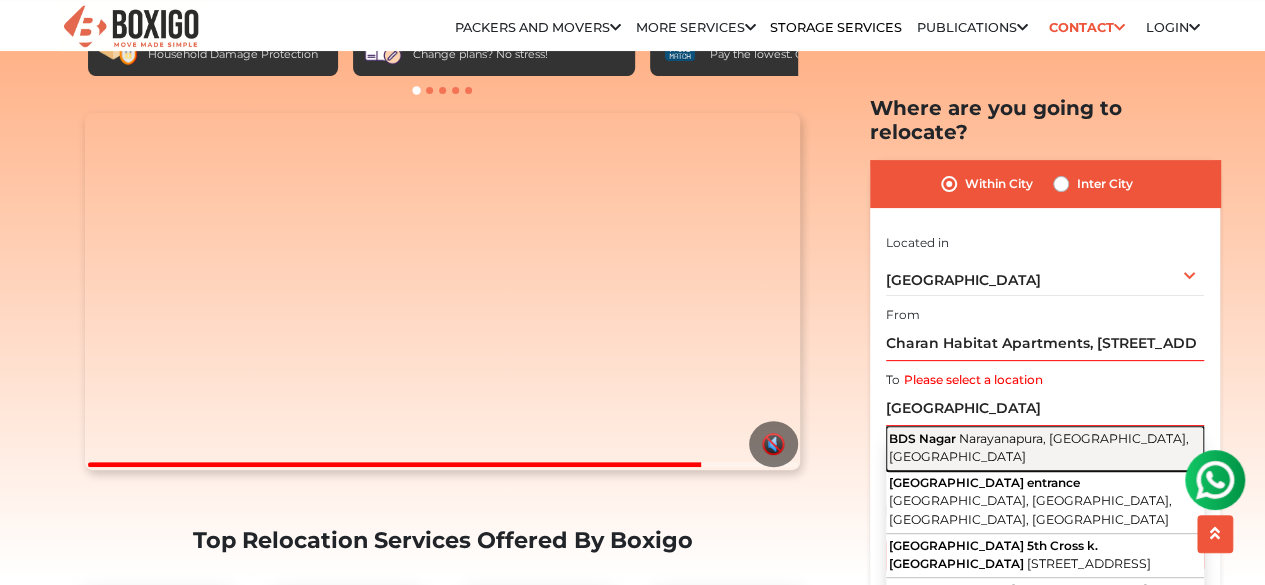click on "Narayanapura, [GEOGRAPHIC_DATA], [GEOGRAPHIC_DATA]" at bounding box center (1039, 447) 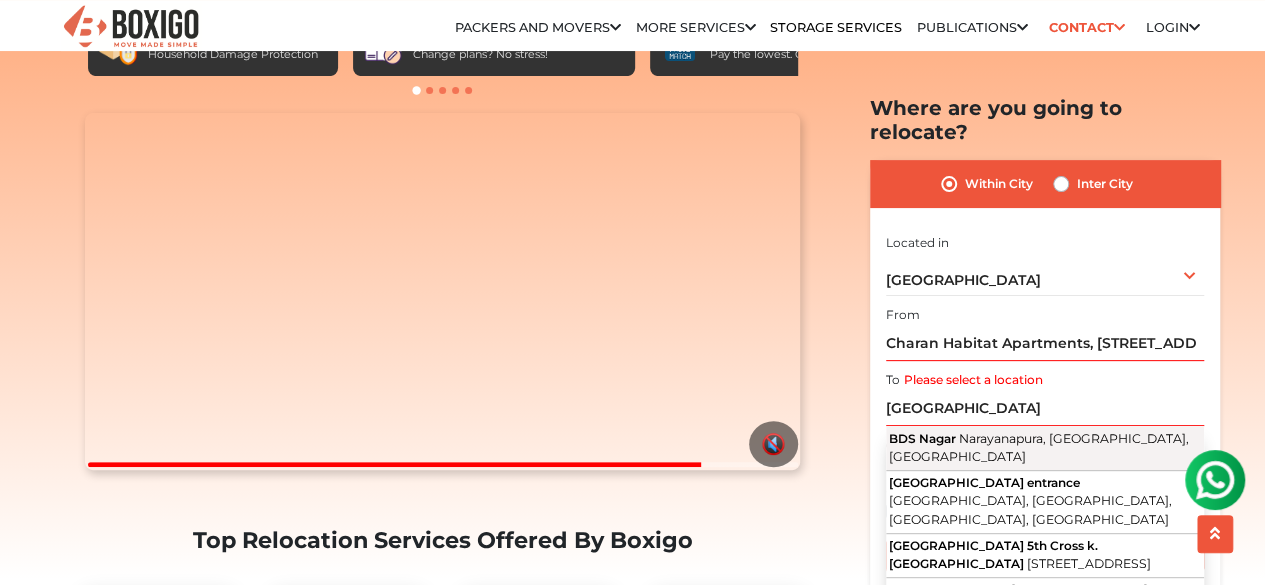 type on "[GEOGRAPHIC_DATA], [GEOGRAPHIC_DATA], [GEOGRAPHIC_DATA], [GEOGRAPHIC_DATA]" 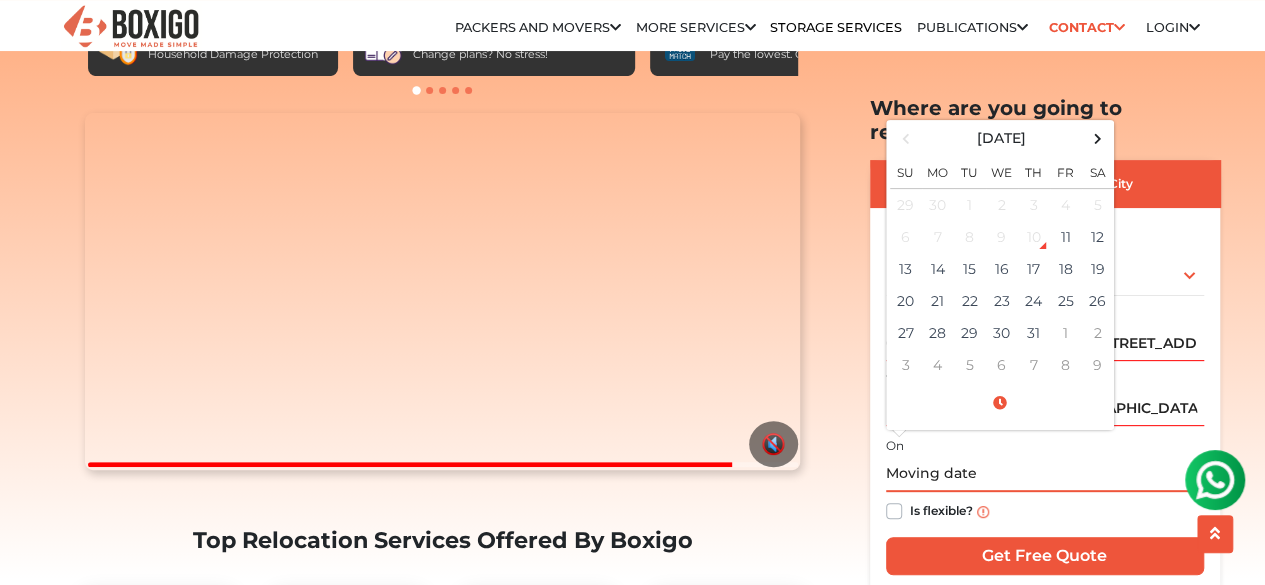 click at bounding box center (1045, 474) 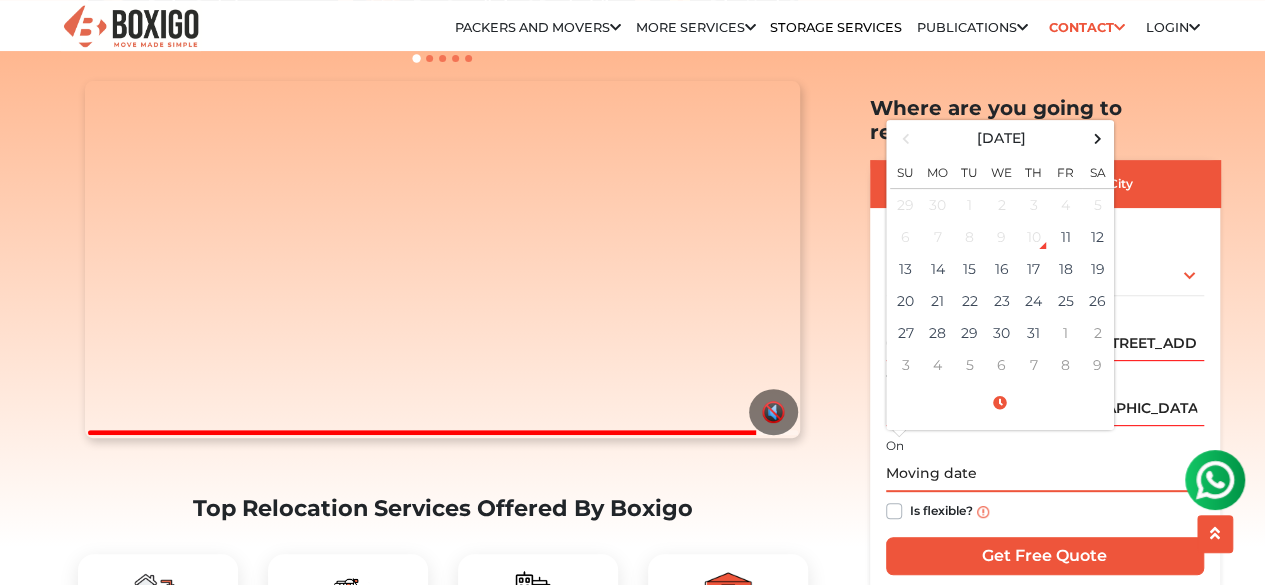 scroll, scrollTop: 206, scrollLeft: 0, axis: vertical 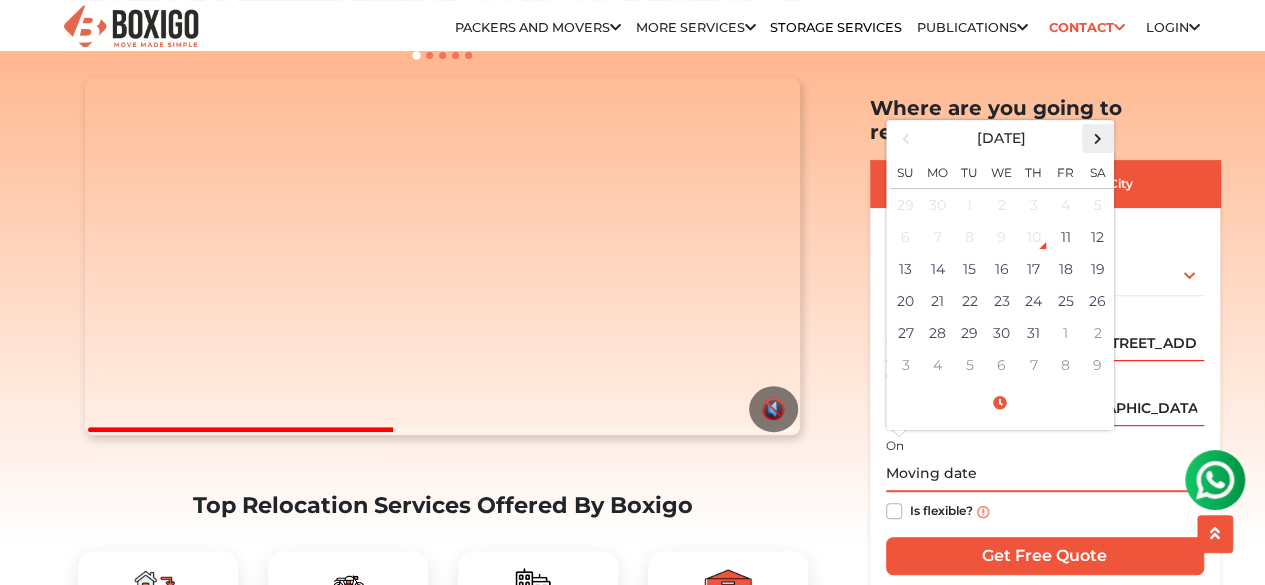 click at bounding box center [1097, 138] 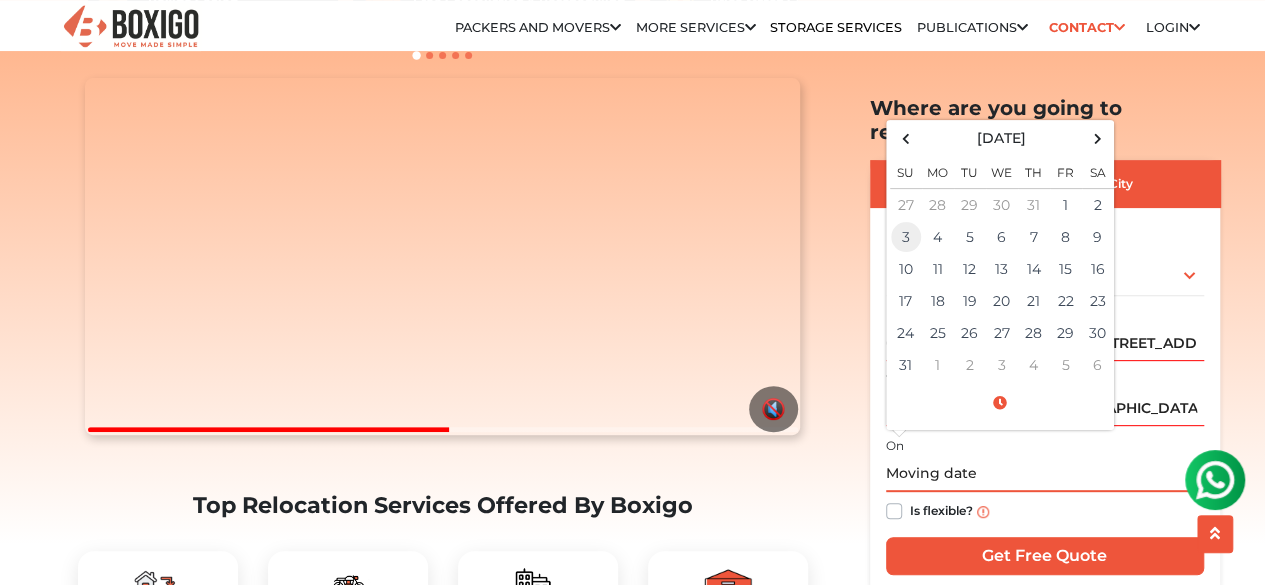 click on "3" at bounding box center [906, 237] 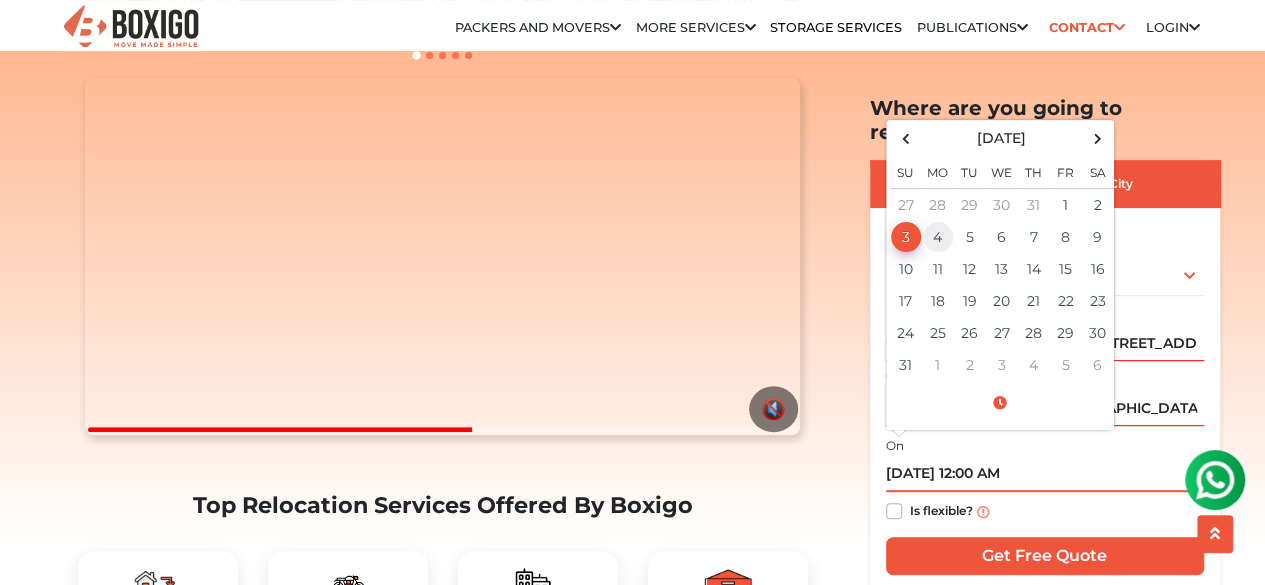 click on "4" at bounding box center (938, 237) 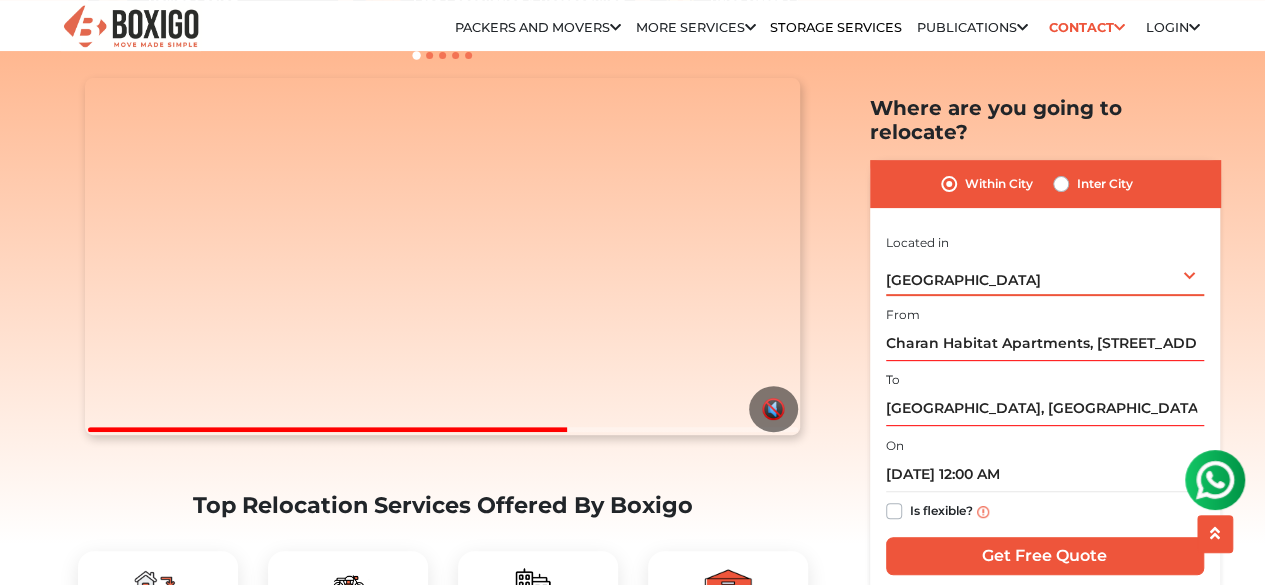 click on "[GEOGRAPHIC_DATA]  Select City  [GEOGRAPHIC_DATA] [GEOGRAPHIC_DATA] [GEOGRAPHIC_DATA] [GEOGRAPHIC_DATA] [GEOGRAPHIC_DATA] [GEOGRAPHIC_DATA] [GEOGRAPHIC_DATA] [GEOGRAPHIC_DATA] [GEOGRAPHIC_DATA] [GEOGRAPHIC_DATA] [GEOGRAPHIC_DATA] [GEOGRAPHIC_DATA] [GEOGRAPHIC_DATA] [GEOGRAPHIC_DATA] [GEOGRAPHIC_DATA] & [GEOGRAPHIC_DATA] [GEOGRAPHIC_DATA] [GEOGRAPHIC_DATA] [GEOGRAPHIC_DATA] [GEOGRAPHIC_DATA] [GEOGRAPHIC_DATA] [GEOGRAPHIC_DATA] [GEOGRAPHIC_DATA] [GEOGRAPHIC_DATA] [GEOGRAPHIC_DATA] [GEOGRAPHIC_DATA] [GEOGRAPHIC_DATA] [GEOGRAPHIC_DATA] [GEOGRAPHIC_DATA] [GEOGRAPHIC_DATA] [GEOGRAPHIC_DATA] [GEOGRAPHIC_DATA] [GEOGRAPHIC_DATA] [GEOGRAPHIC_DATA] [GEOGRAPHIC_DATA] [GEOGRAPHIC_DATA] [GEOGRAPHIC_DATA]" at bounding box center [1045, 274] 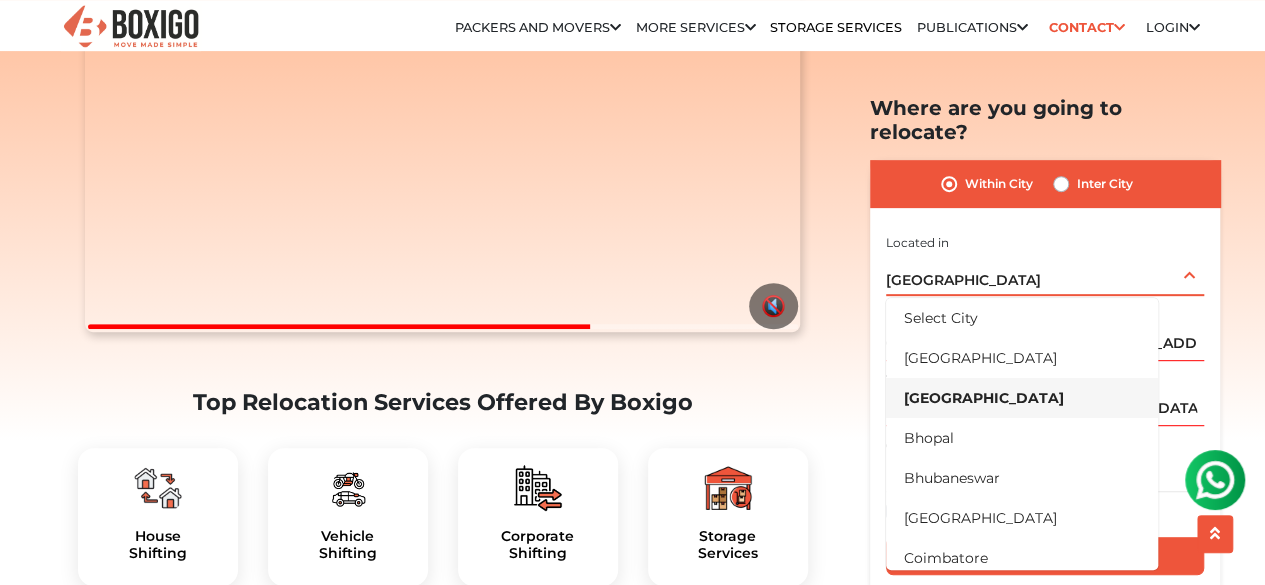 scroll, scrollTop: 310, scrollLeft: 0, axis: vertical 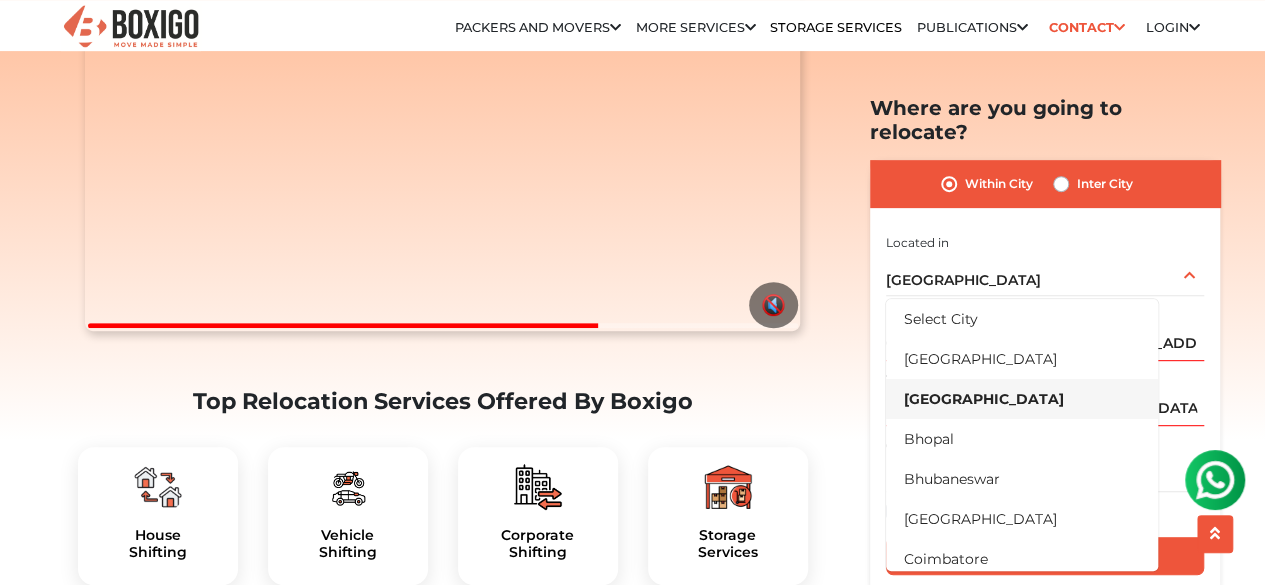 click on "Packers and Movers in [GEOGRAPHIC_DATA]
Effortlessly streamlining Every movement.
Boxigo Sealed
Household Damage Protection
Free Cancellation & Rescheduling
Change plans? No stress!
Price Match Guarantee
Pay the lowest. Guaranteed!" at bounding box center [1013, 346] 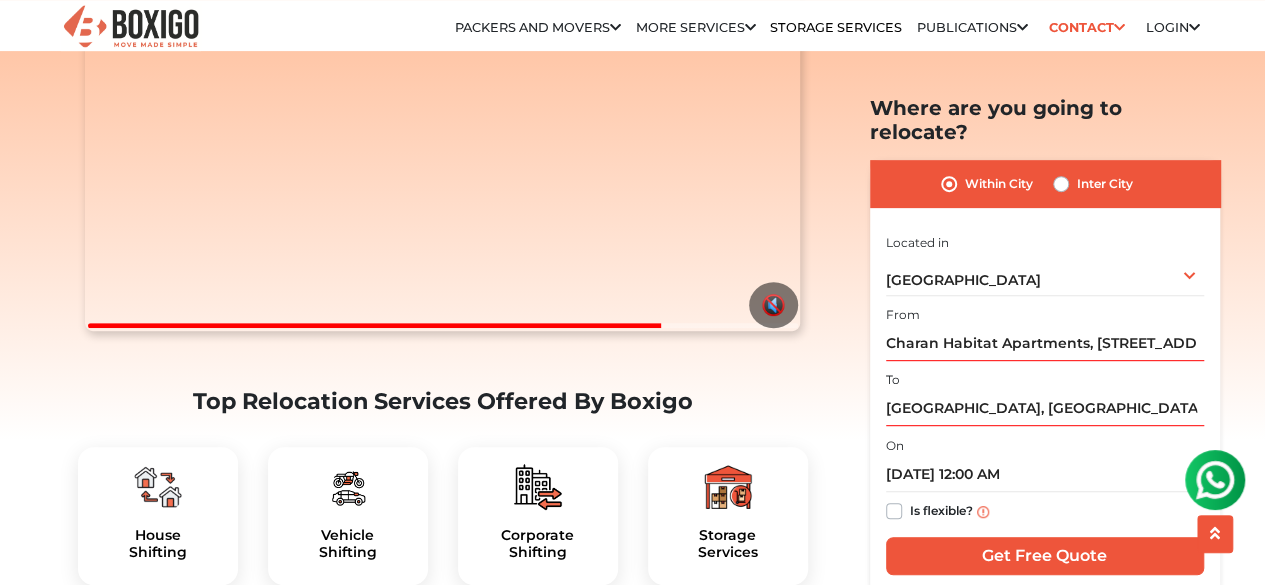 click on "Home
Packers and Movers
[GEOGRAPHIC_DATA]
Packers and Movers      in  [GEOGRAPHIC_DATA]
Effortlessly streamlining Every movement.
Boxigo Sealed
Household Damage Protection
Free Cancellation & Rescheduling
Change plans? No stress!
No Hidden Costs" at bounding box center (632, 4457) 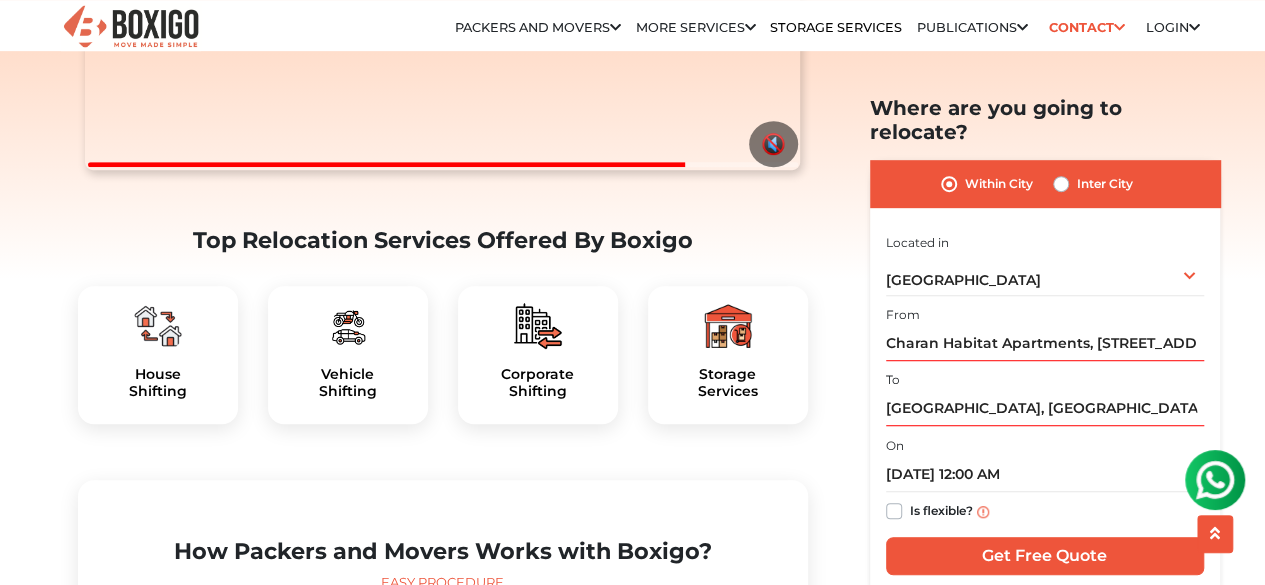 scroll, scrollTop: 472, scrollLeft: 0, axis: vertical 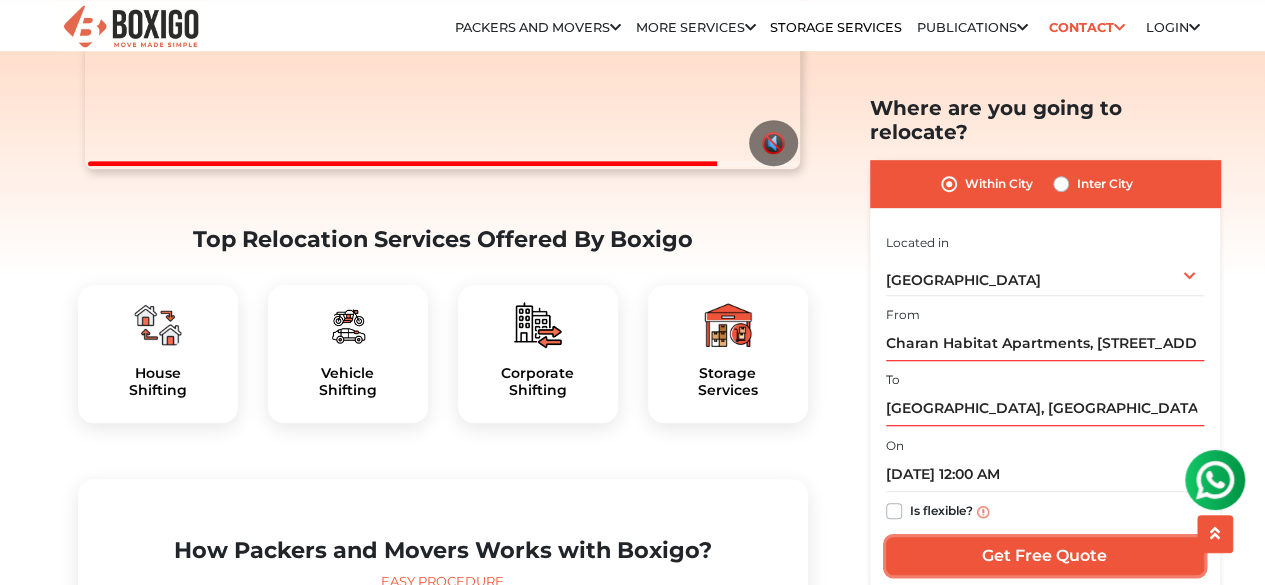 click on "Get Free Quote" at bounding box center [1045, 556] 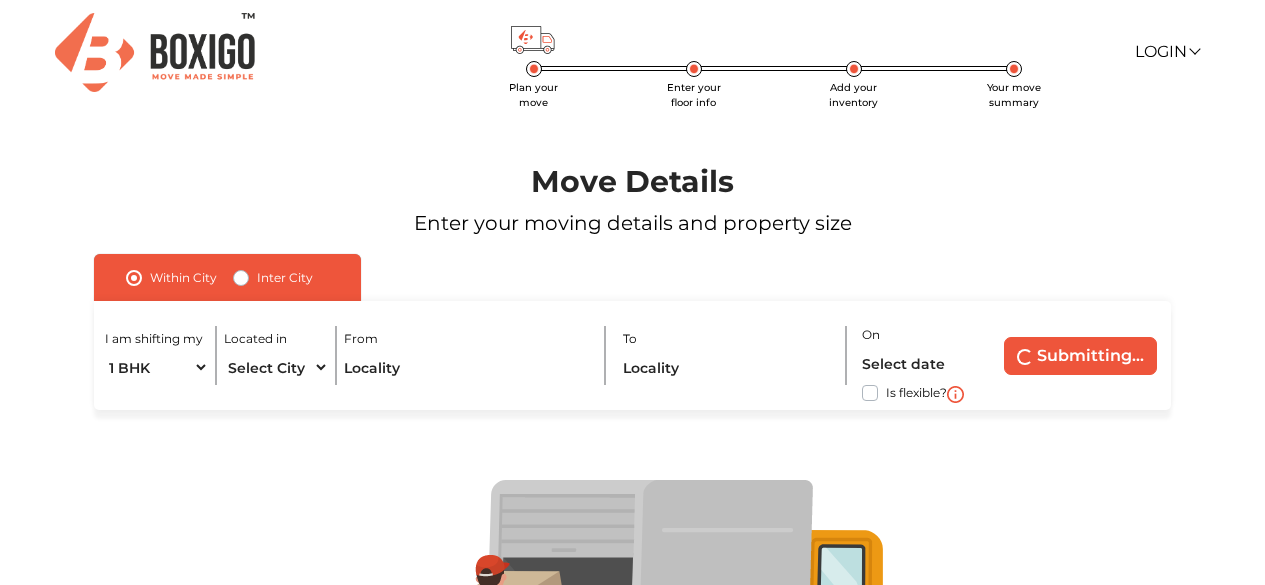 scroll, scrollTop: 0, scrollLeft: 0, axis: both 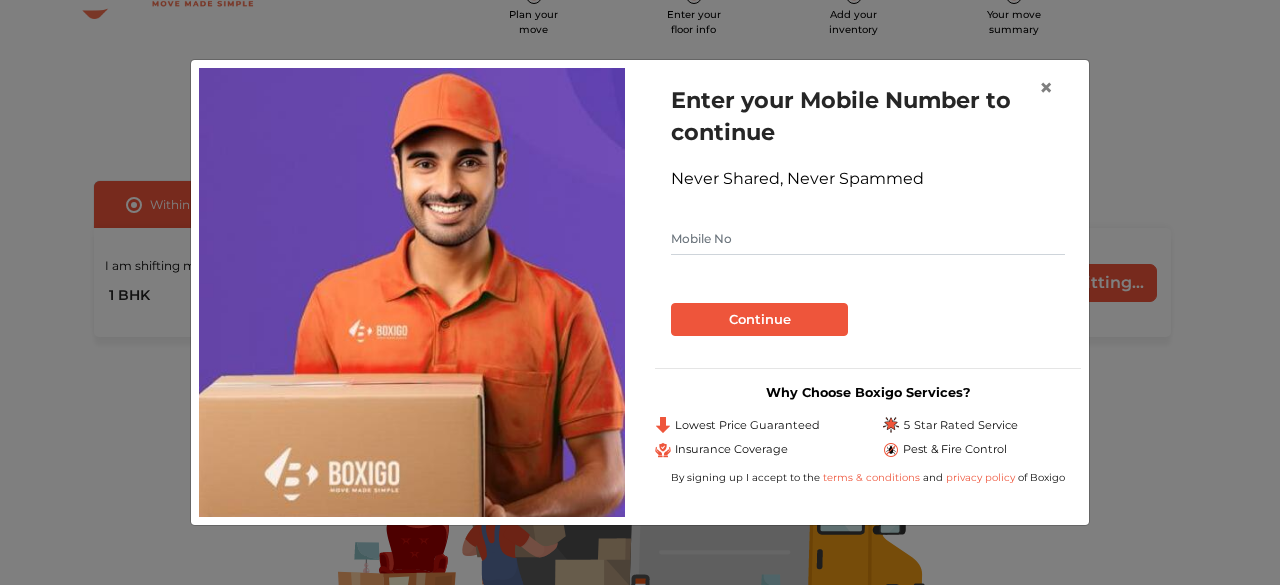 click on "×   Enter your Mobile Number to continue Never Shared, Never Spammed   Continue   Why Choose Boxigo Services? Lowest Price Guaranteed 5 Star Rated Service Insurance Coverage Pest & Fire Control By signing up I accept to the     terms & conditions     and   privacy policy     of Boxigo" at bounding box center (640, 292) 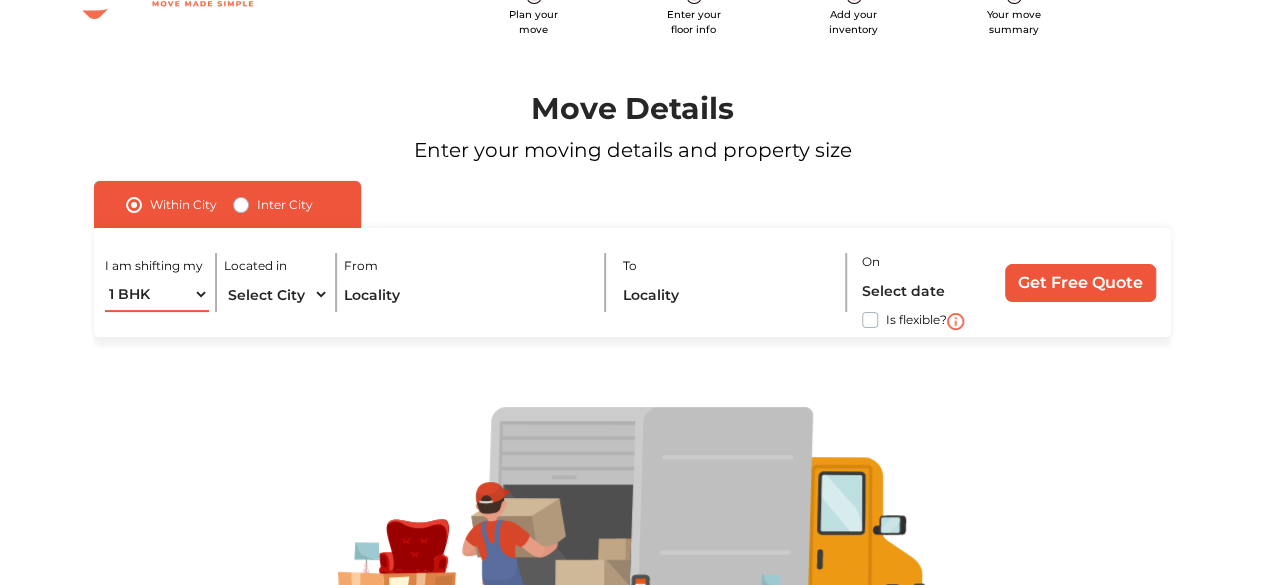 click on "1 BHK 2 BHK 3 BHK 3 + BHK FEW ITEMS" at bounding box center [157, 294] 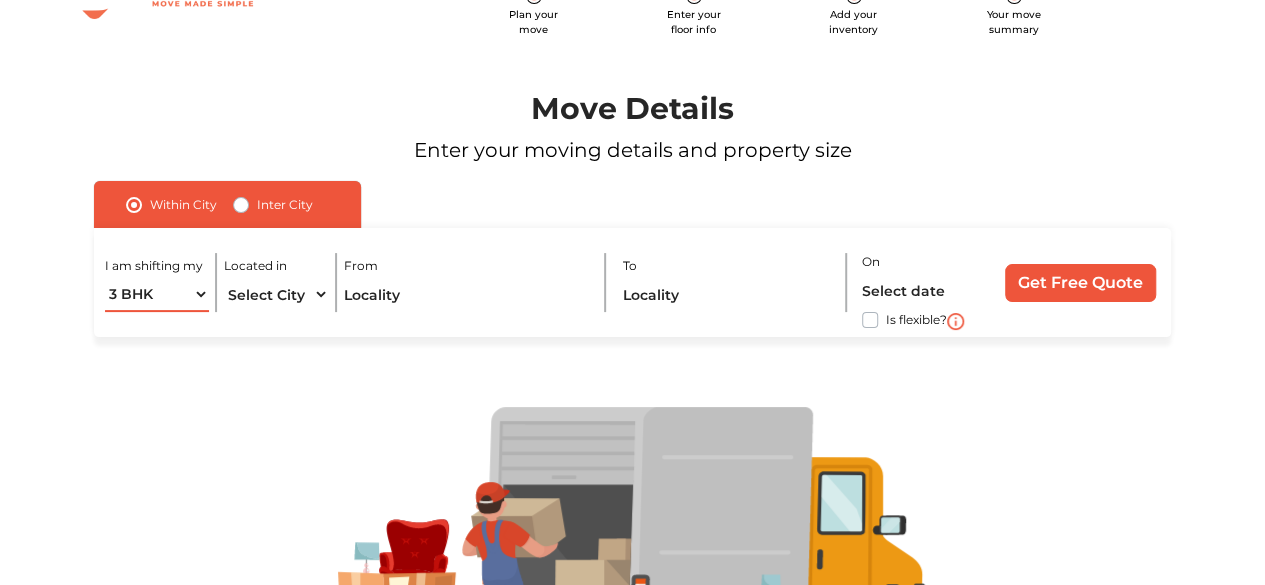 click on "1 BHK 2 BHK 3 BHK 3 + BHK FEW ITEMS" at bounding box center (157, 294) 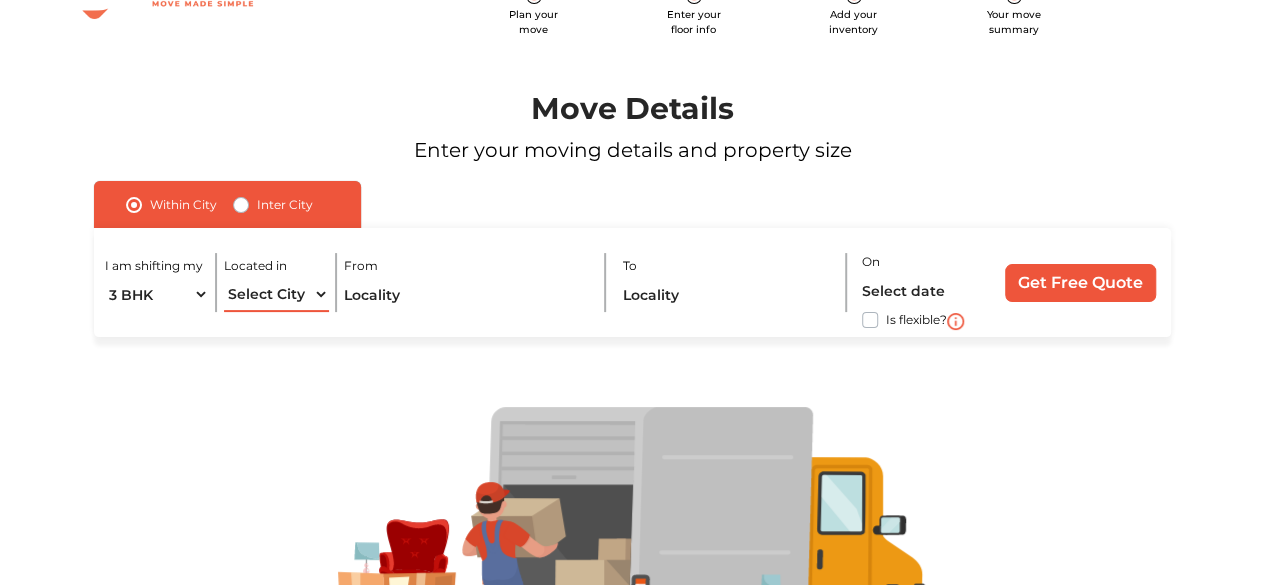 click on "Select City Bangalore Bengaluru Bhopal Bhubaneswar Chennai Coimbatore Cuttack Delhi Gulbarga Gurugram Guwahati Hyderabad Indore Jaipur Kalyan & Dombivali Kochi Kolkata Lucknow Madurai Mangalore Mumbai Mysore Navi Mumbai Noida Patna Pune Raipur Secunderabad Siliguri Srirangam Thane Thiruvananthapuram Vijayawada Visakhapatnam Warangal" at bounding box center (276, 294) 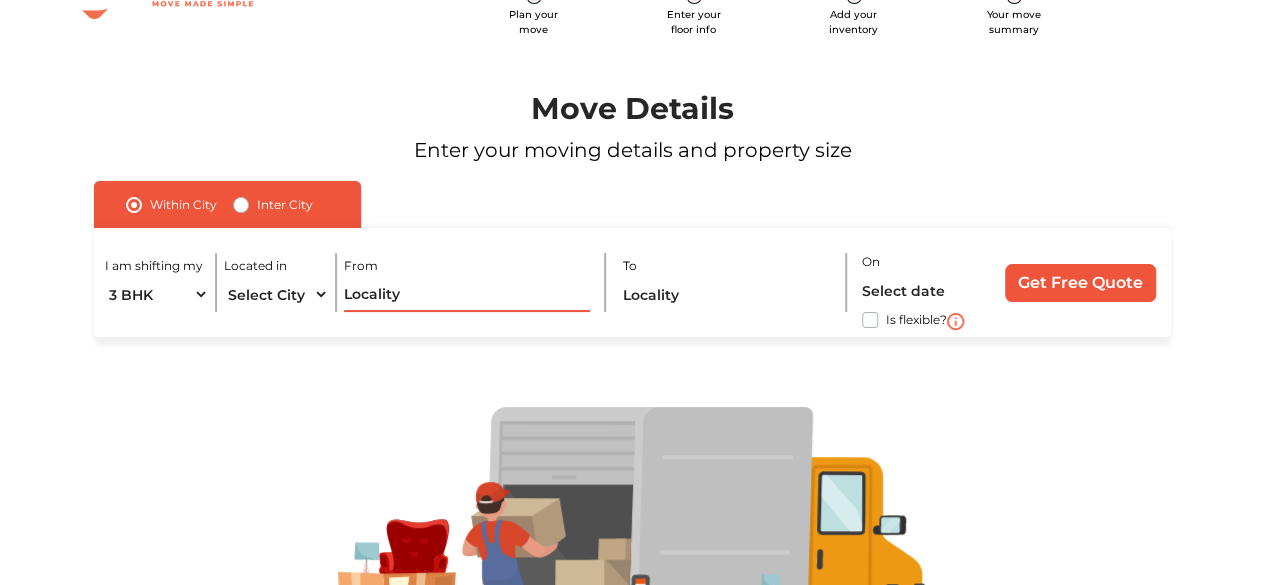 click at bounding box center (467, 294) 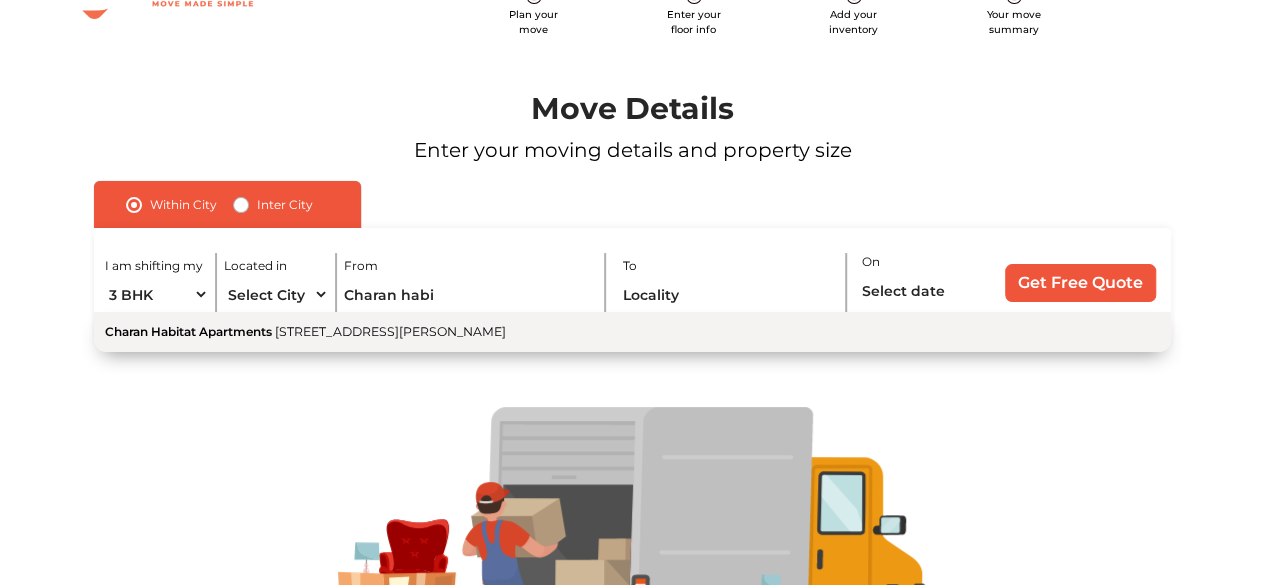 click on "[STREET_ADDRESS][PERSON_NAME]" at bounding box center [390, 331] 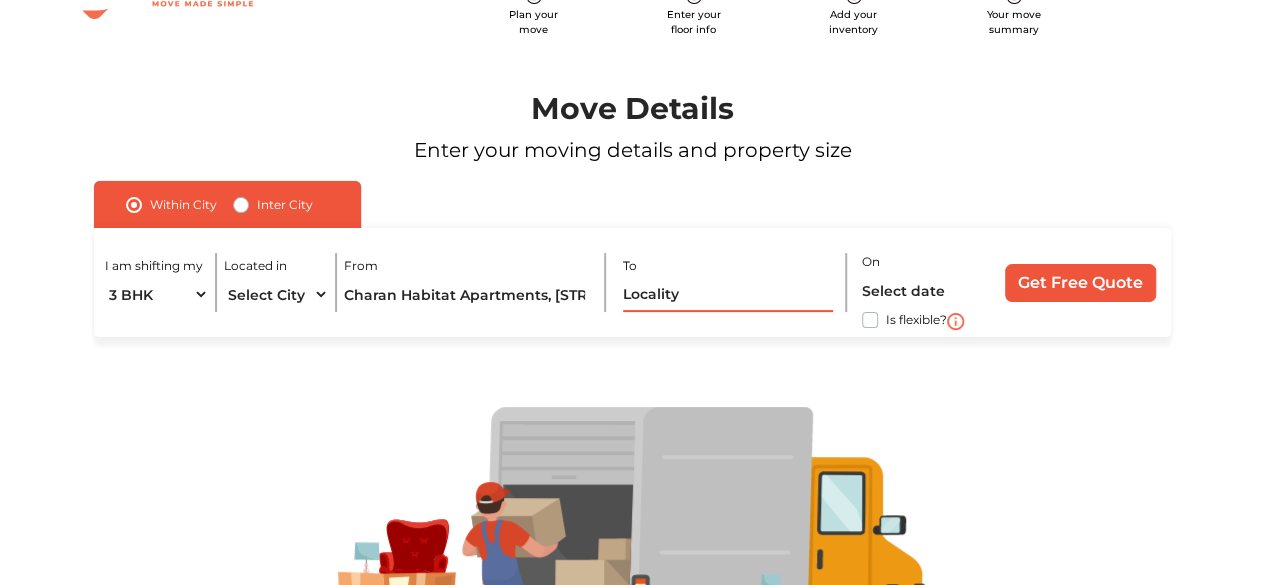 click at bounding box center (728, 294) 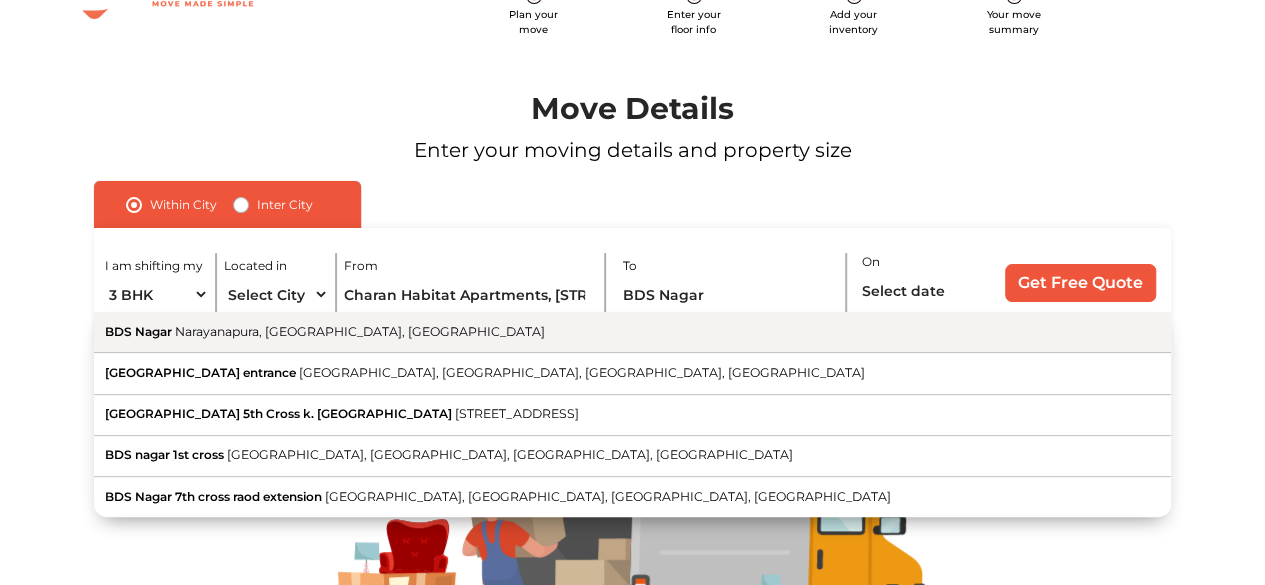 click on "BDS Nagar Narayanapura, Bengaluru, Karnataka" at bounding box center [632, 332] 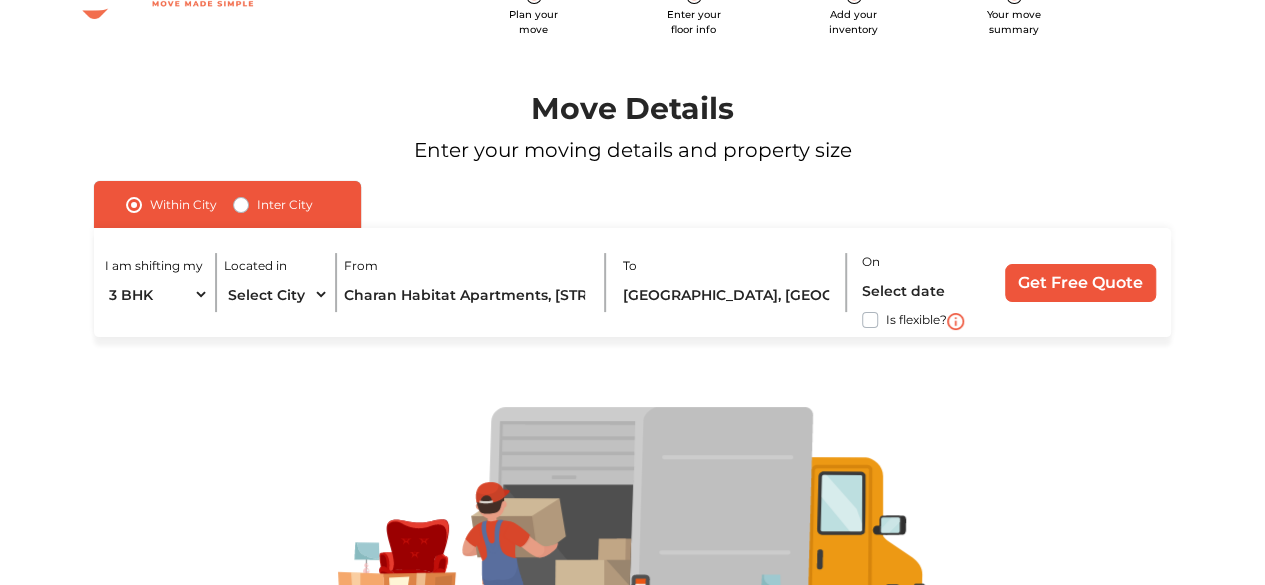 click on "Is flexible?" at bounding box center [916, 318] 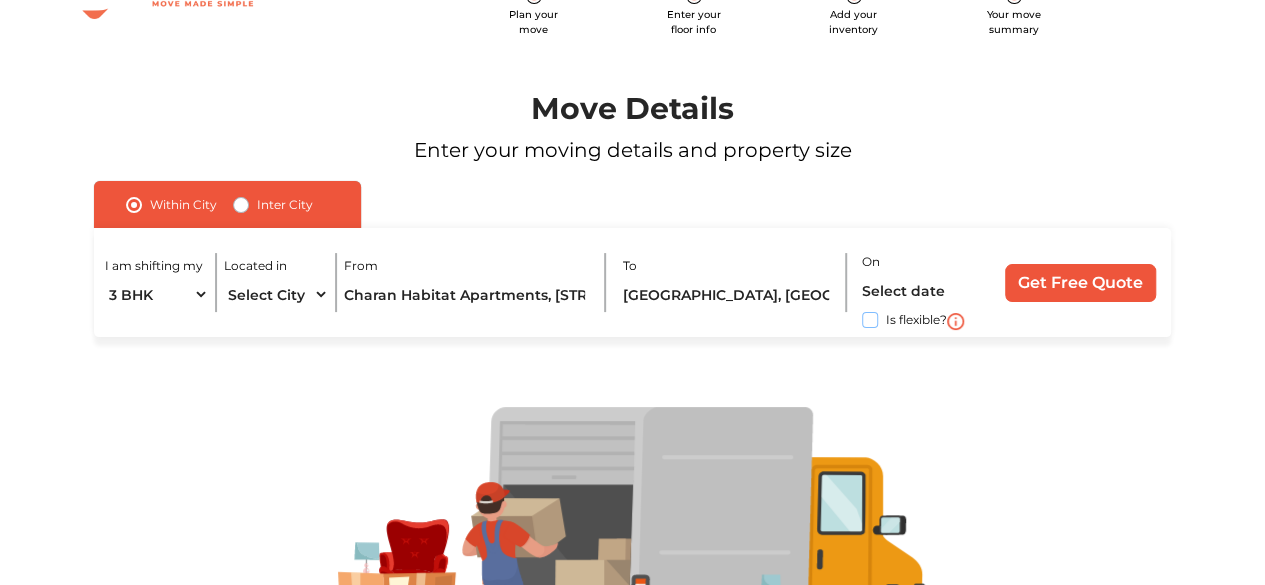 checkbox on "true" 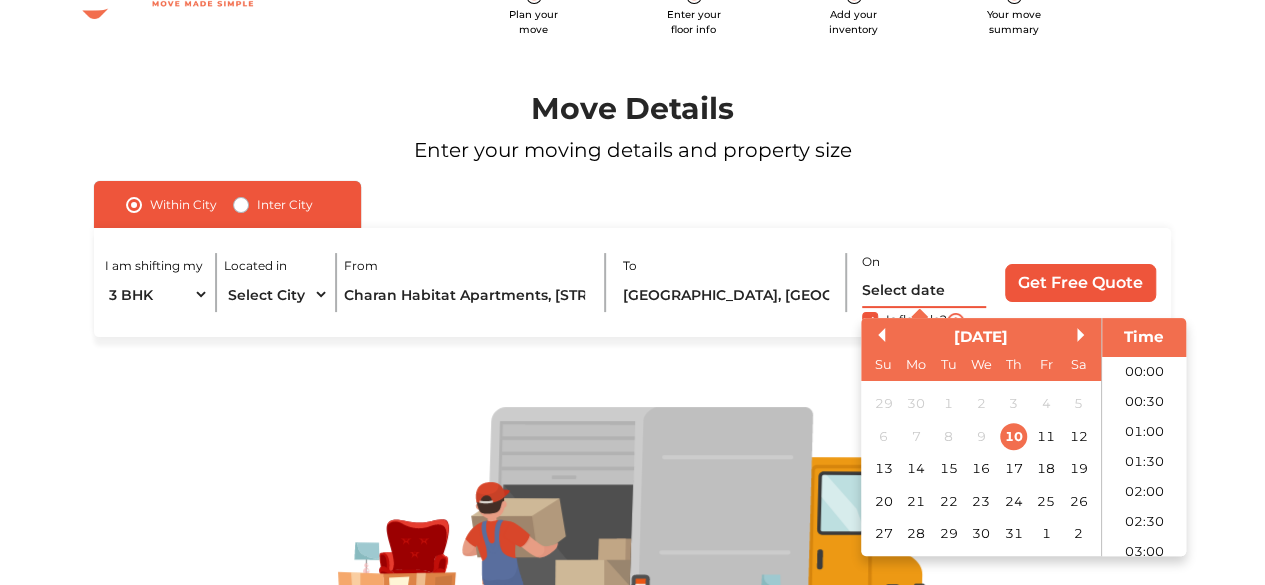 click at bounding box center [924, 290] 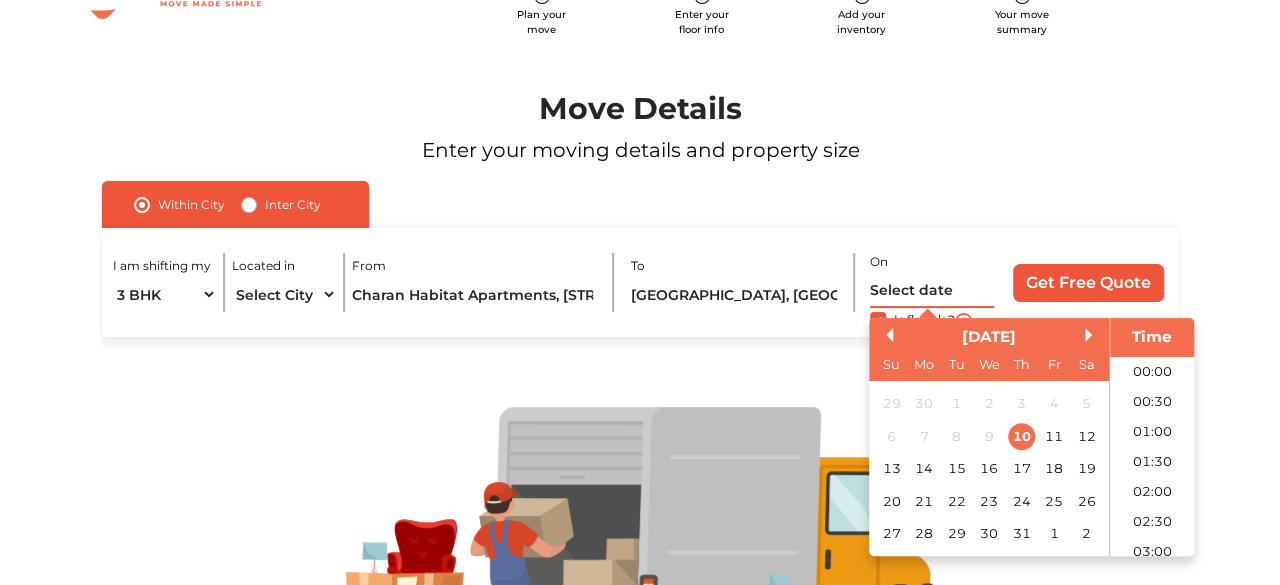 scroll, scrollTop: 995, scrollLeft: 0, axis: vertical 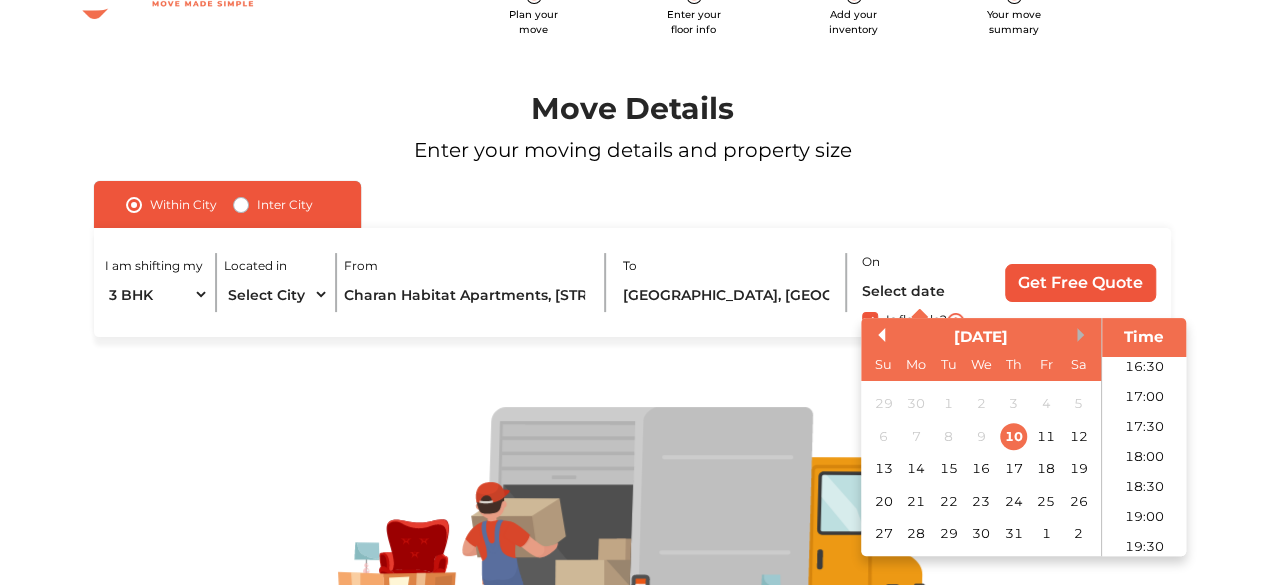 click on "Next Month" at bounding box center [1084, 335] 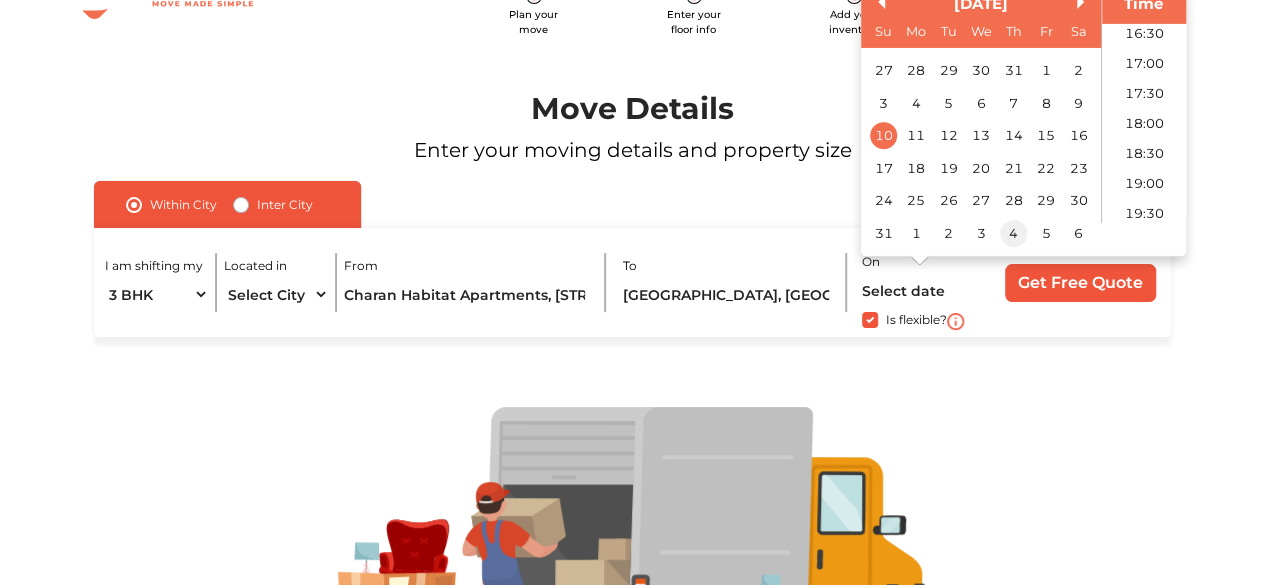 click on "4" at bounding box center (1013, 233) 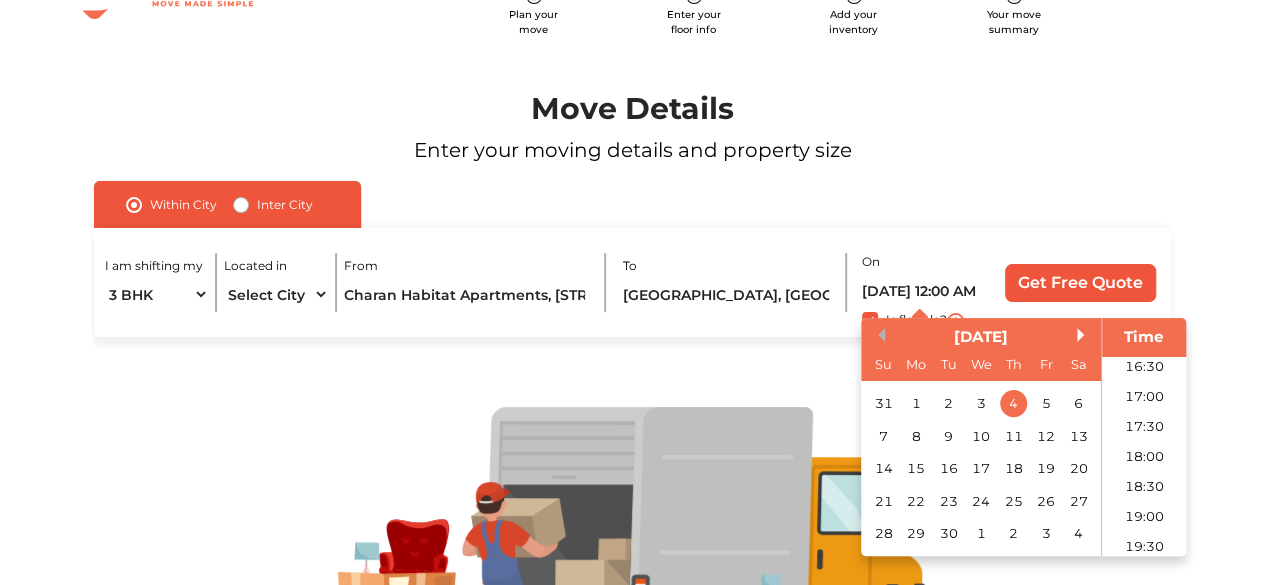 click on "Previous Month" at bounding box center [878, 335] 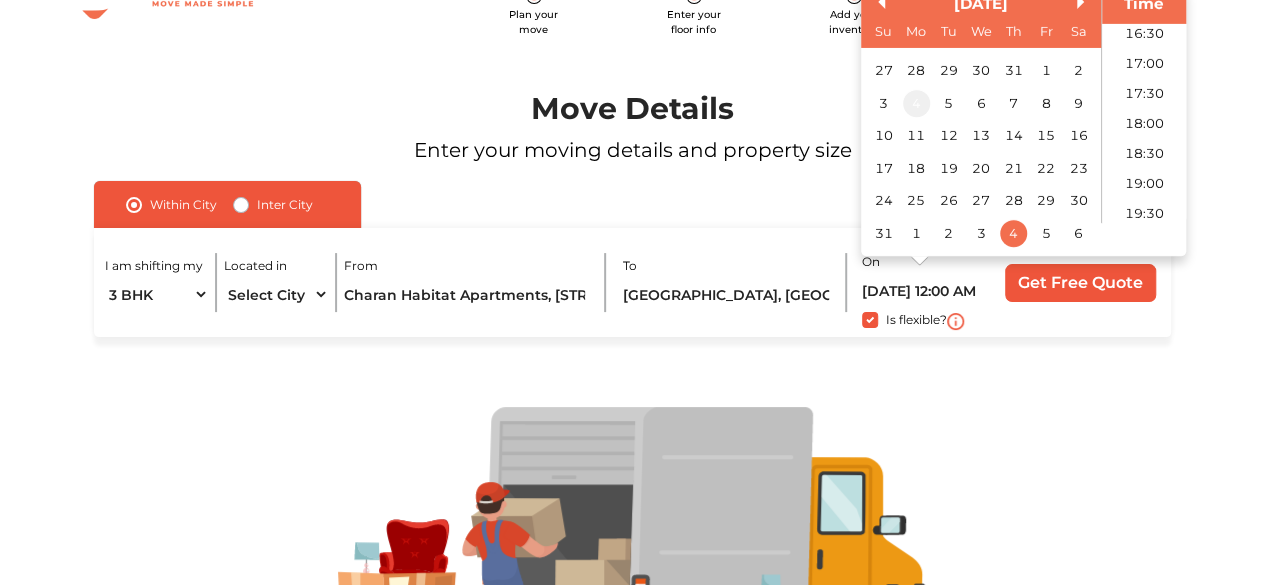 click on "4" at bounding box center (915, 103) 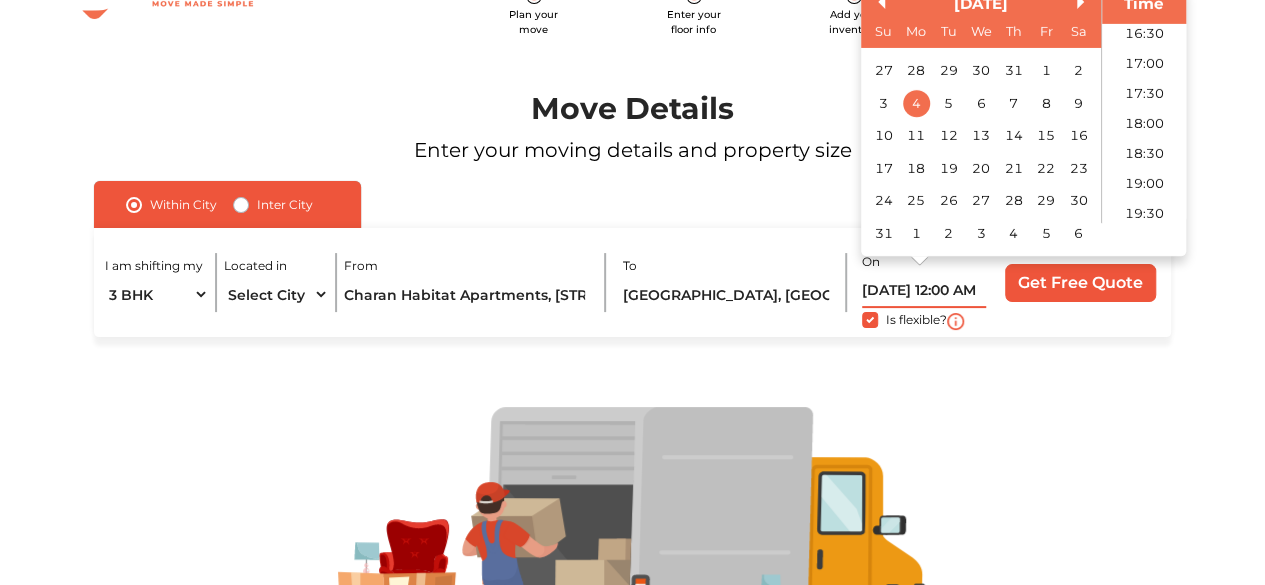 click on "04/08/2025 12:00 AM" at bounding box center [924, 290] 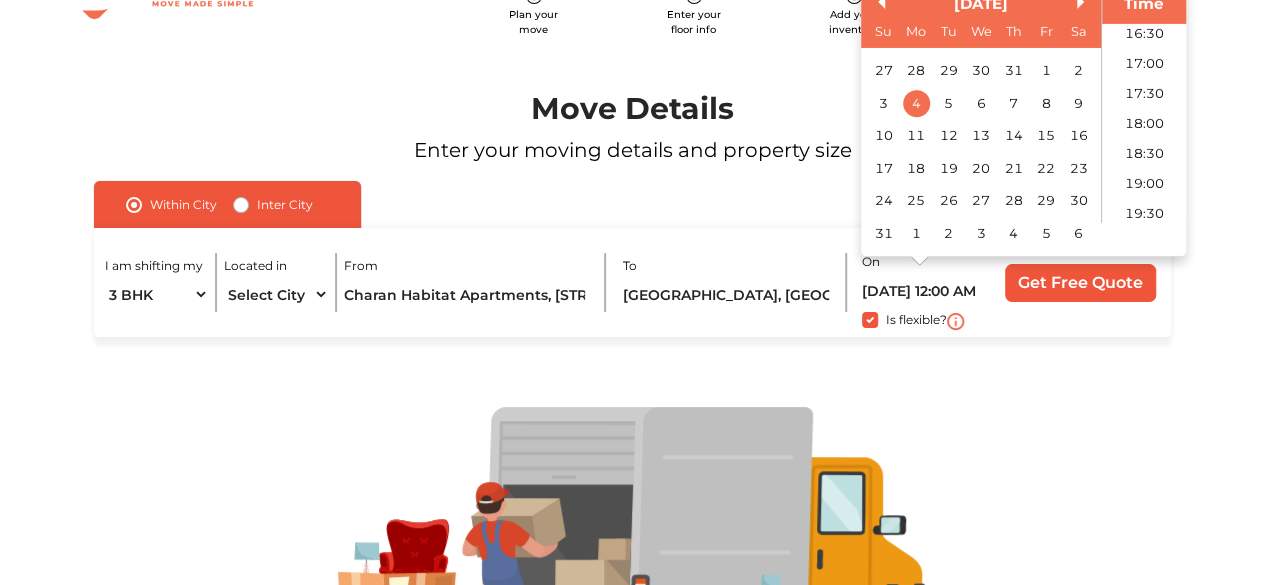 click at bounding box center (633, 542) 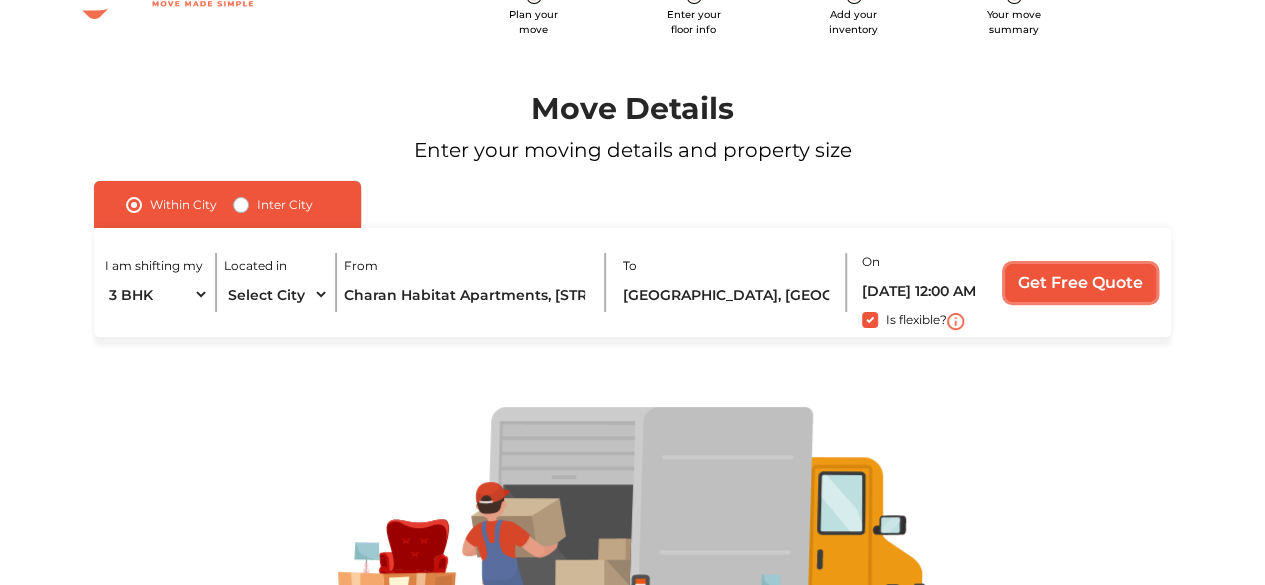 click on "Get Free Quote" at bounding box center [1080, 283] 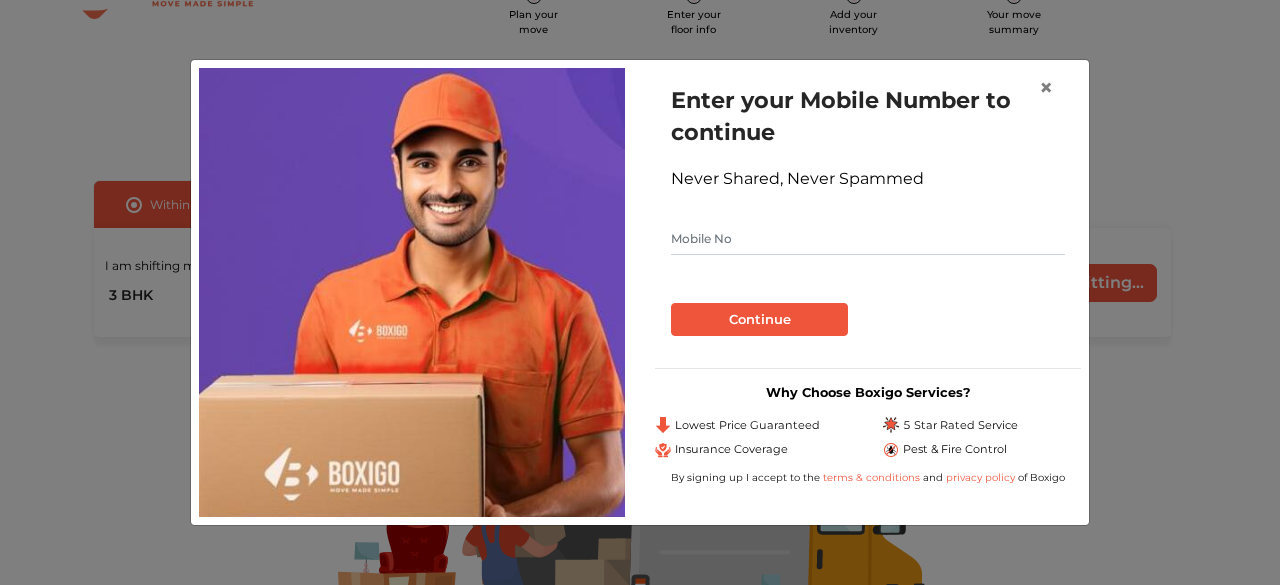 click at bounding box center (868, 239) 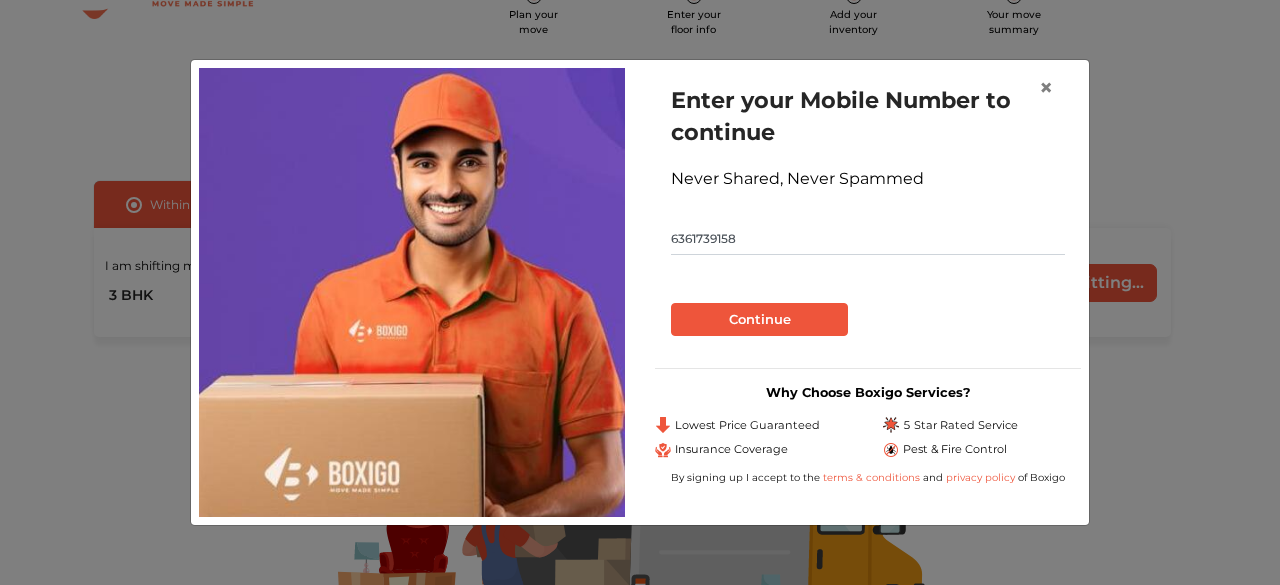 type on "6361739158" 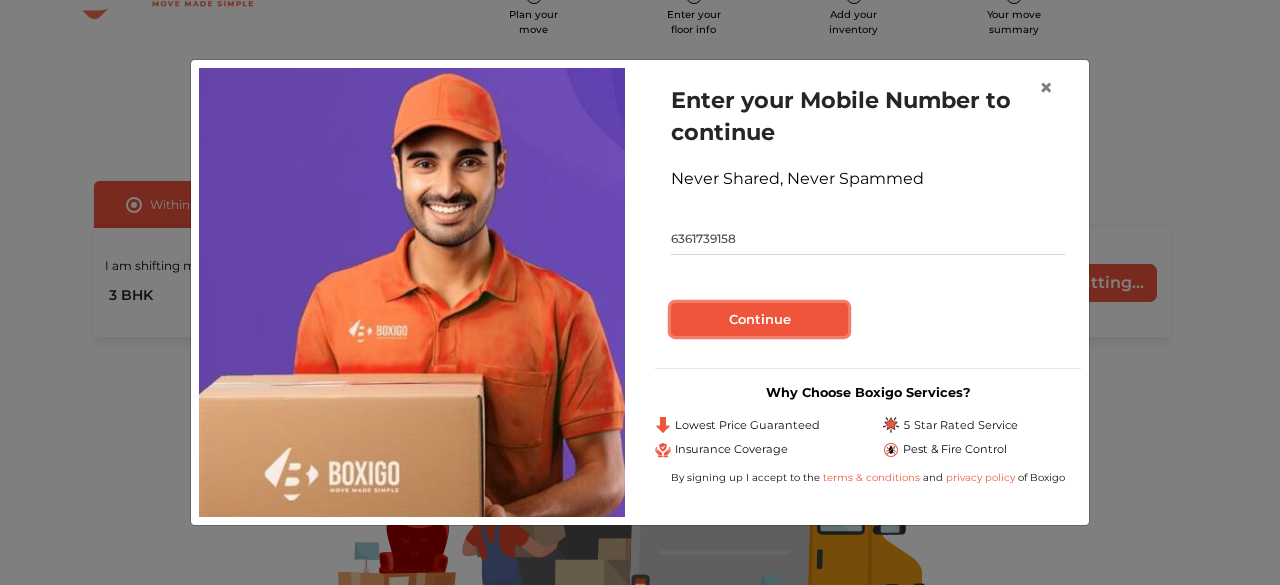 click on "Continue" at bounding box center (759, 320) 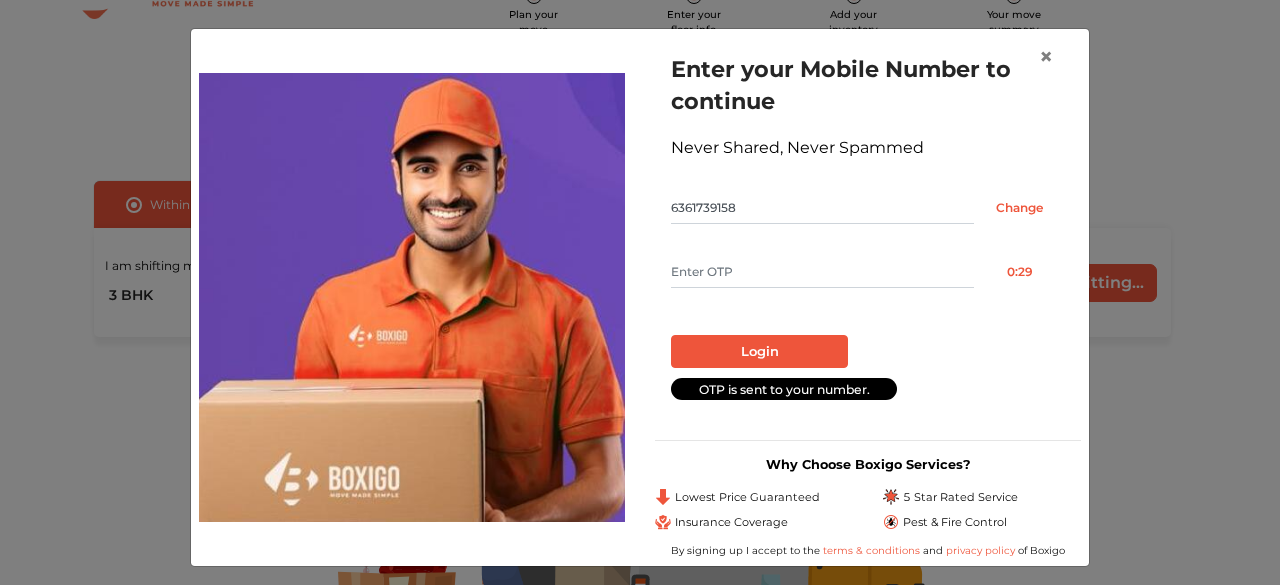 click on "Enter your Mobile Number to continue Never Shared, Never Spammed 6361739158 Change 0:29 Login   OTP is sent to your number." at bounding box center [868, 226] 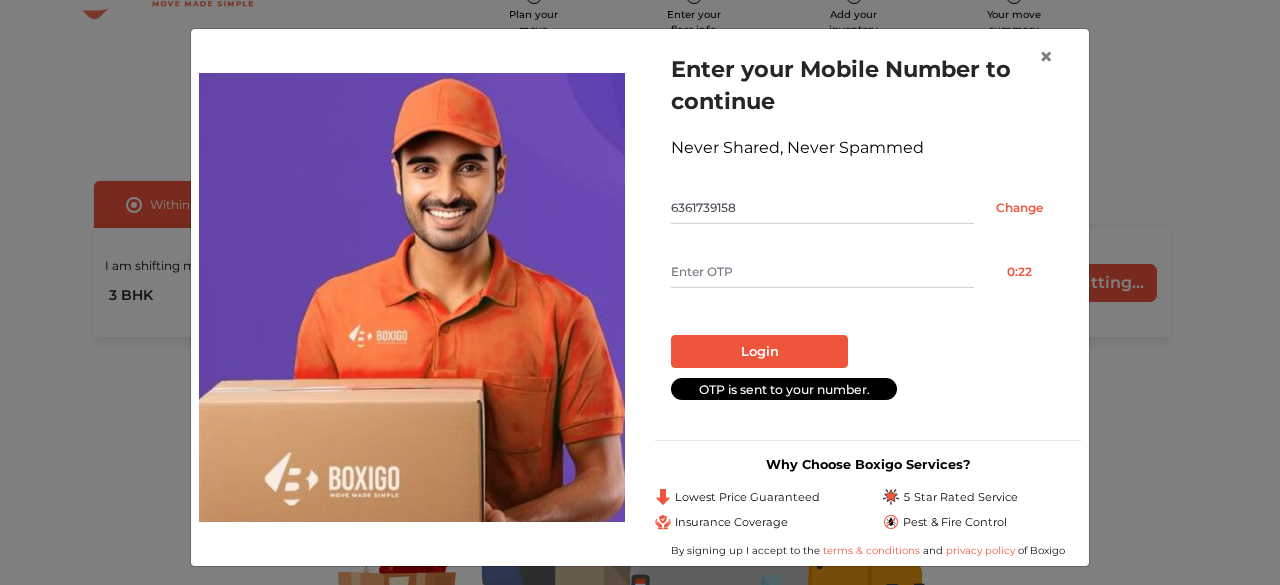 click at bounding box center (822, 272) 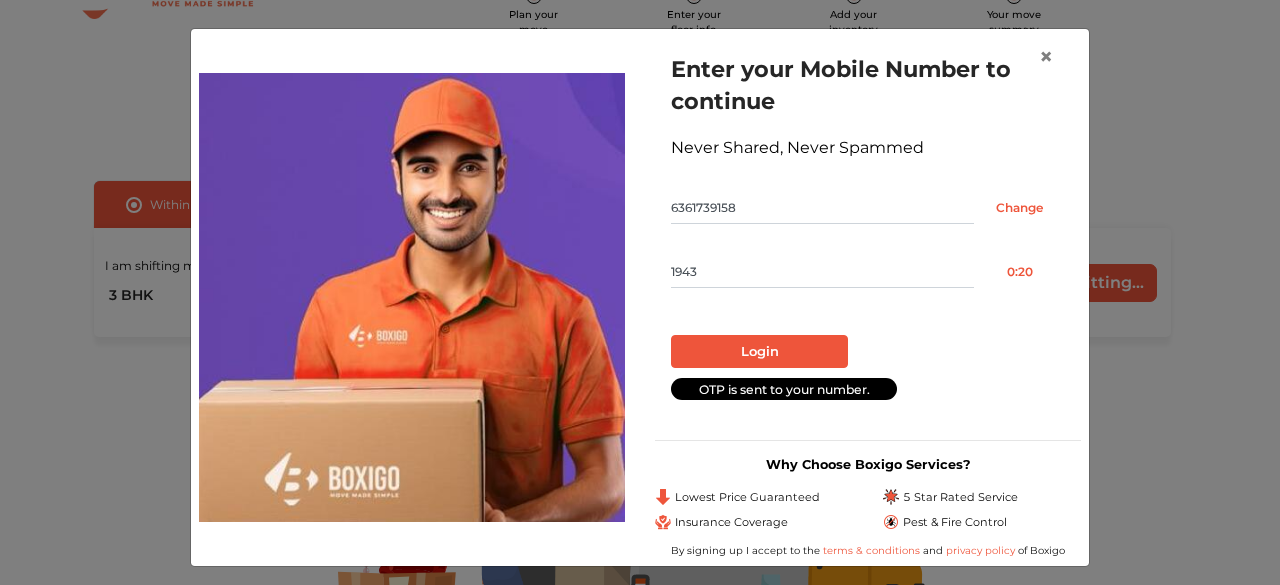 type on "1943" 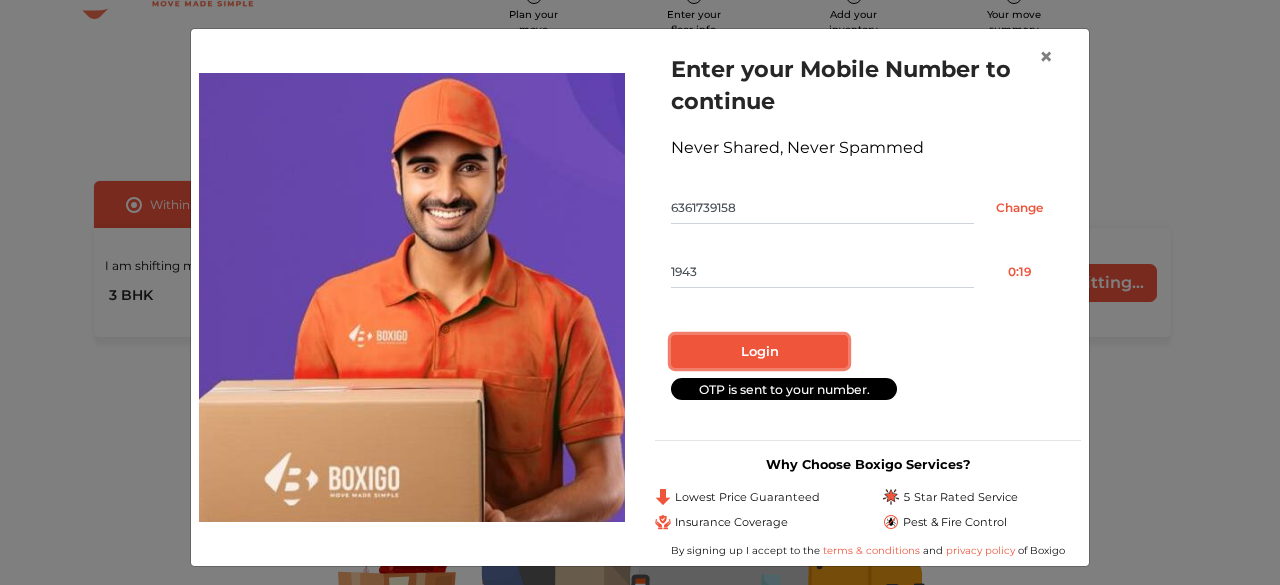 click on "Login" at bounding box center (759, 352) 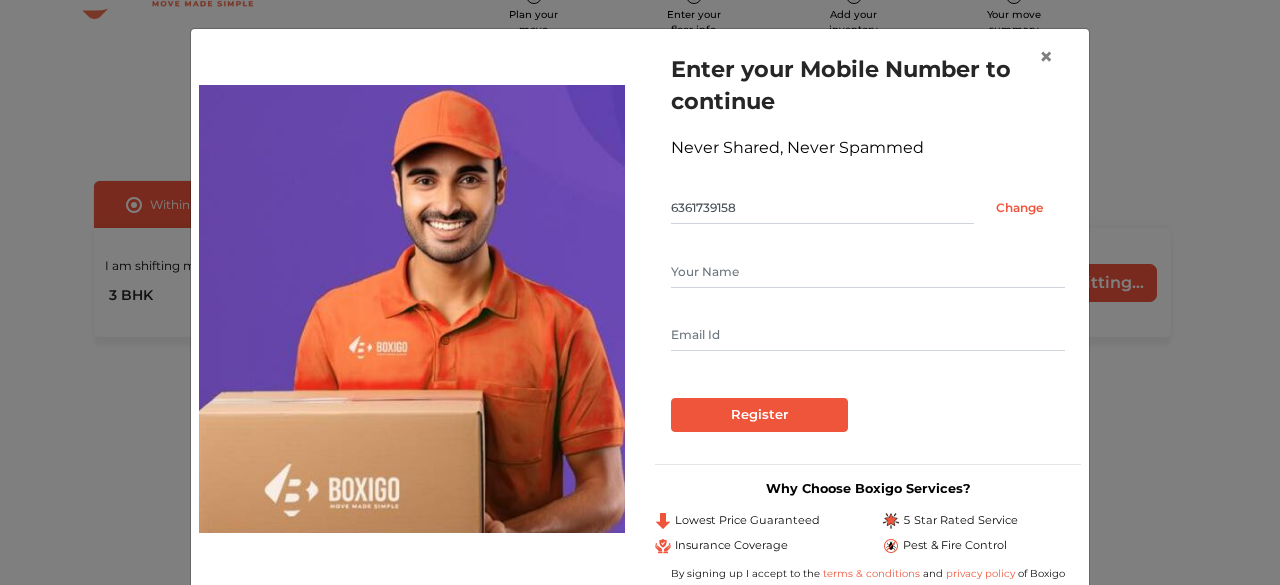 click at bounding box center [868, 272] 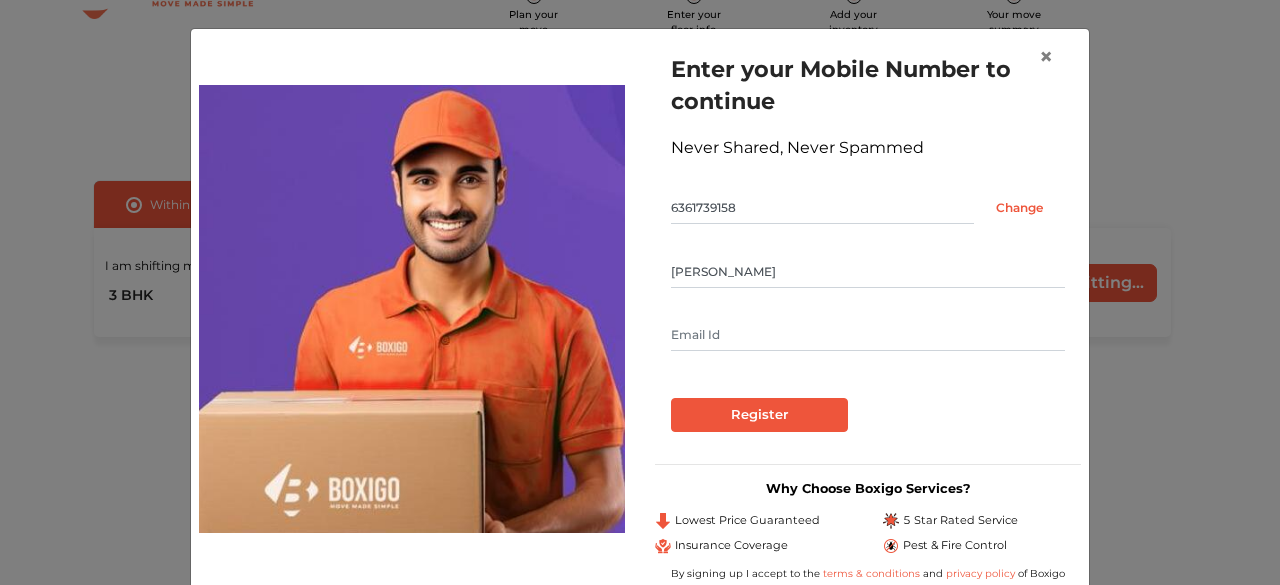 type on "Sai Avinash" 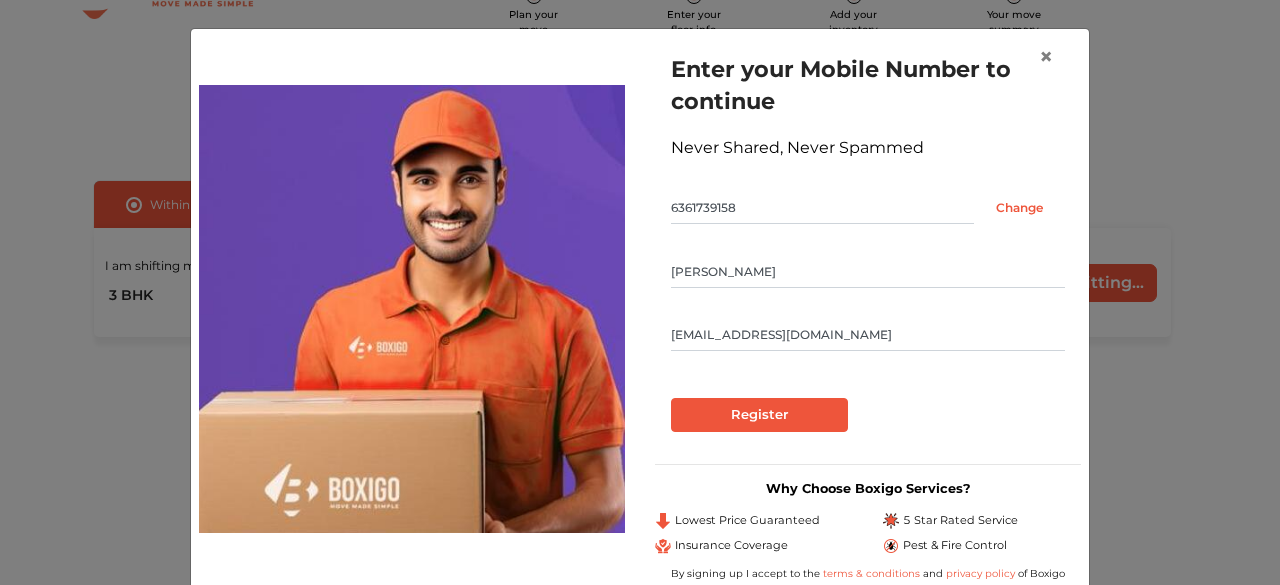 type on "gsaiavinash23@gmail.co" 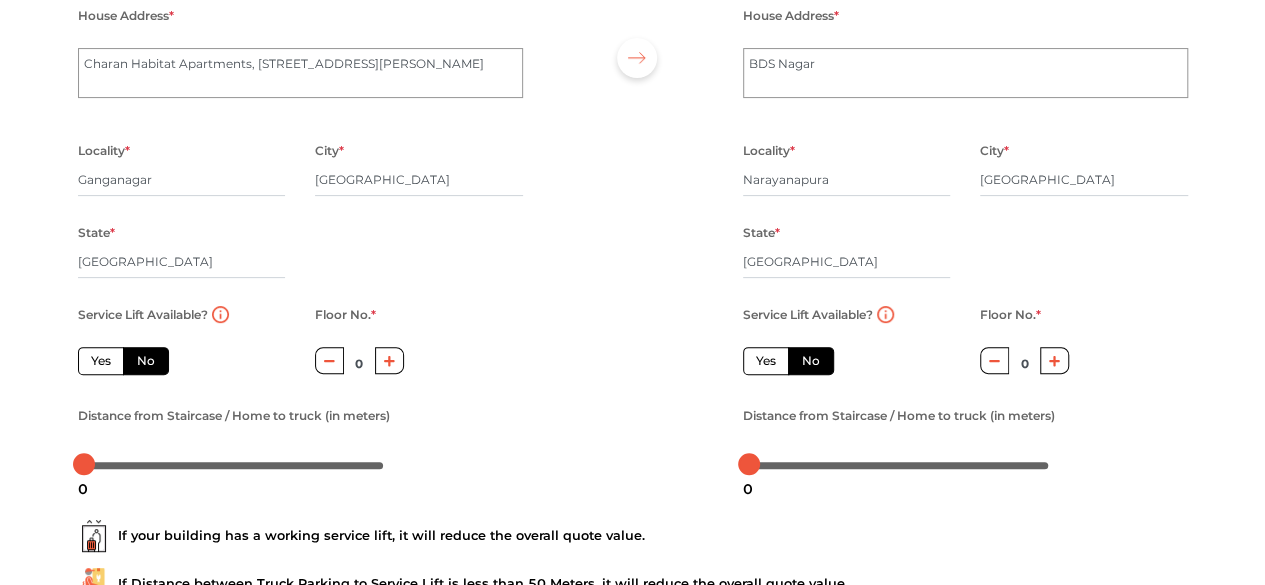 scroll, scrollTop: 200, scrollLeft: 0, axis: vertical 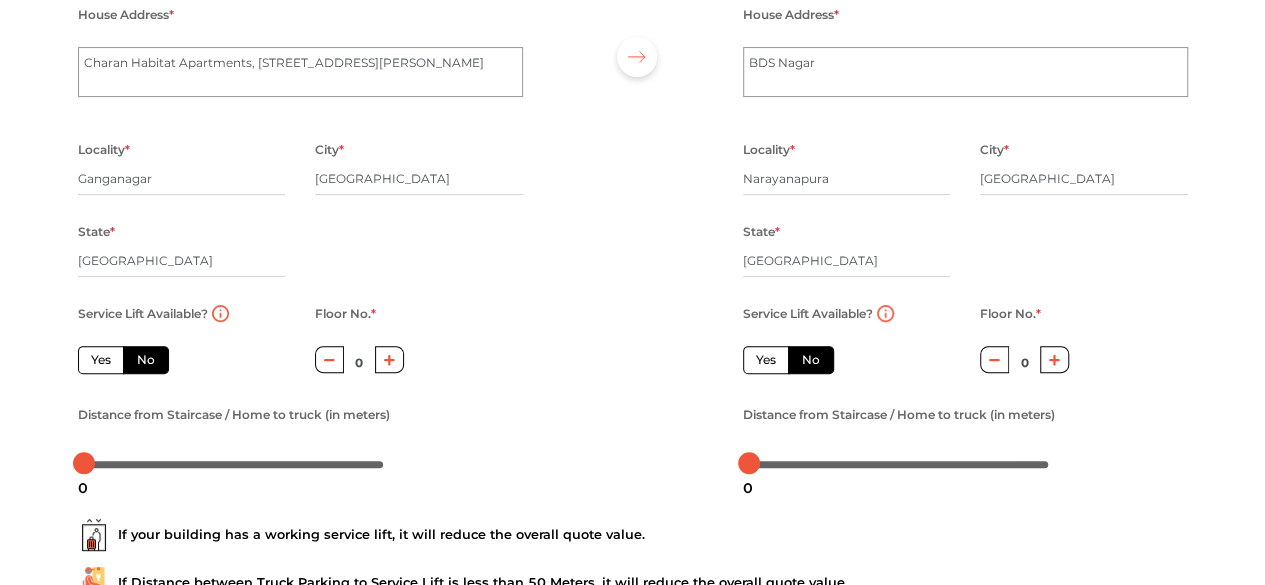 click on "Yes" at bounding box center (101, 360) 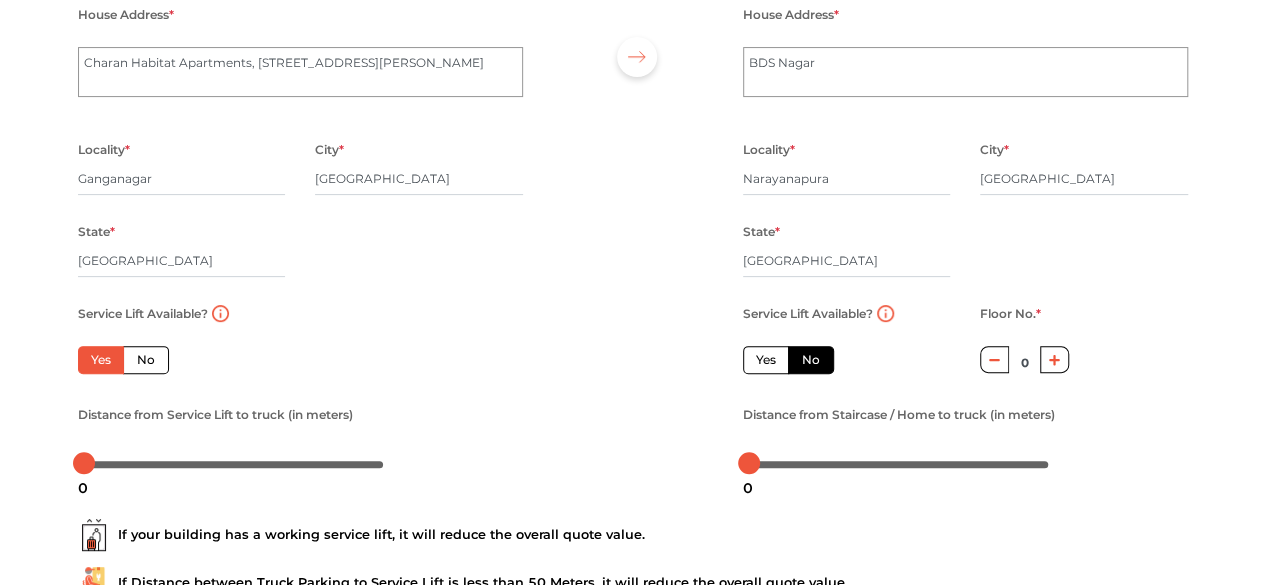 click on "Yes" at bounding box center [766, 360] 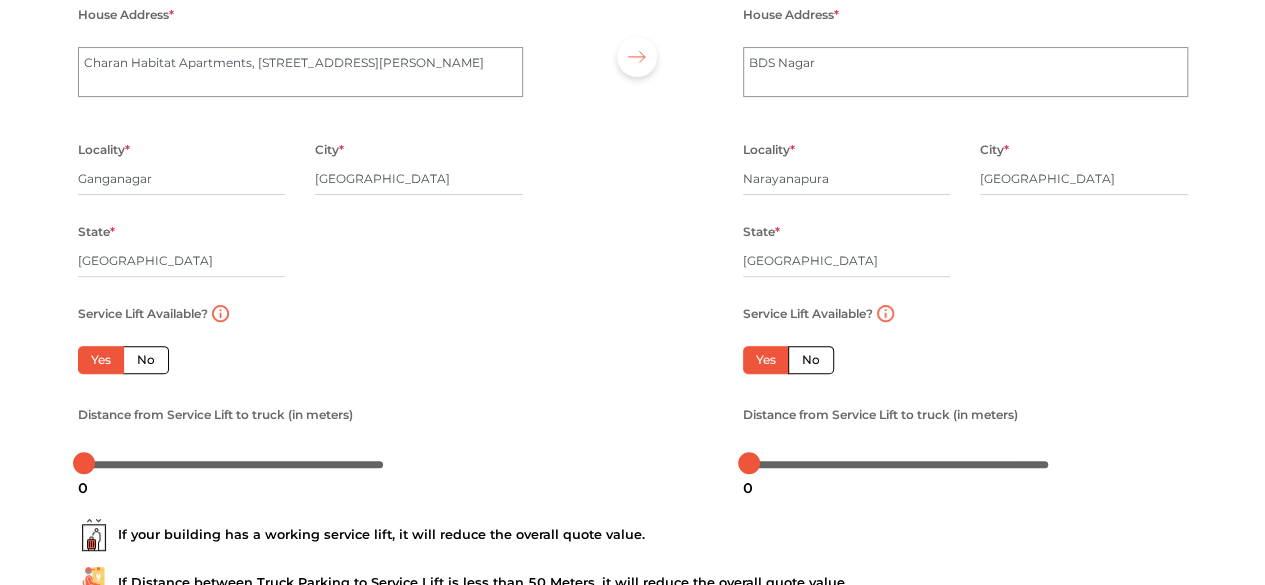 click on "No" at bounding box center (811, 360) 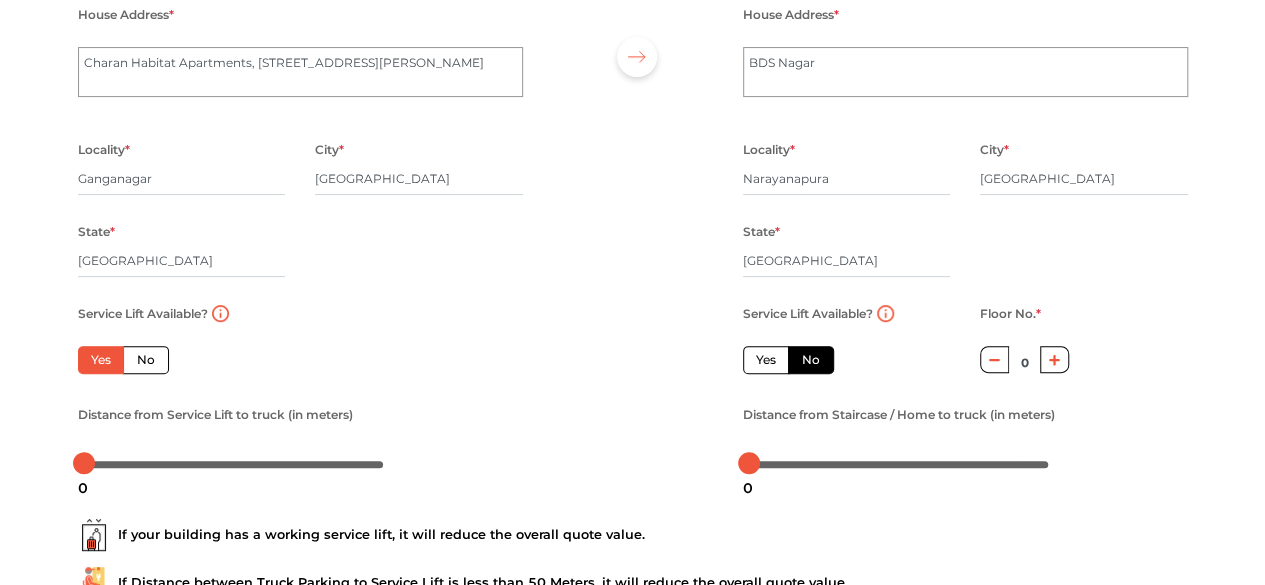 click at bounding box center (1054, 359) 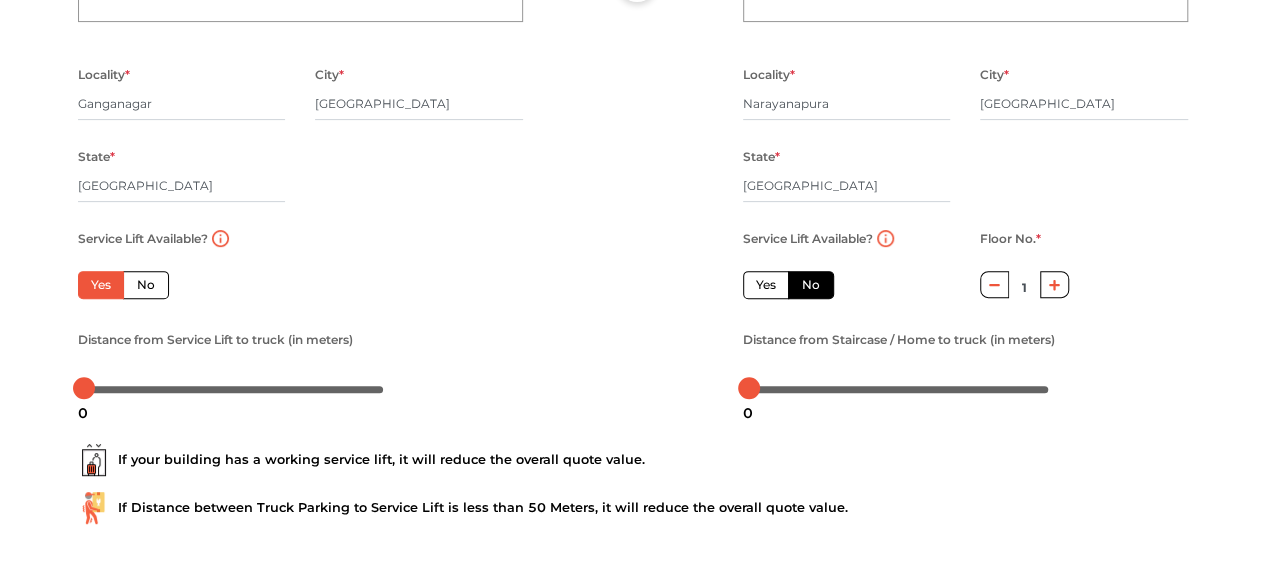 scroll, scrollTop: 277, scrollLeft: 0, axis: vertical 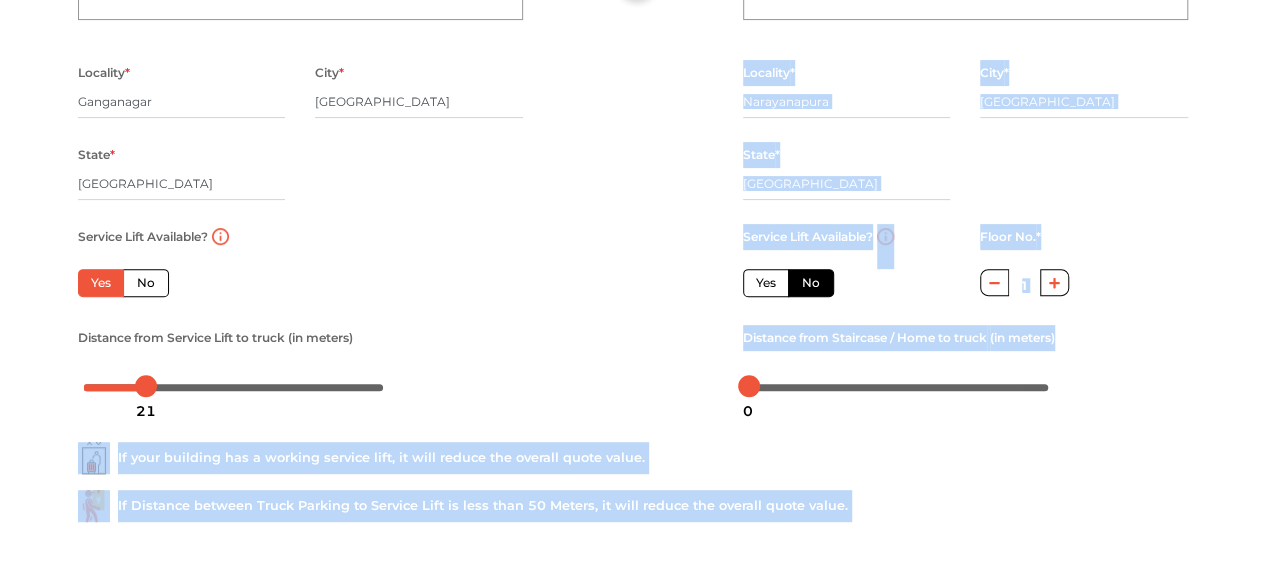 drag, startPoint x: 81, startPoint y: 393, endPoint x: 146, endPoint y: 375, distance: 67.44627 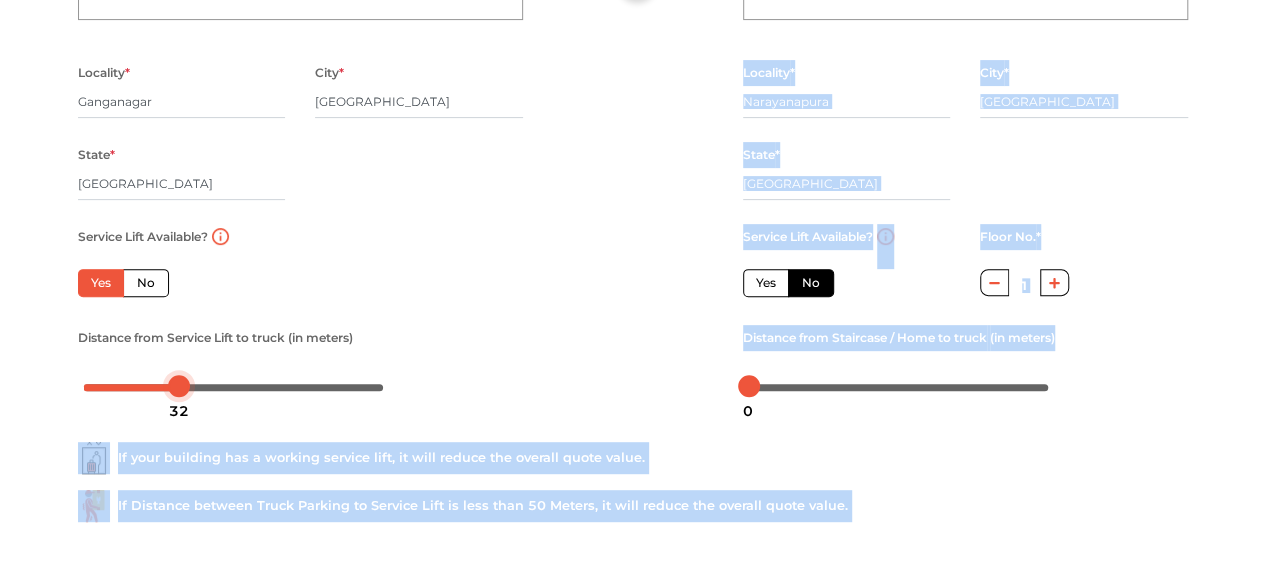 drag, startPoint x: 146, startPoint y: 389, endPoint x: 192, endPoint y: 385, distance: 46.173584 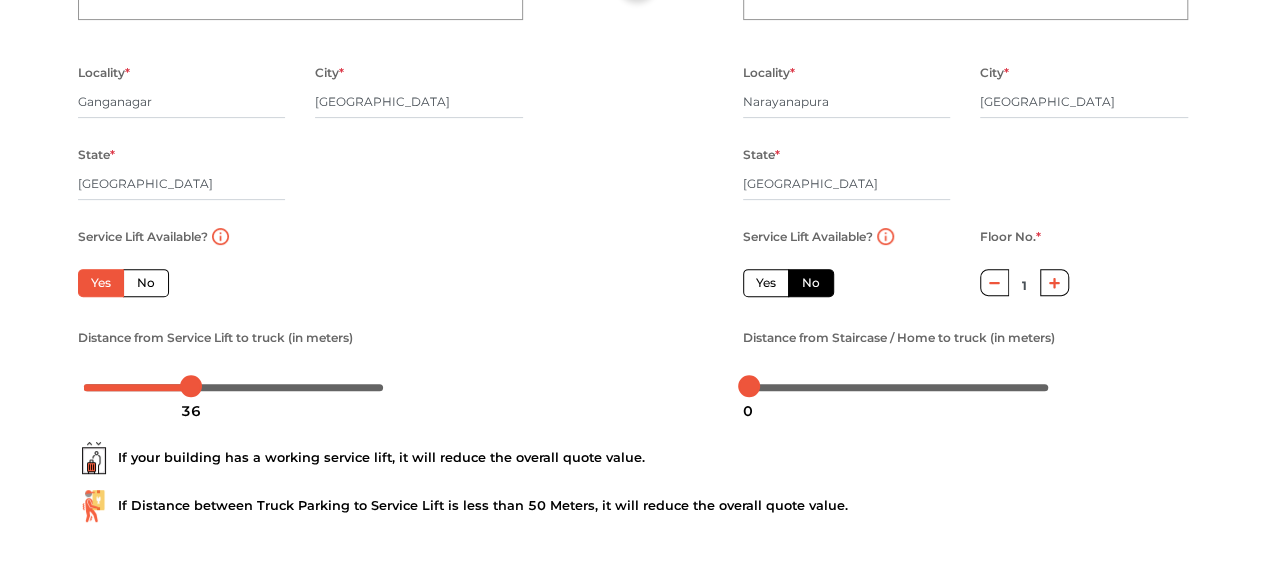 click on "Service Lift Available?  Yes No   Floor No.  * 0 Distance from Service Lift to truck   (in meters)" at bounding box center (300, 313) 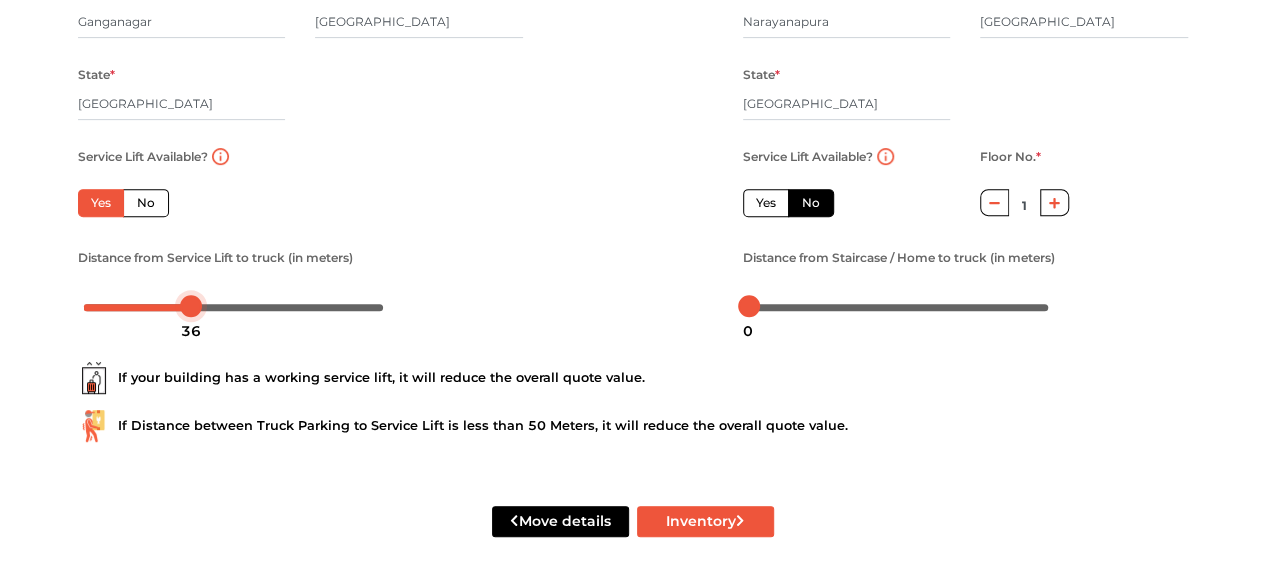 click at bounding box center (234, 306) 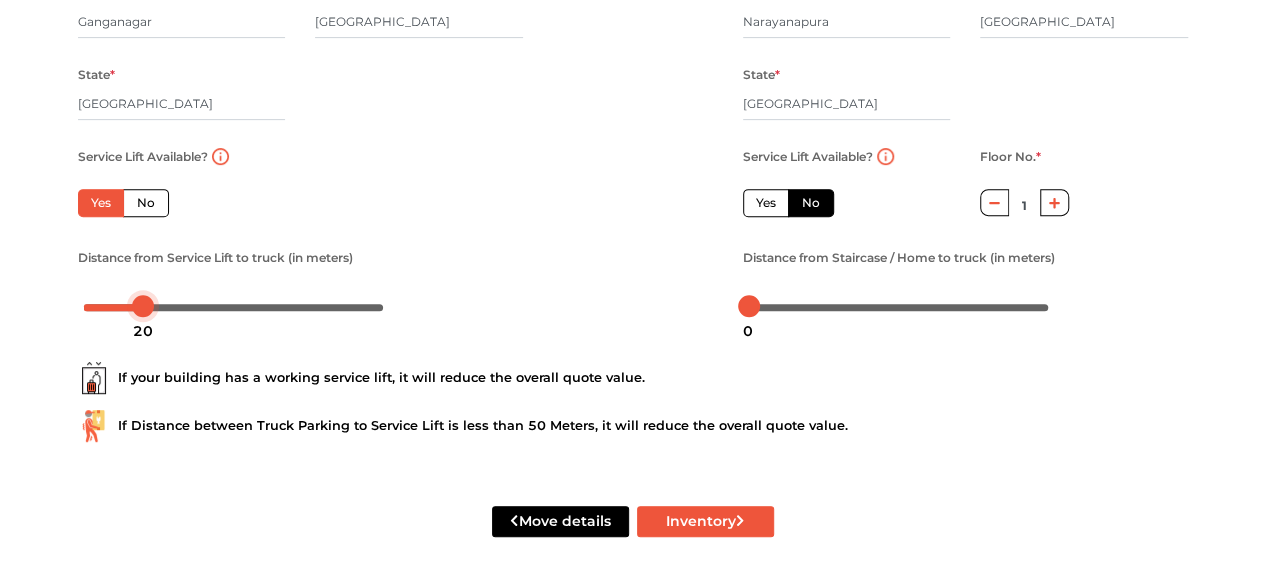 drag, startPoint x: 162, startPoint y: 305, endPoint x: 144, endPoint y: 328, distance: 29.206163 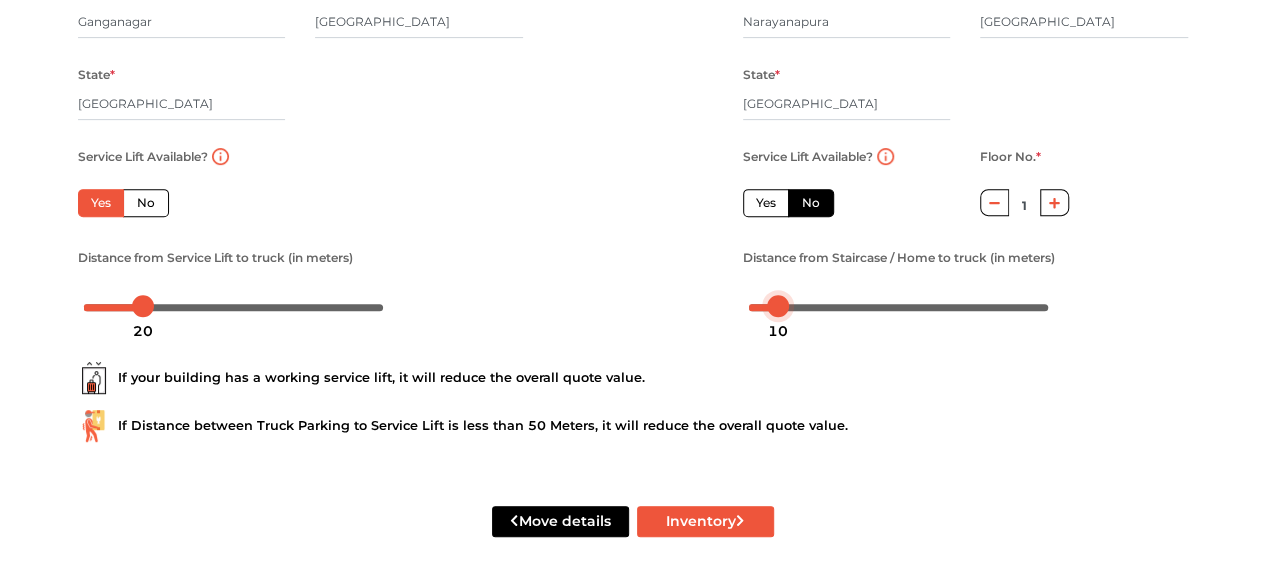 drag, startPoint x: 745, startPoint y: 307, endPoint x: 775, endPoint y: 305, distance: 30.066593 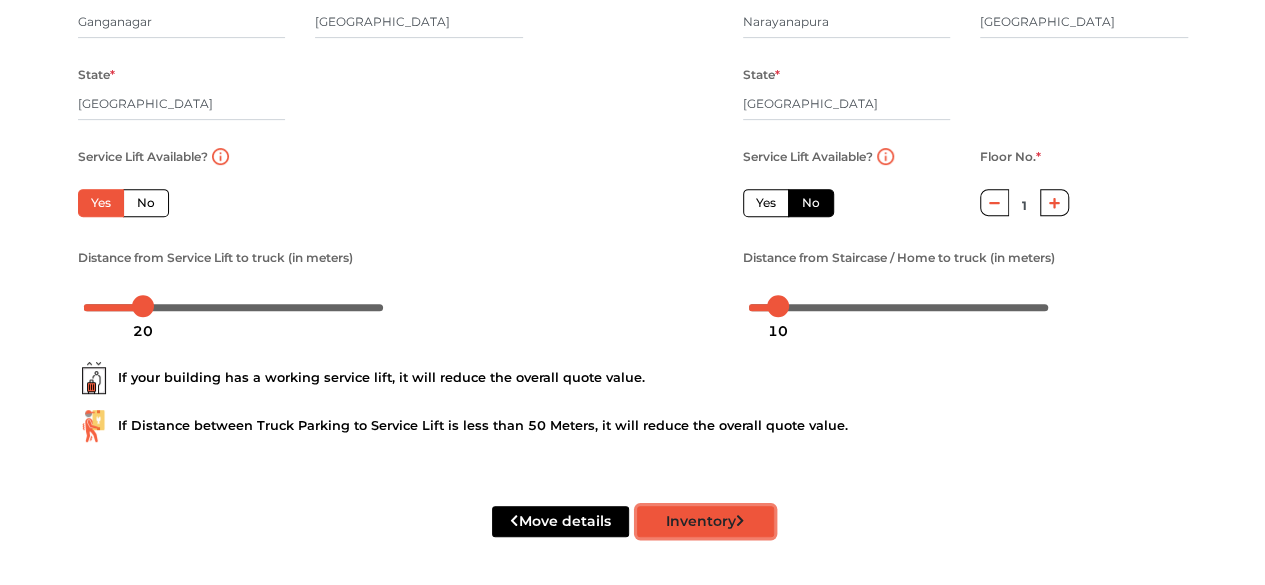 click on "Inventory" at bounding box center (705, 521) 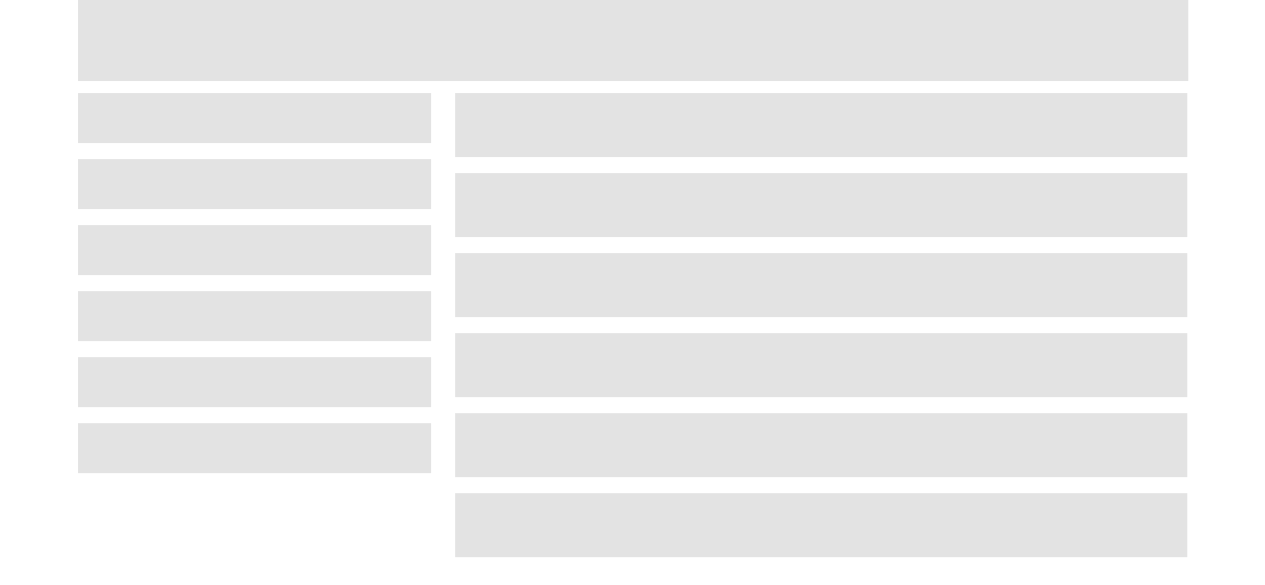 scroll, scrollTop: 96, scrollLeft: 0, axis: vertical 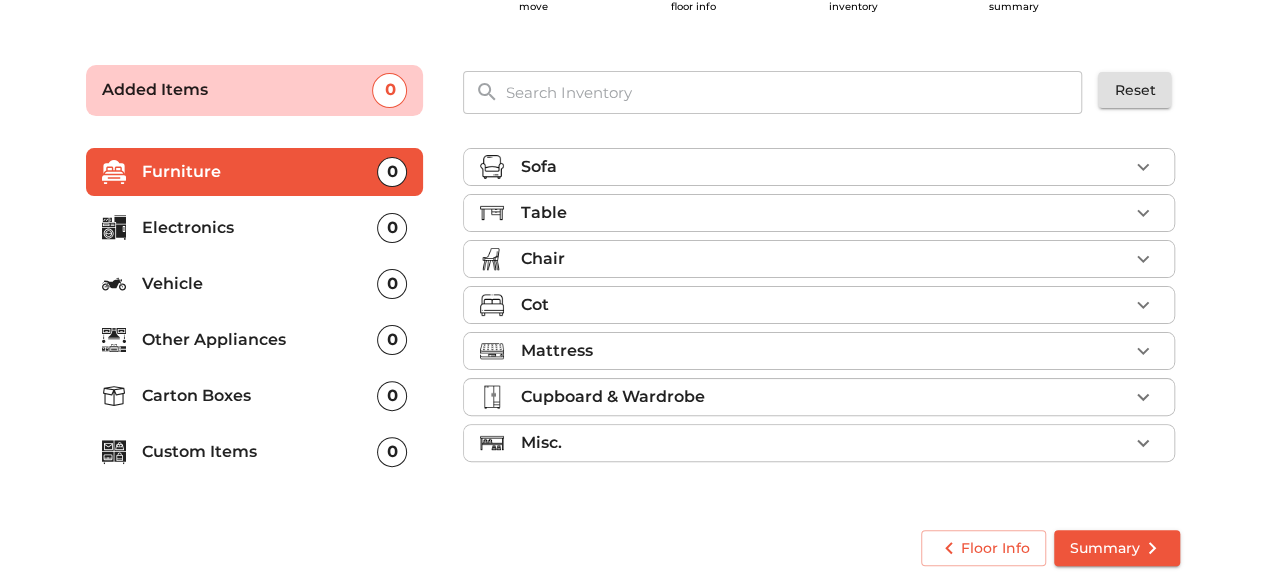 click on "Sofa" at bounding box center (824, 167) 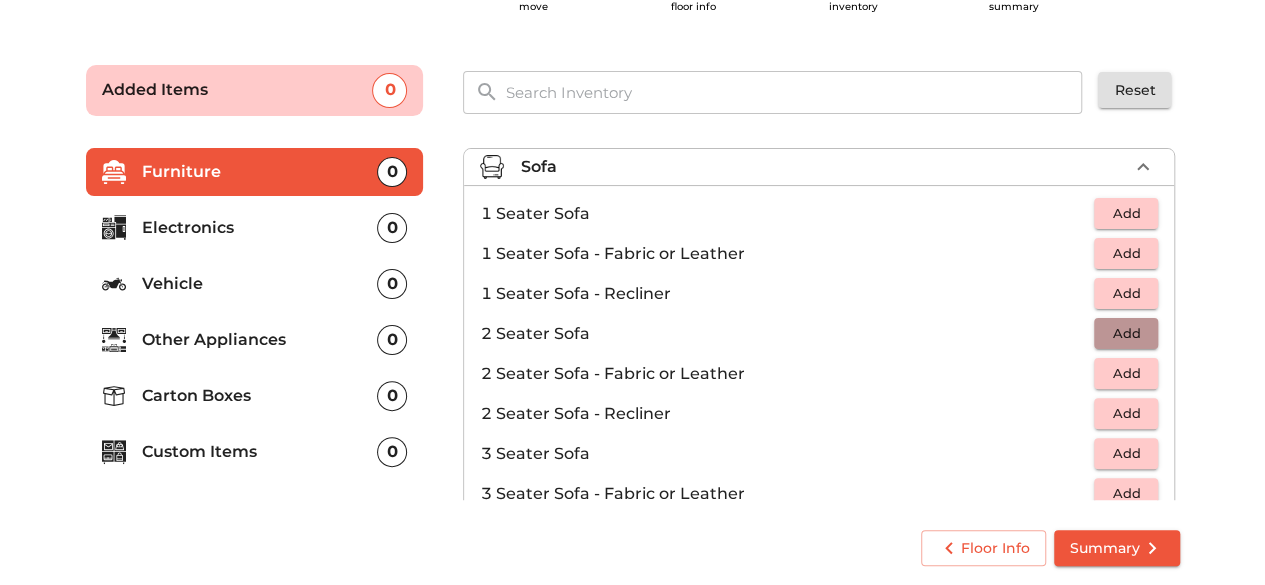 click on "Add" at bounding box center [1126, 333] 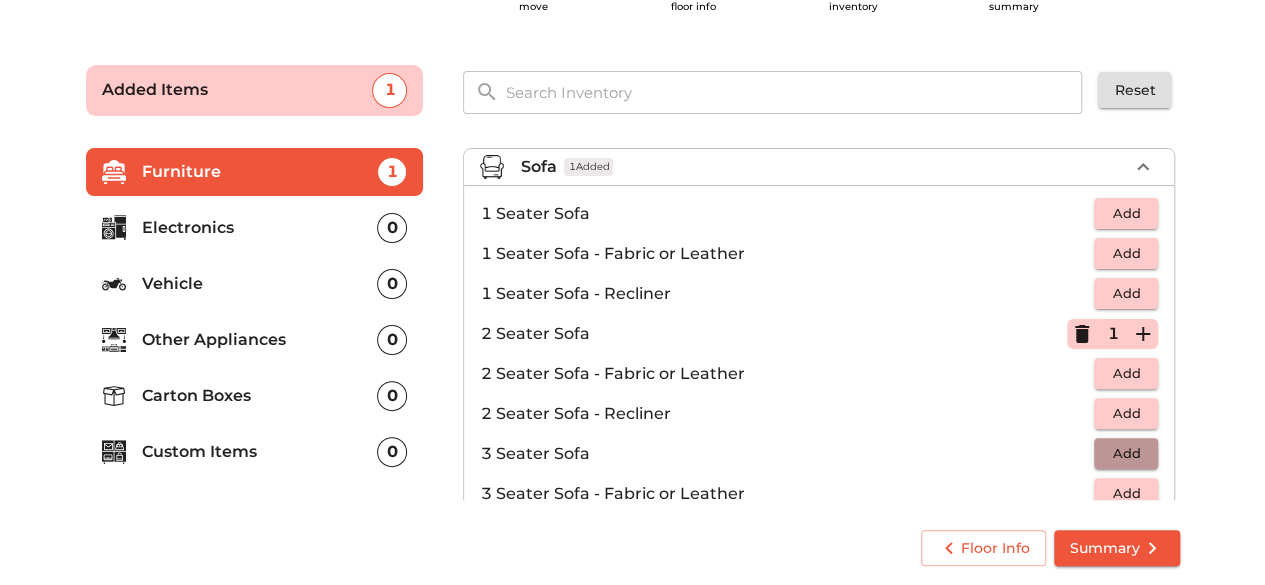 click on "Add" at bounding box center [1126, 453] 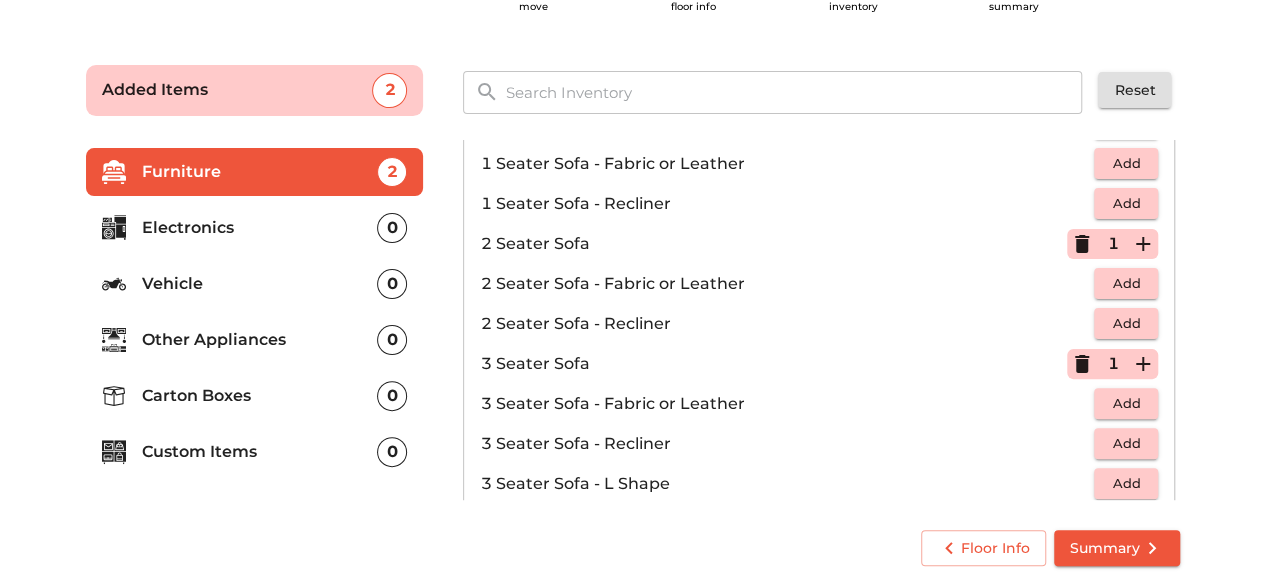 scroll, scrollTop: 91, scrollLeft: 0, axis: vertical 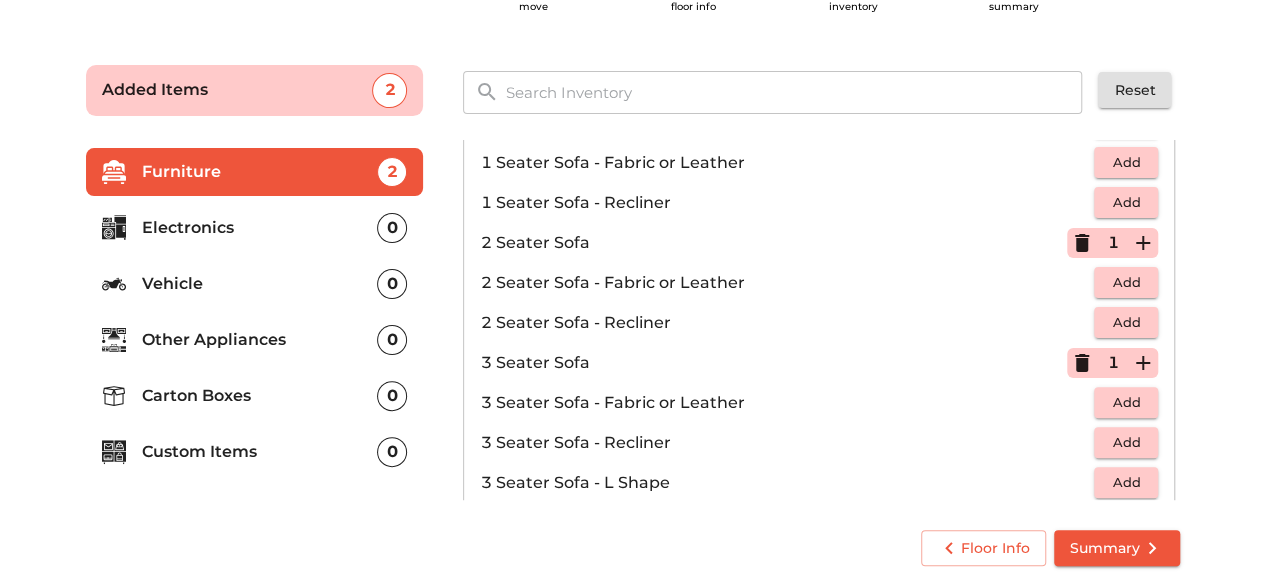 click on "Add" at bounding box center (1126, 442) 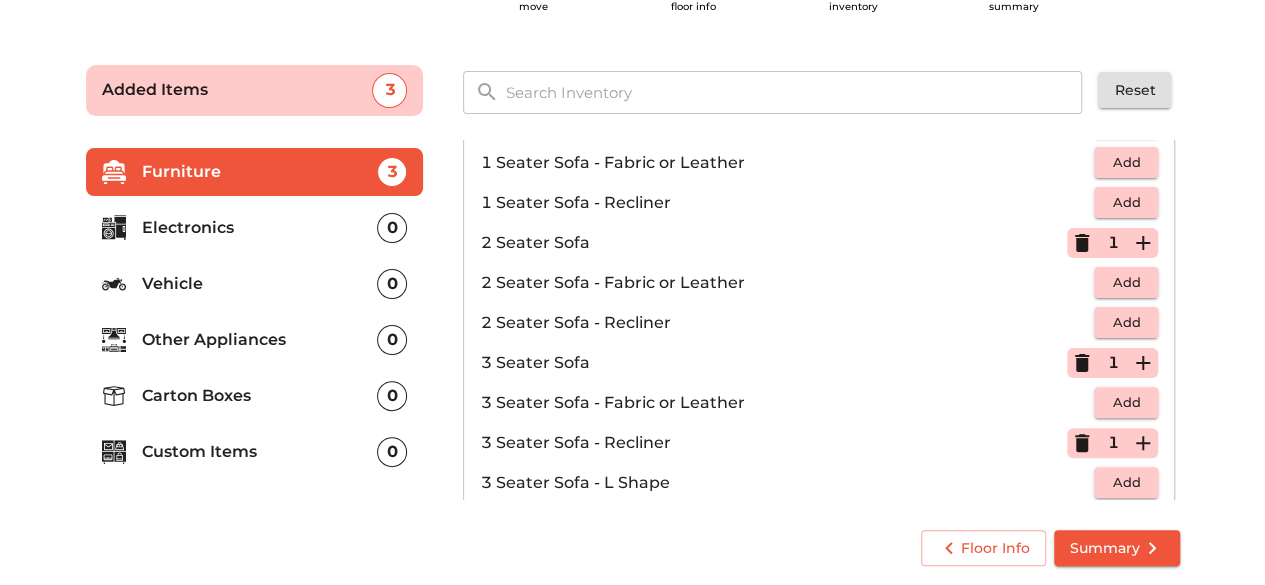 click on "Plan your   move Enter your   floor info Add your   inventory Your move   summary Added Items 3 ​ Reset Furniture 3 Electronics 0 Vehicle 0 Other Appliances 0 Carton Boxes 0 Custom Items 0 Sofa 3  Added 1 Seater Sofa Add 1 Seater Sofa - Fabric or Leather Add 1 Seater Sofa - Recliner Add 2 Seater Sofa 1 2 Seater Sofa - Fabric or Leather Add 2 Seater Sofa - Recliner Add 3 Seater Sofa 1 3 Seater Sofa - Fabric or Leather Add 3 Seater Sofa - Recliner 1 3 Seater Sofa - L Shape Add 5 Seater Sofa - L Shape Add 7 Seater Sofa - L Shape Add Footrest Add Sofa Cum Bed Add Sofa Ottoman Add Table Chair Cot Mattress Cupboard & Wardrobe Misc.  Floor Info Summary" at bounding box center (632, 312) 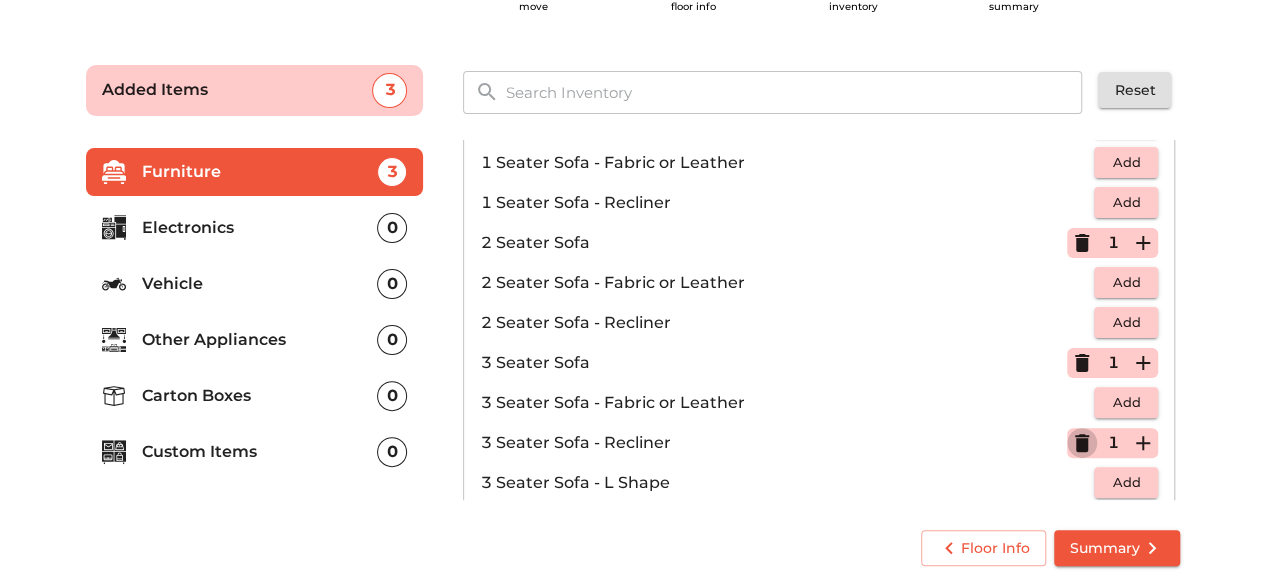 click 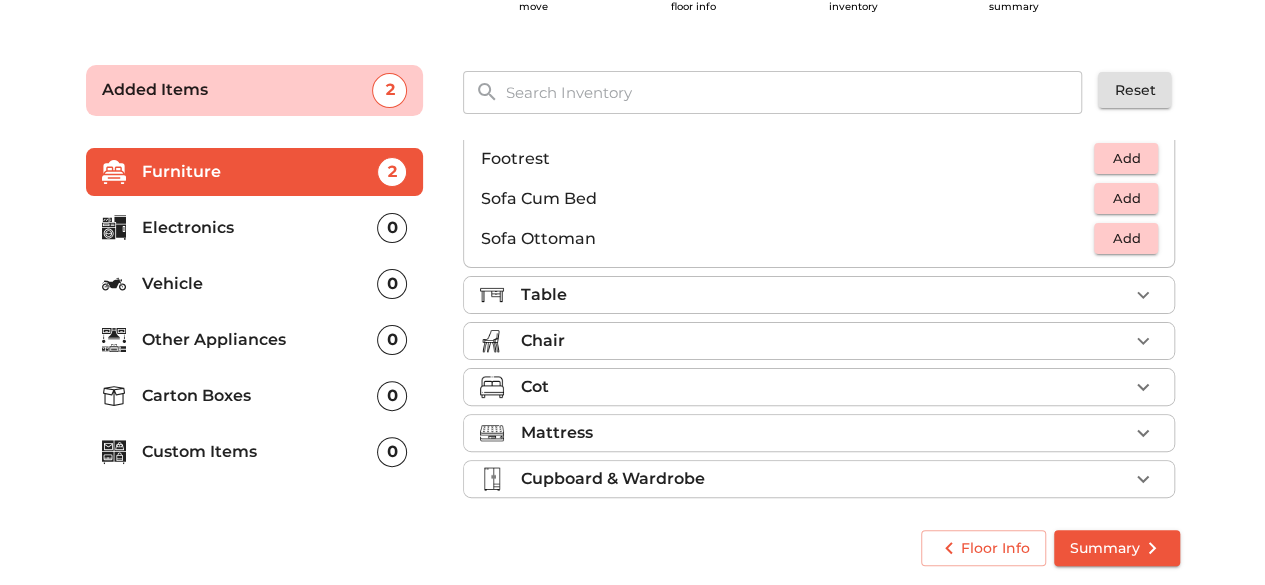 scroll, scrollTop: 548, scrollLeft: 0, axis: vertical 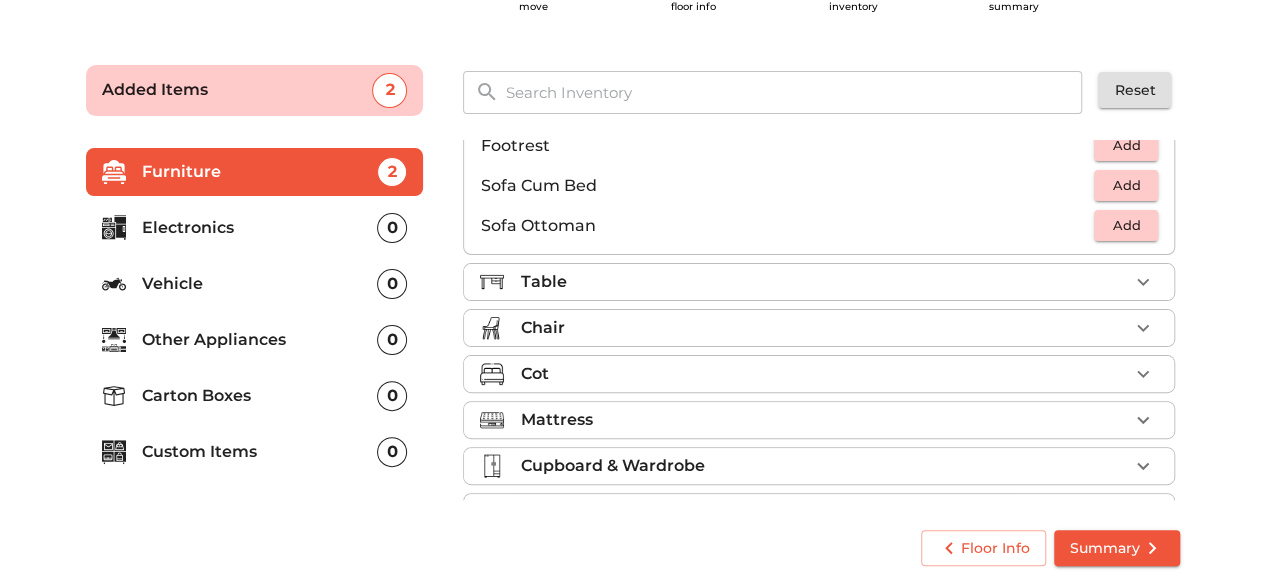 click on "Table" at bounding box center [824, 282] 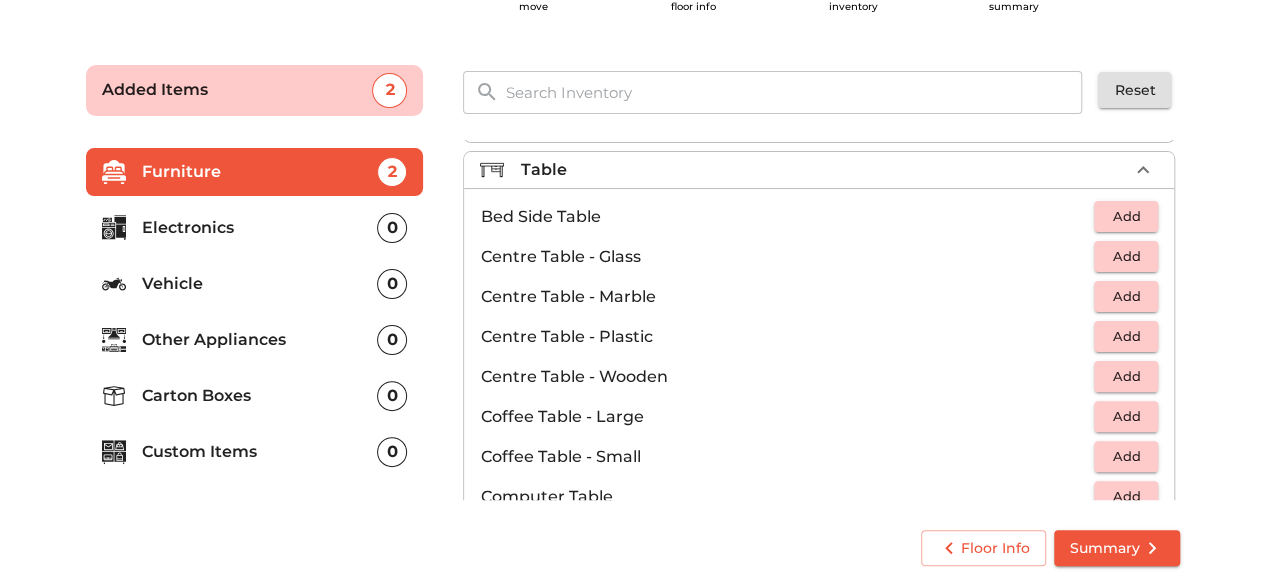 scroll, scrollTop: 25, scrollLeft: 0, axis: vertical 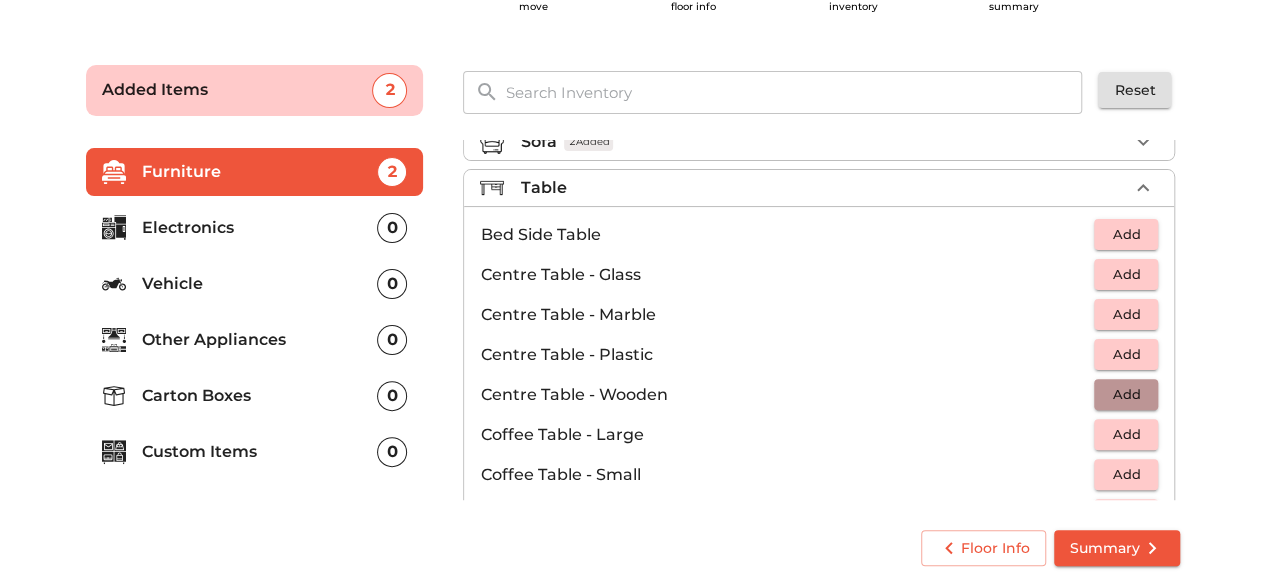 click on "Add" at bounding box center [1126, 394] 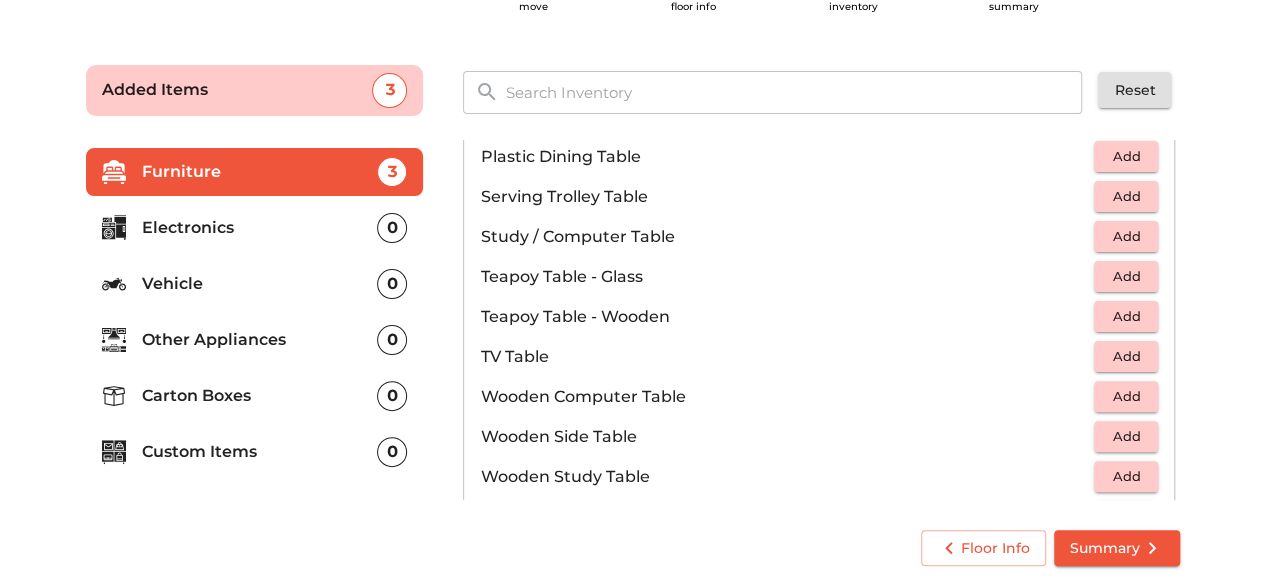 scroll, scrollTop: 1208, scrollLeft: 0, axis: vertical 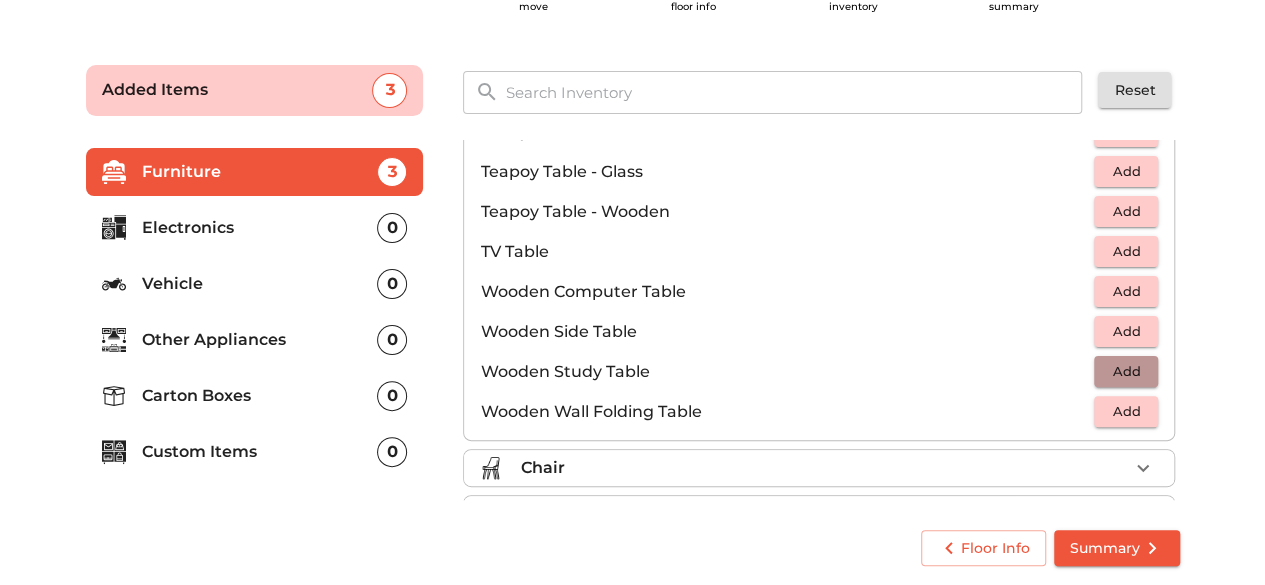 click on "Add" at bounding box center [1126, 371] 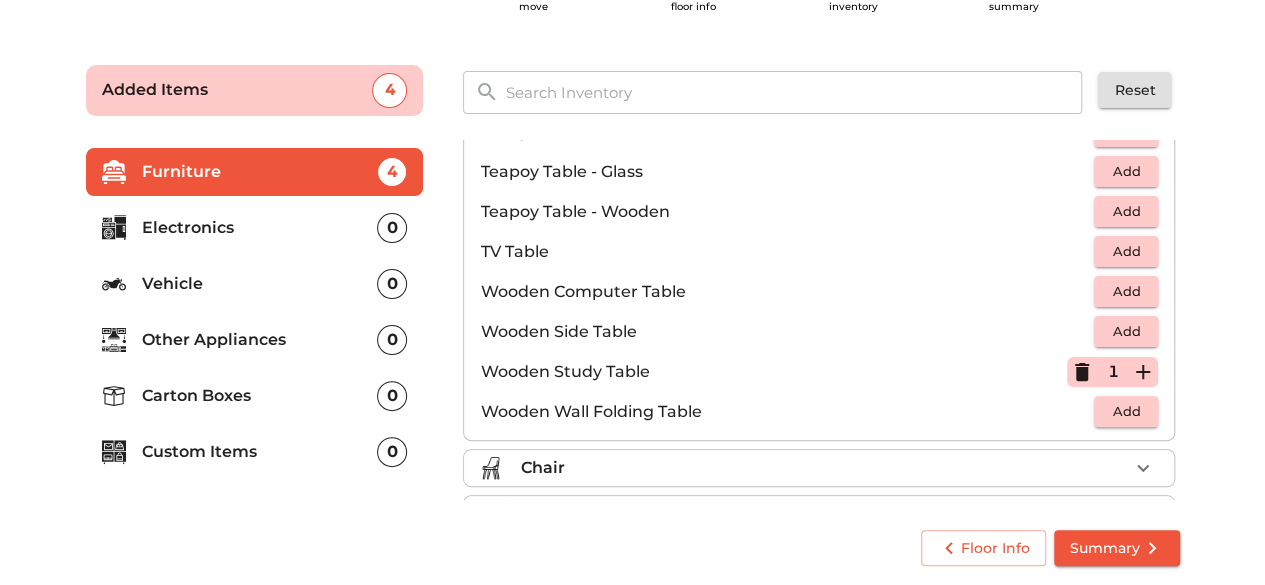 click on "Chair" at bounding box center [824, 468] 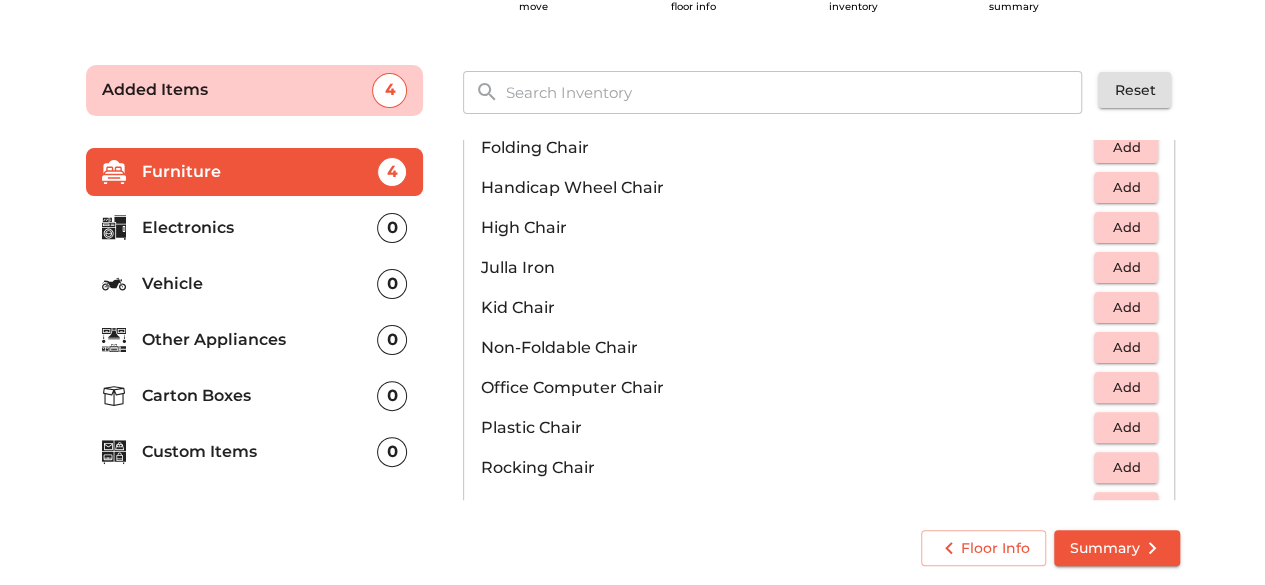scroll, scrollTop: 479, scrollLeft: 0, axis: vertical 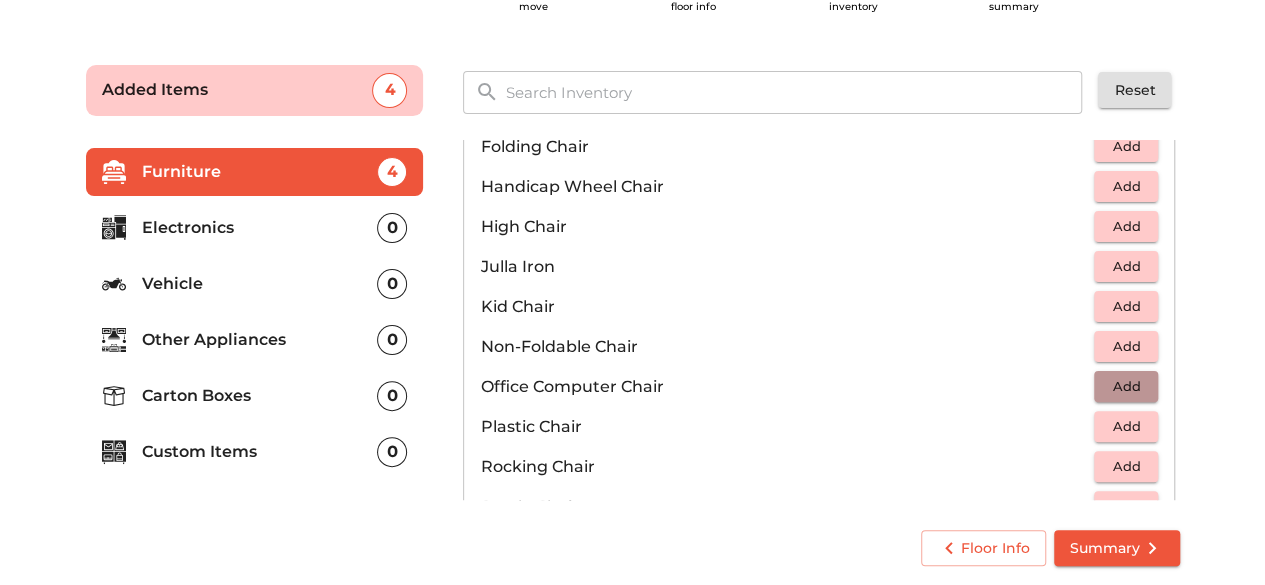click on "Add" at bounding box center [1126, 386] 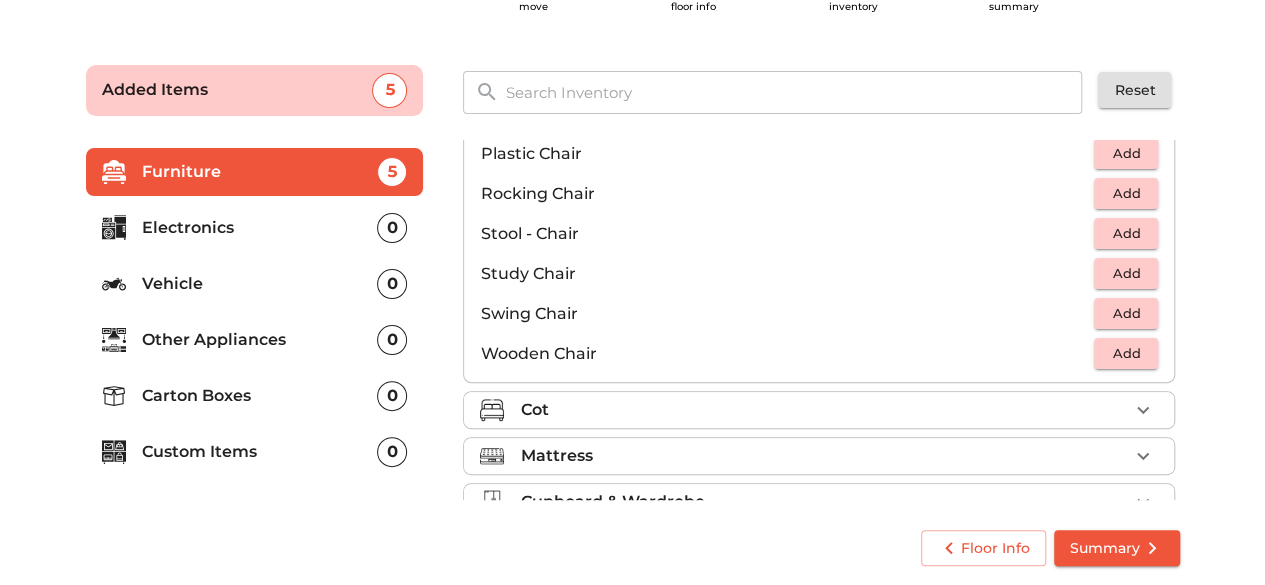 scroll, scrollTop: 758, scrollLeft: 0, axis: vertical 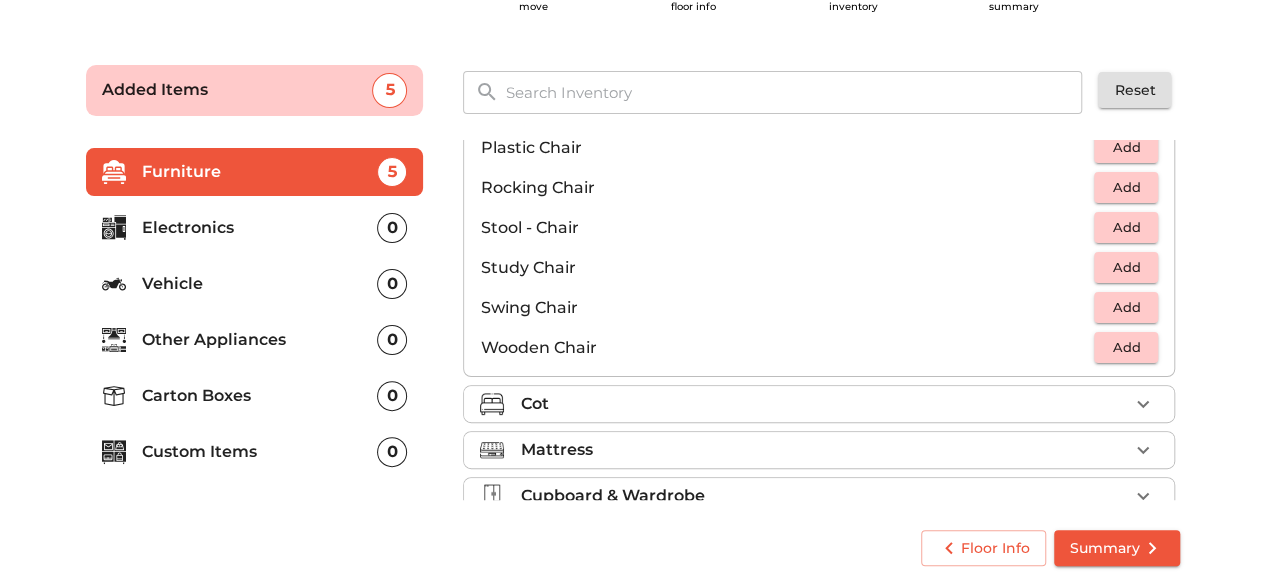 click on "Cot" at bounding box center [824, 404] 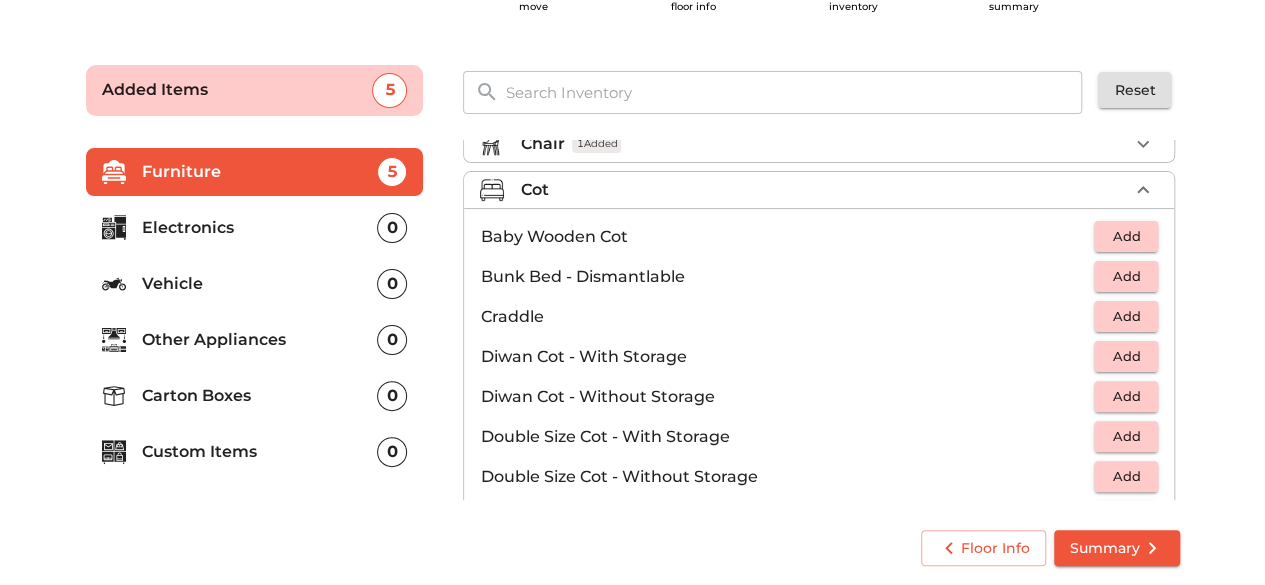 scroll, scrollTop: 112, scrollLeft: 0, axis: vertical 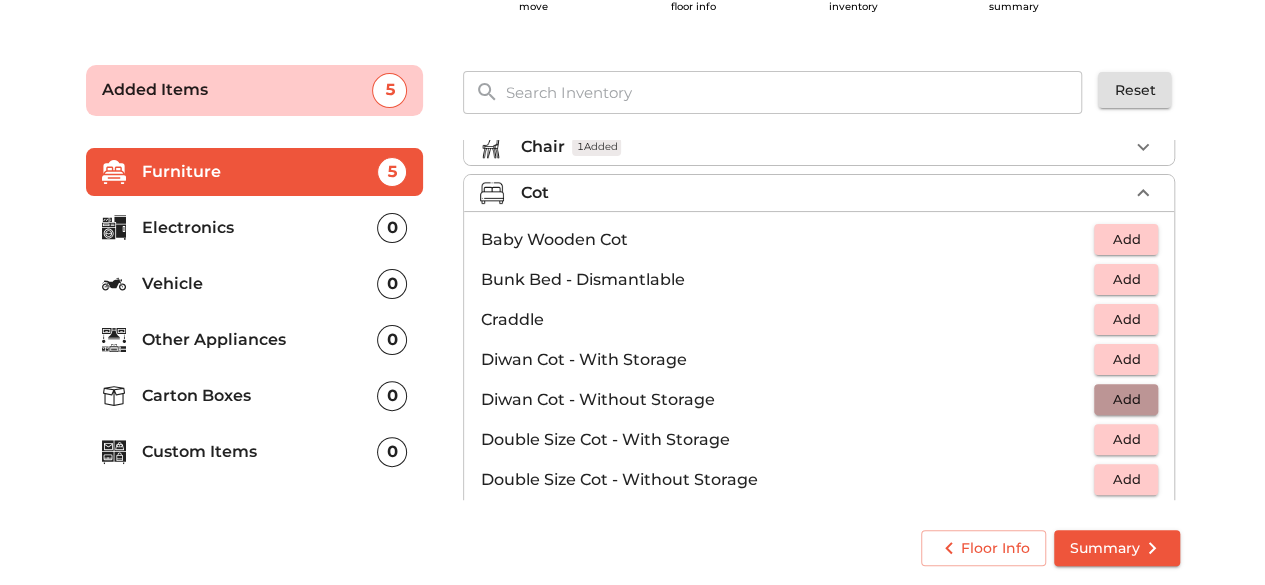 click on "Add" at bounding box center [1126, 399] 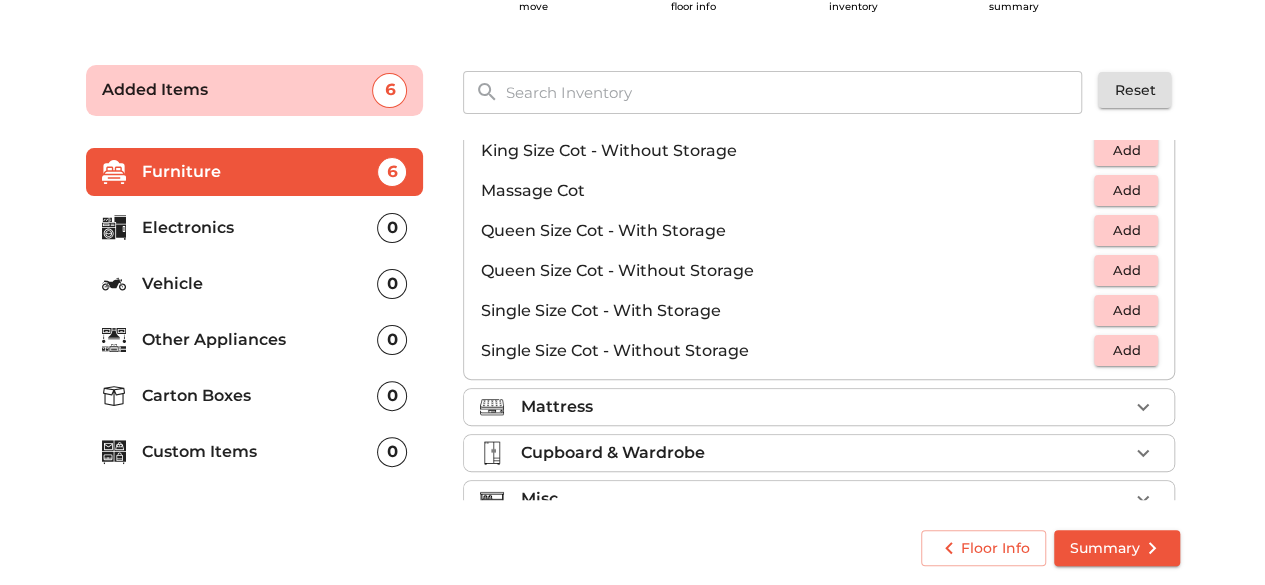scroll, scrollTop: 630, scrollLeft: 0, axis: vertical 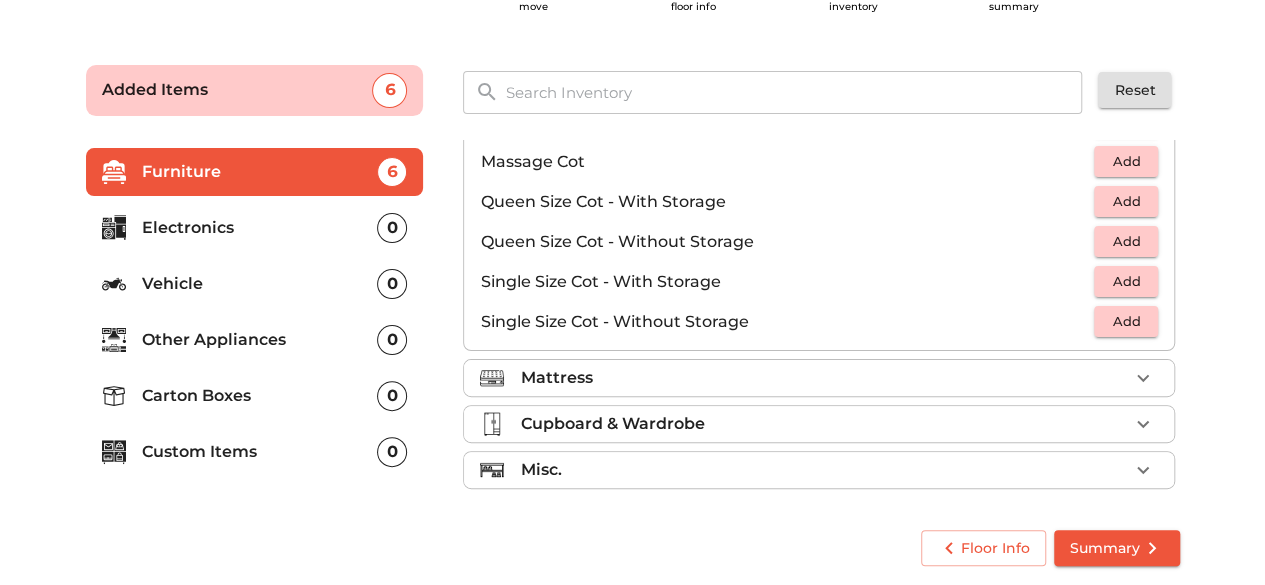 click on "Mattress" at bounding box center [824, 378] 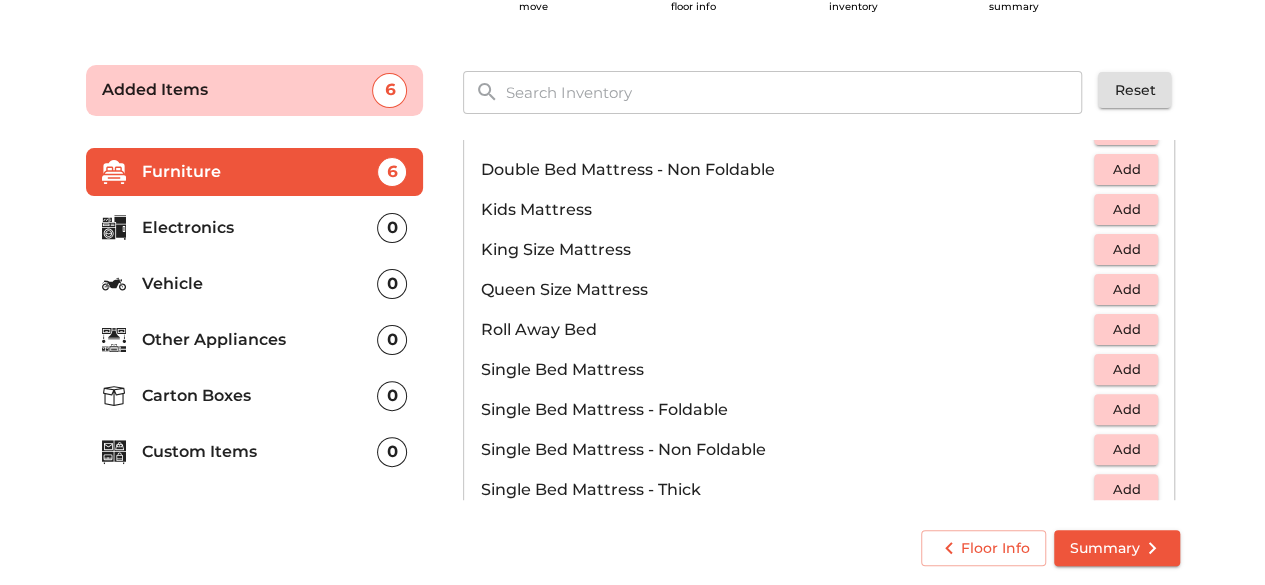 scroll, scrollTop: 269, scrollLeft: 0, axis: vertical 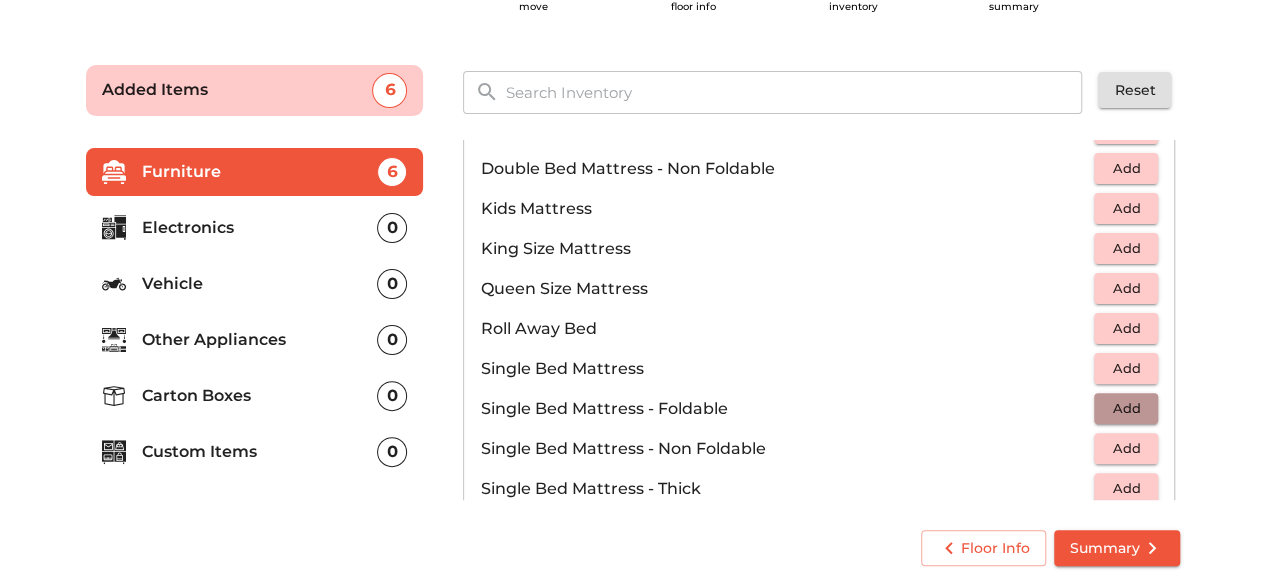 click on "Add" at bounding box center [1126, 408] 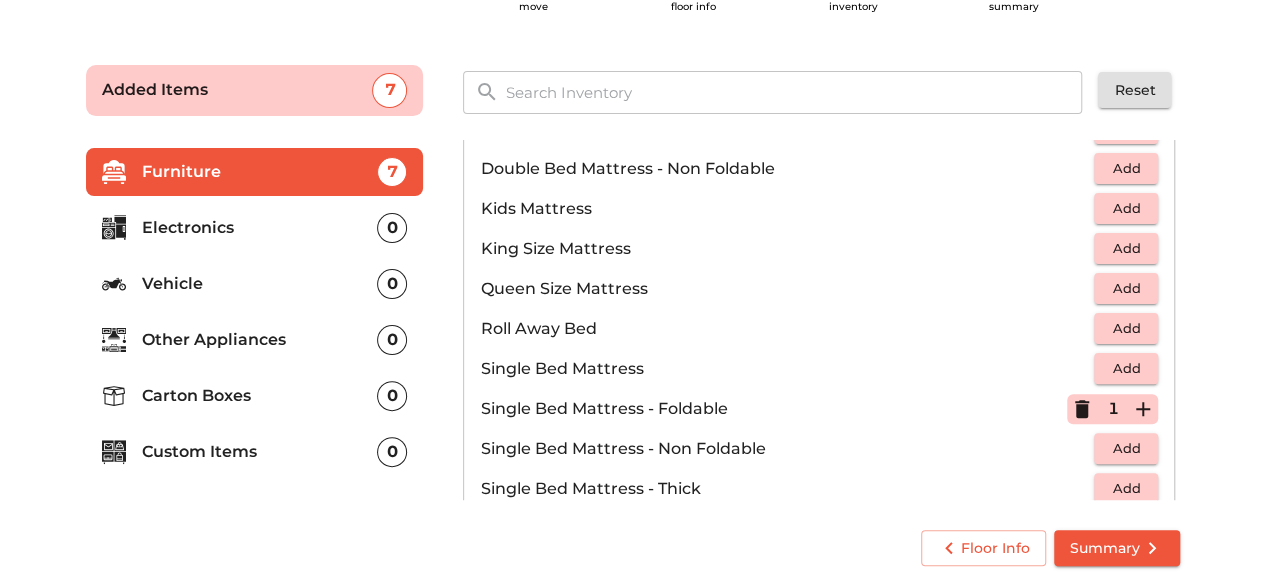 scroll, scrollTop: 390, scrollLeft: 0, axis: vertical 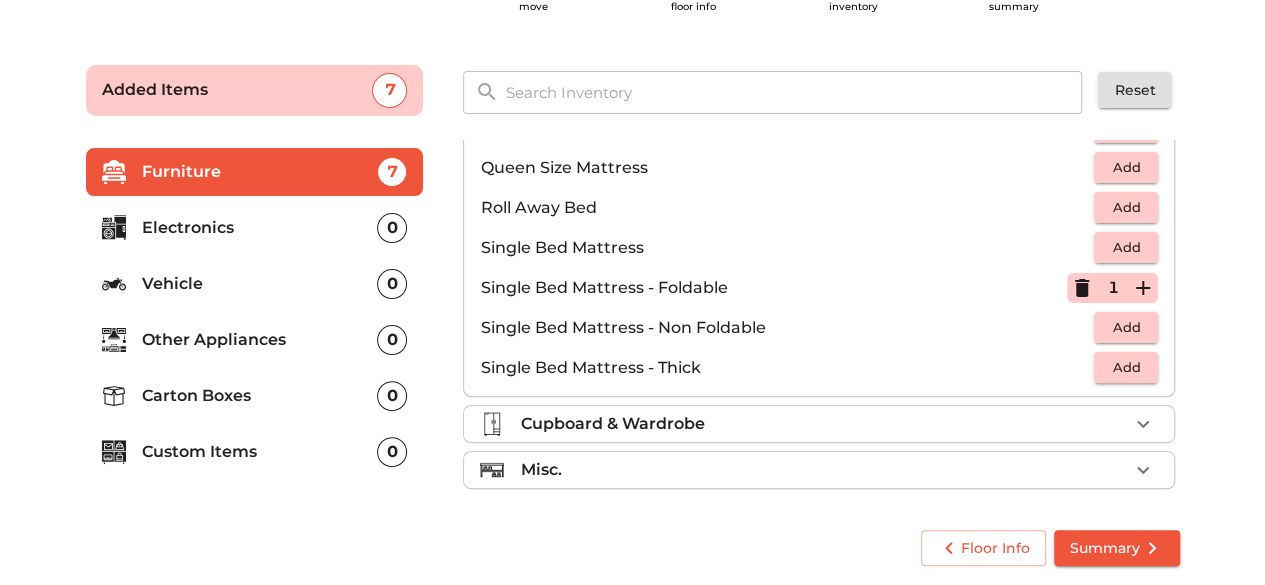 click on "Cupboard & Wardrobe" at bounding box center [824, 424] 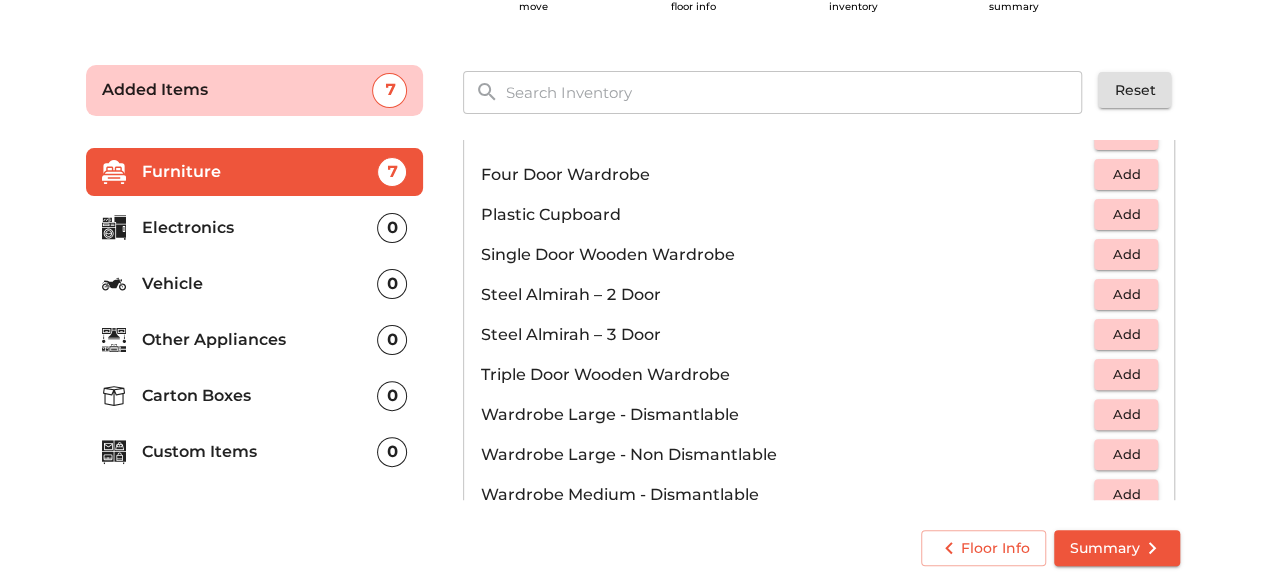 scroll, scrollTop: 670, scrollLeft: 0, axis: vertical 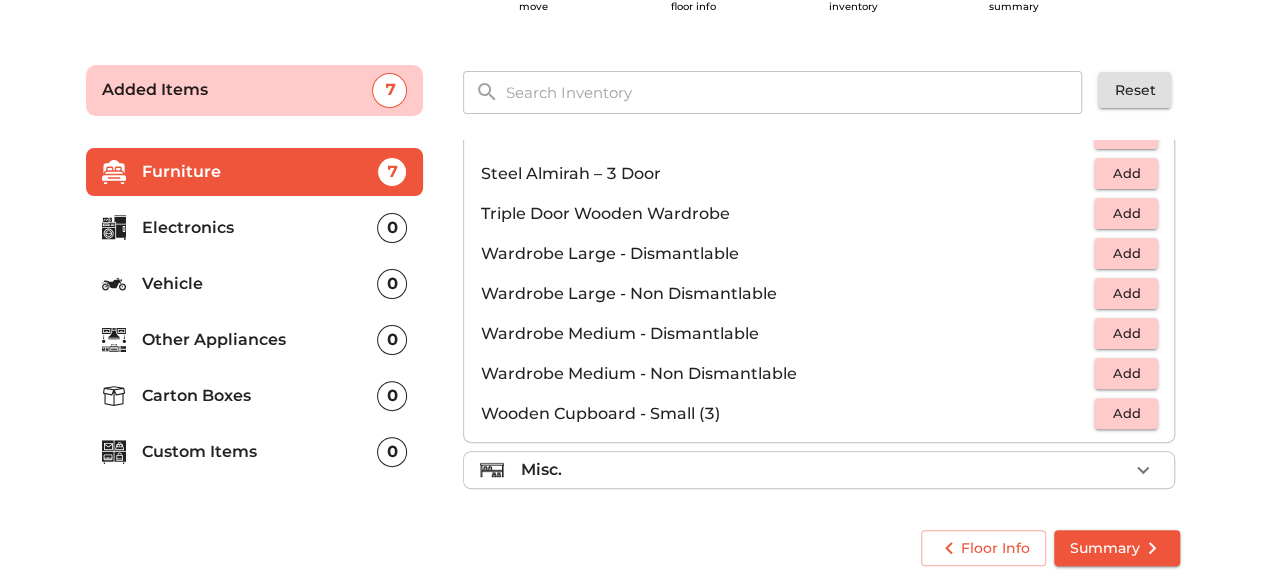 click on "Add" at bounding box center (1126, 373) 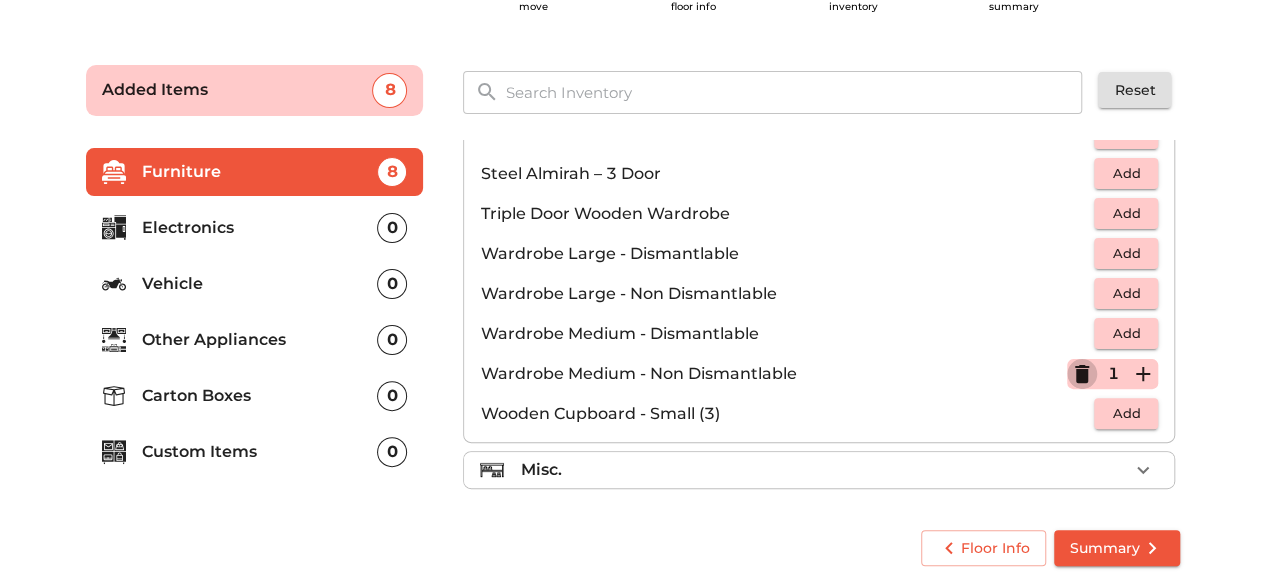 click 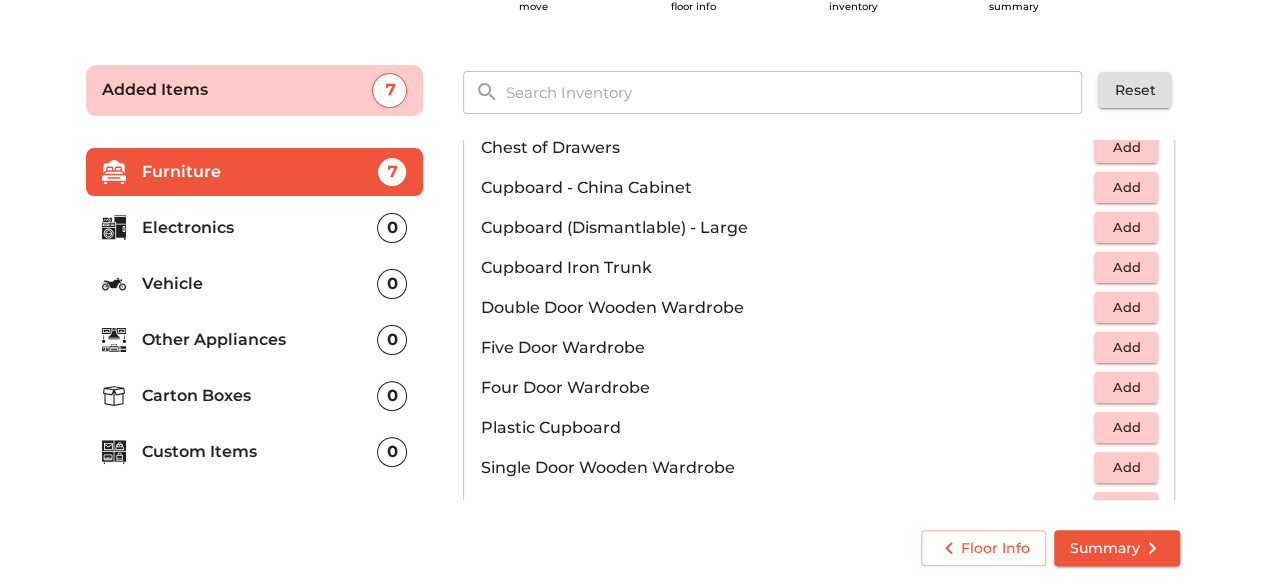 scroll, scrollTop: 292, scrollLeft: 0, axis: vertical 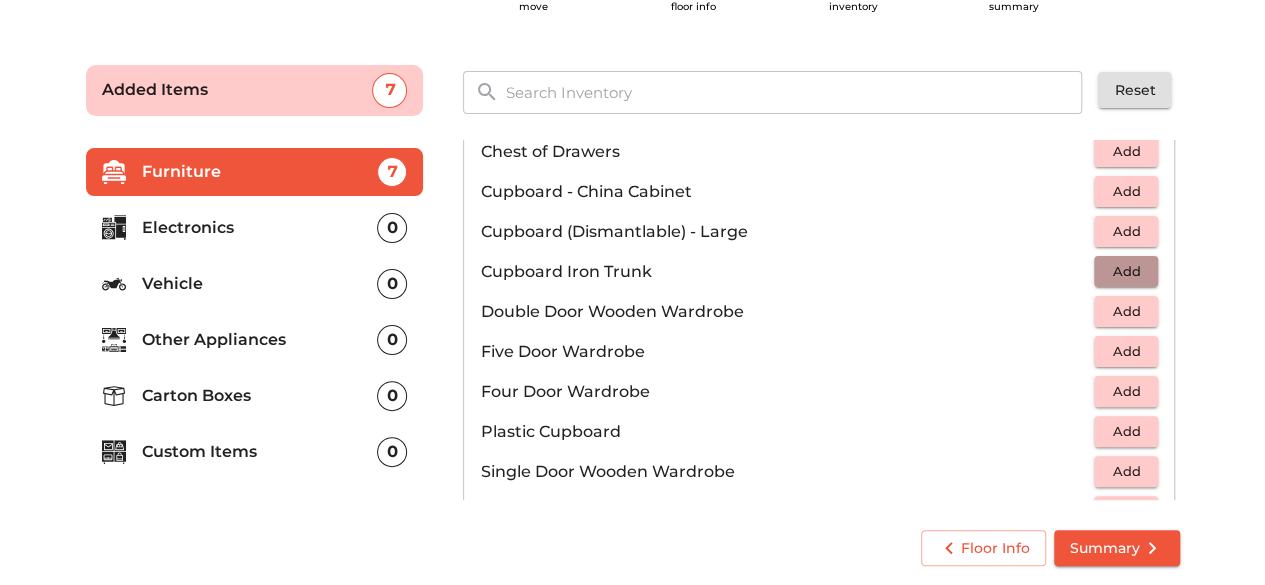 click on "Add" at bounding box center [1126, 271] 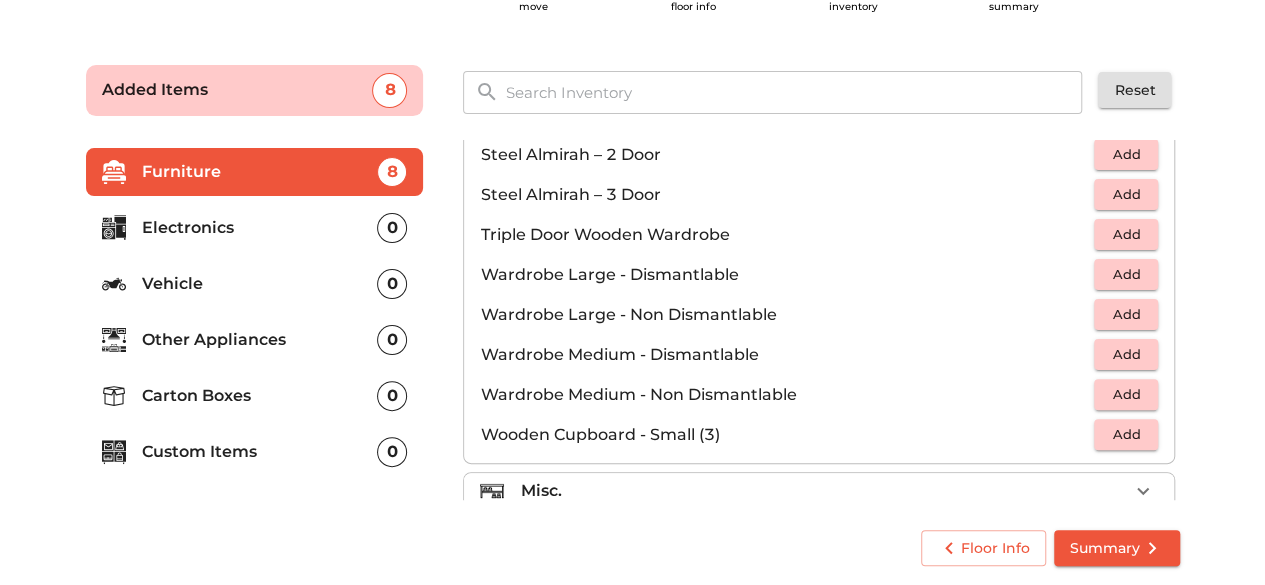 scroll, scrollTop: 670, scrollLeft: 0, axis: vertical 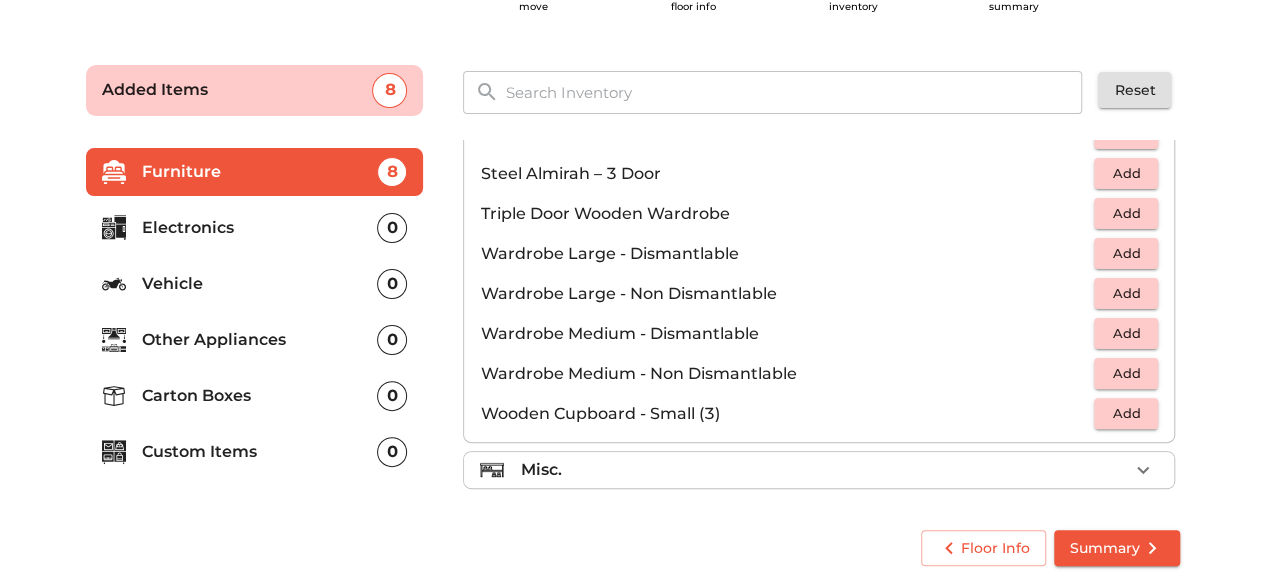 click on "Misc." at bounding box center [824, 470] 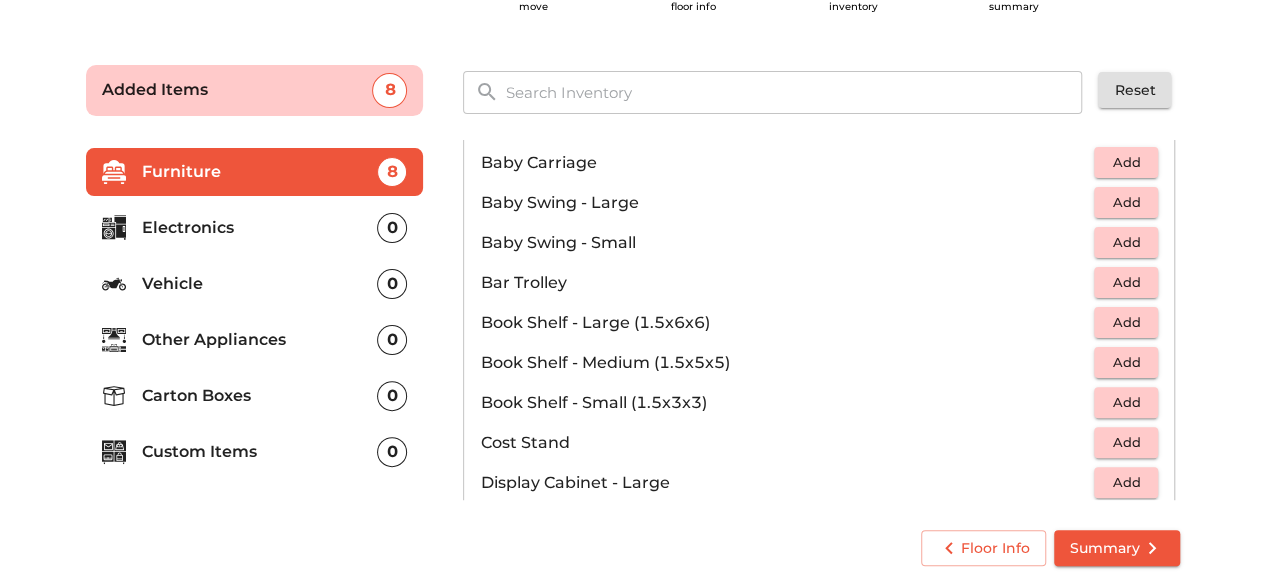 scroll, scrollTop: 328, scrollLeft: 0, axis: vertical 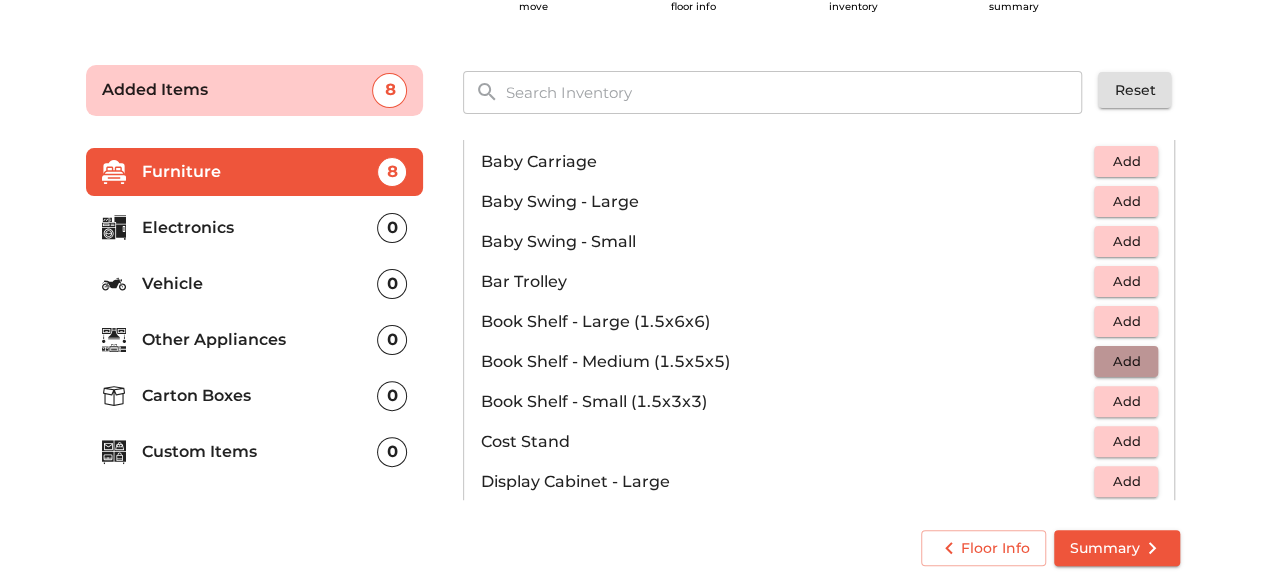 click on "Add" at bounding box center (1126, 361) 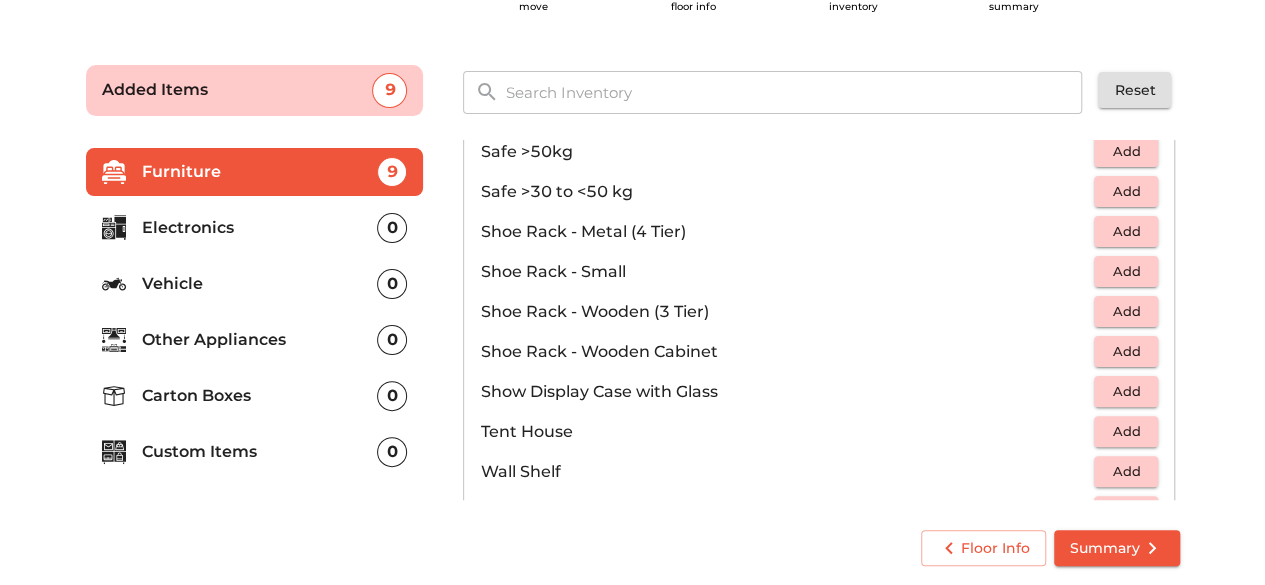 scroll, scrollTop: 1070, scrollLeft: 0, axis: vertical 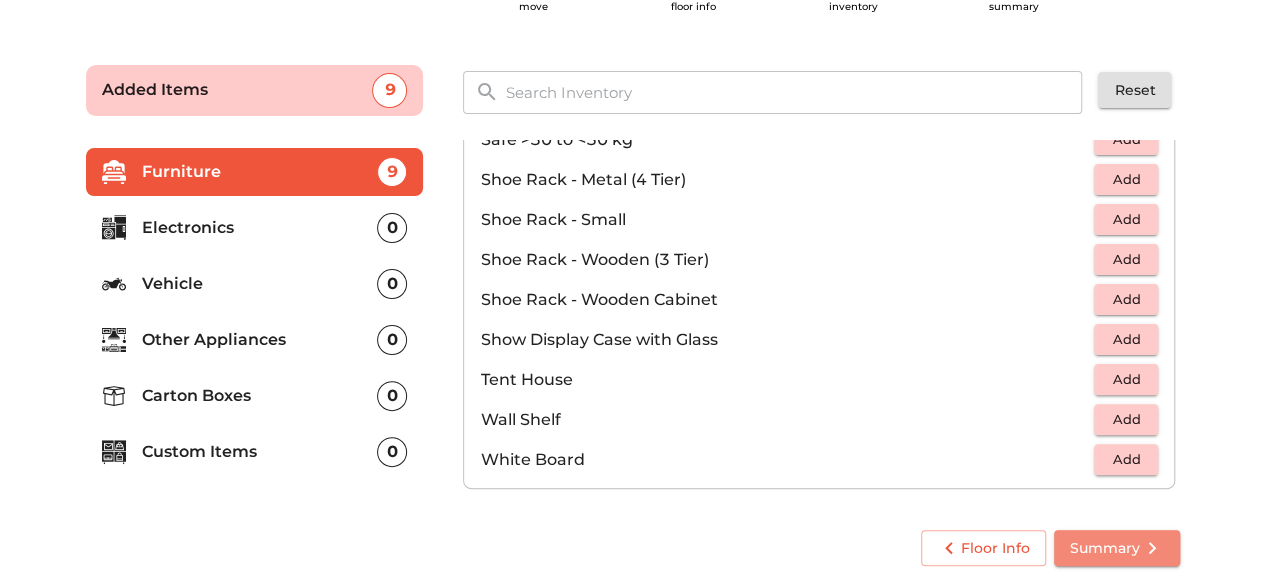 click on "Summary" at bounding box center [1117, 548] 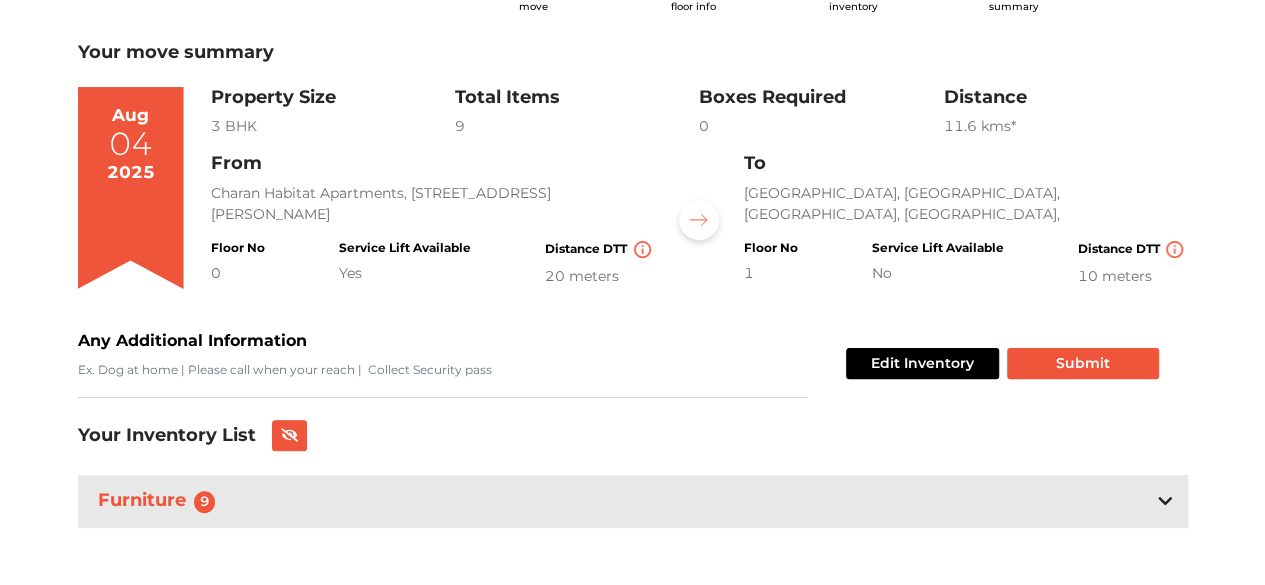 scroll, scrollTop: 108, scrollLeft: 0, axis: vertical 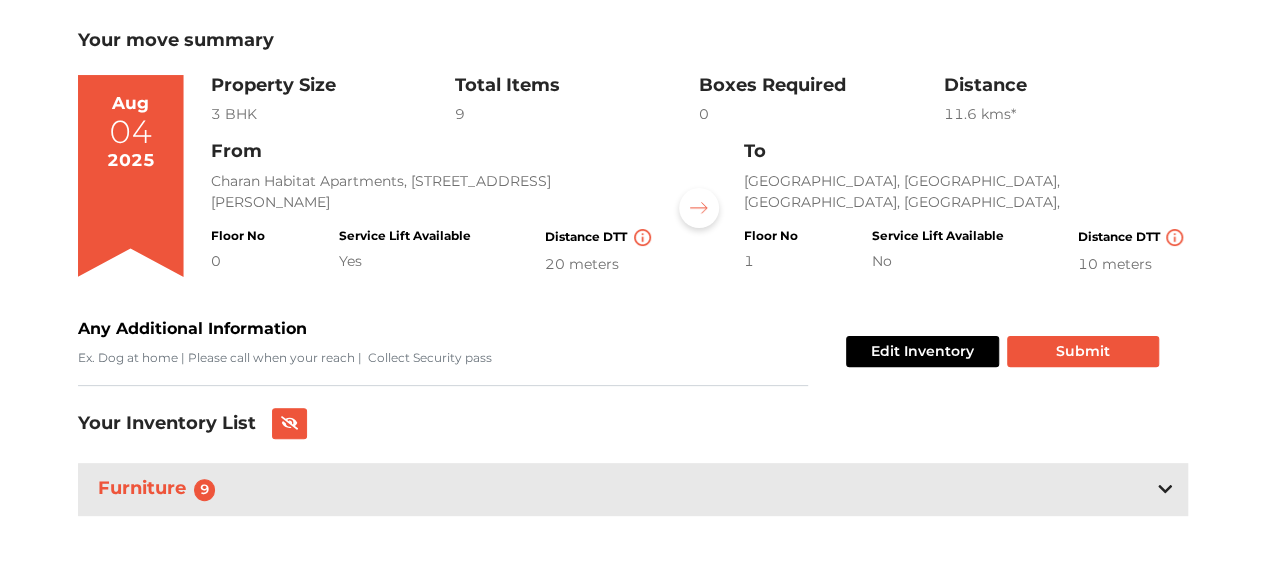 click on "Furniture 9" at bounding box center [633, 489] 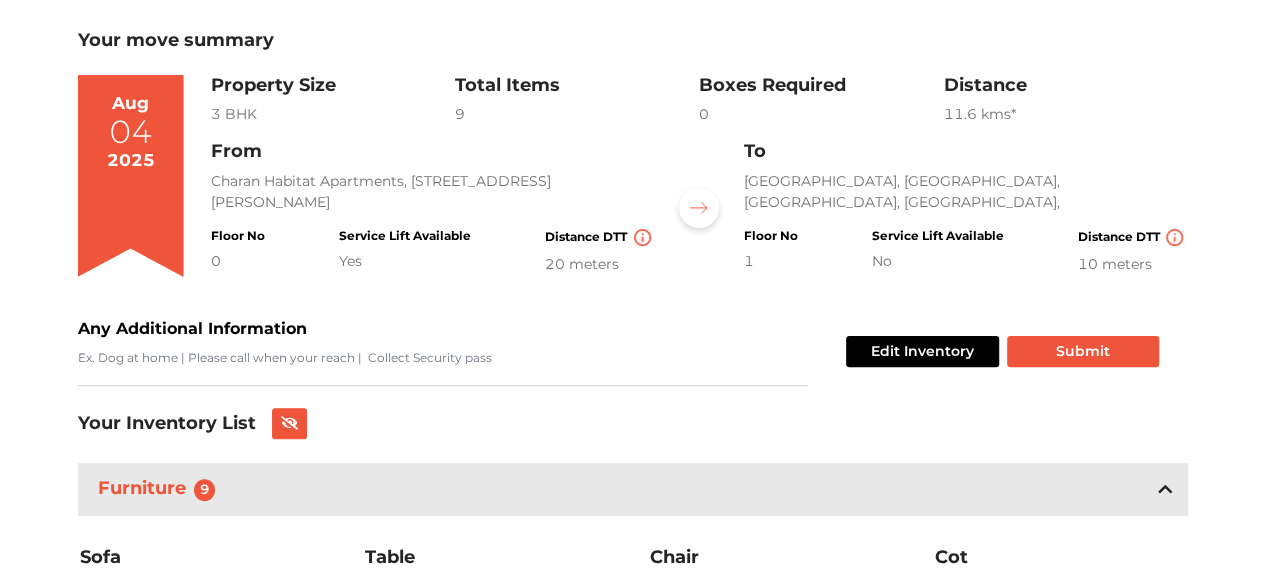 scroll, scrollTop: 406, scrollLeft: 0, axis: vertical 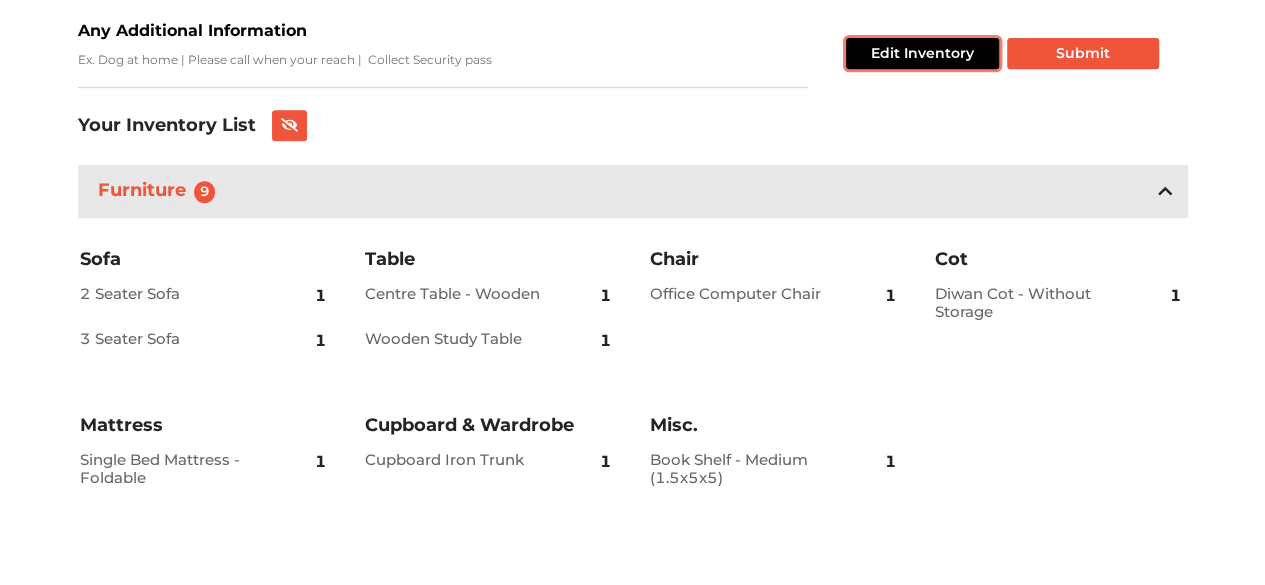 click on "Edit Inventory" at bounding box center [922, 53] 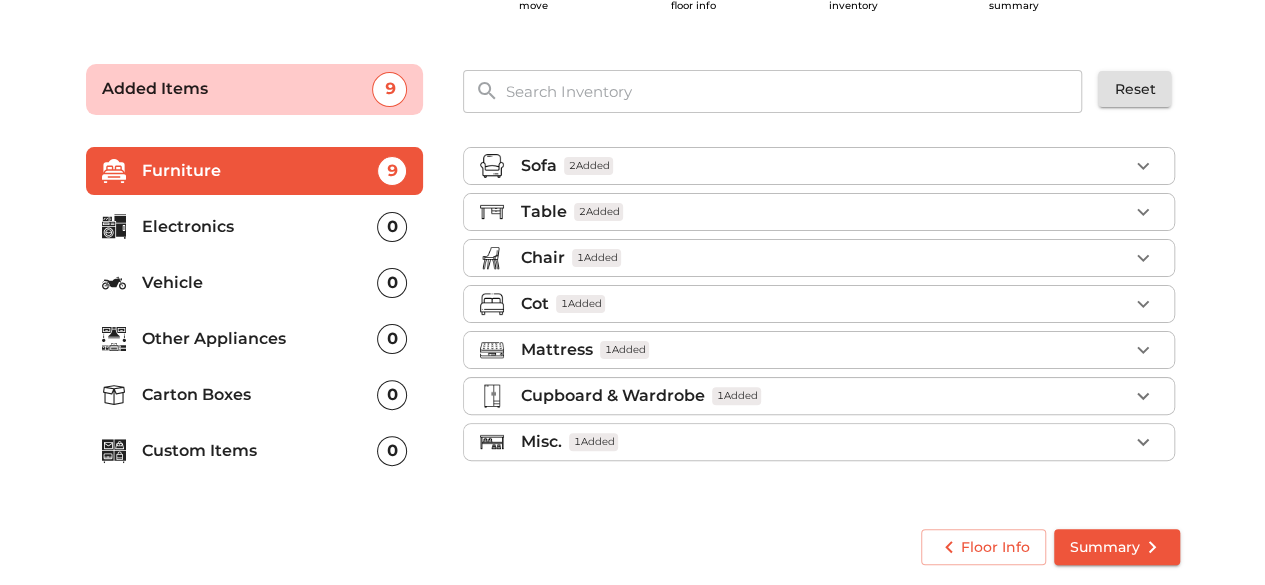 scroll, scrollTop: 96, scrollLeft: 0, axis: vertical 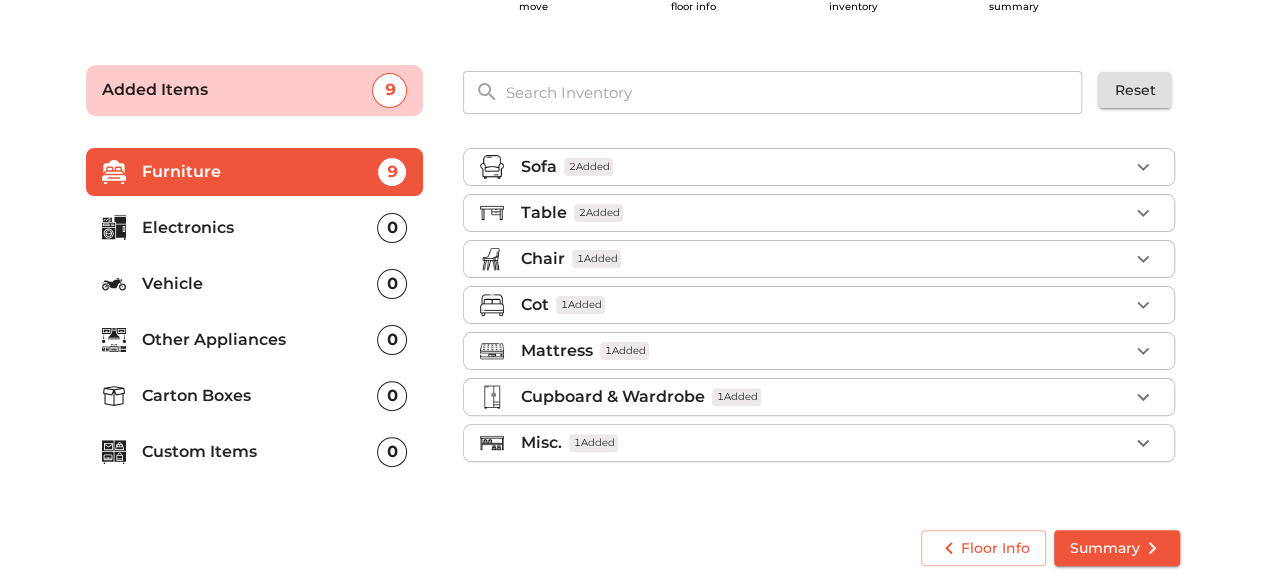 click on "Electronics" at bounding box center (260, 228) 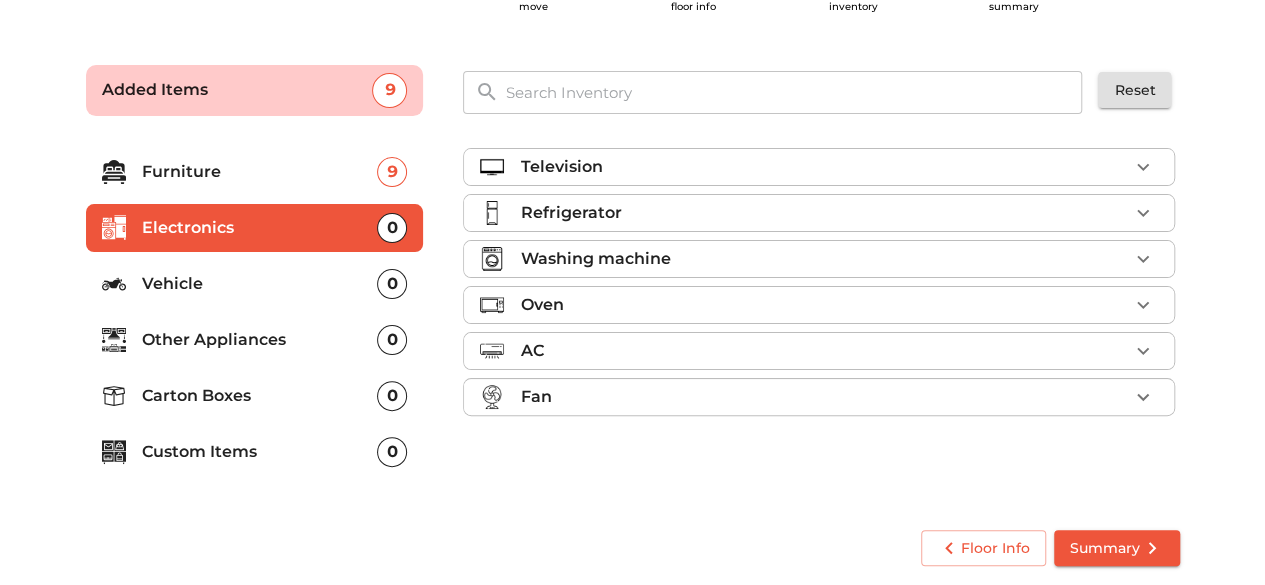 click on "Television" at bounding box center [824, 167] 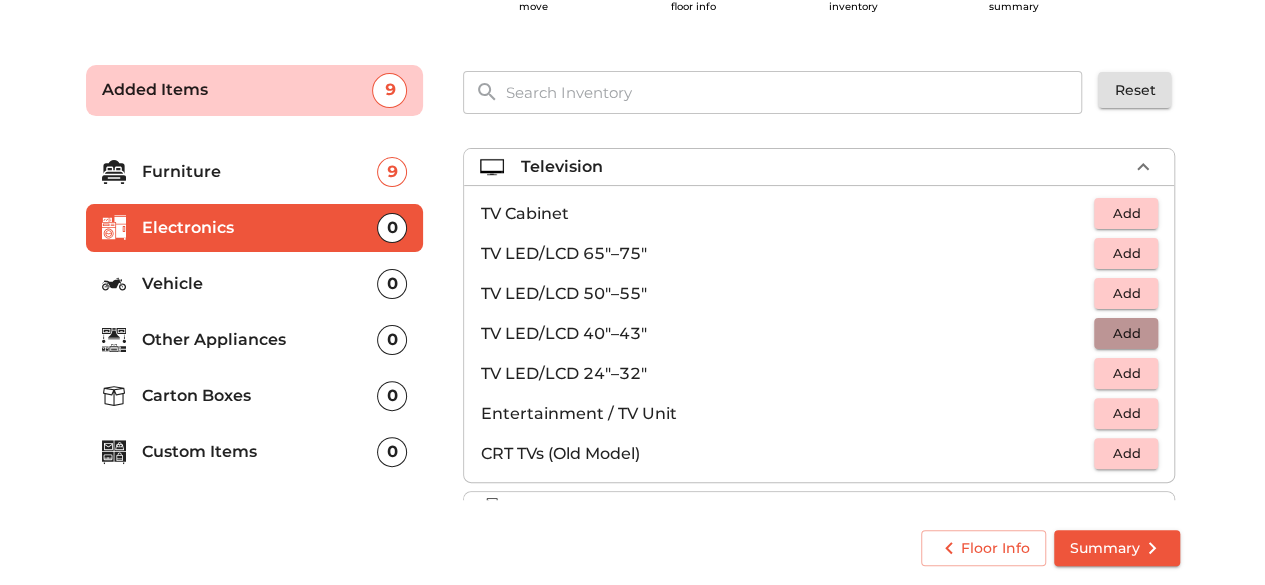 click on "Add" at bounding box center (1126, 333) 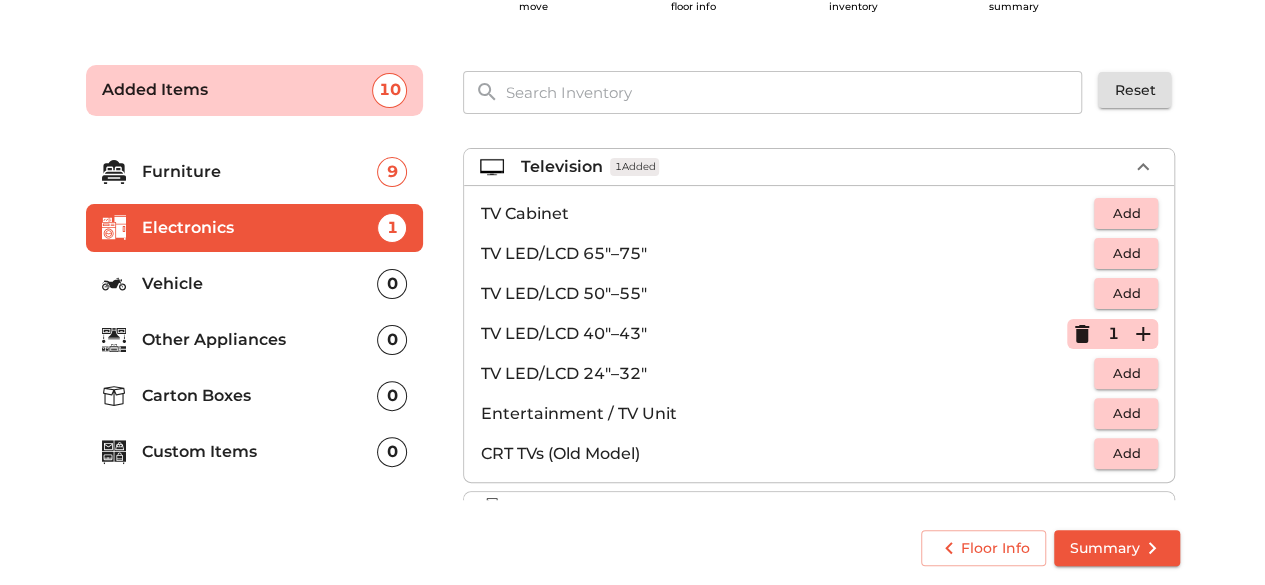 click on "Television 1  Added" at bounding box center [824, 167] 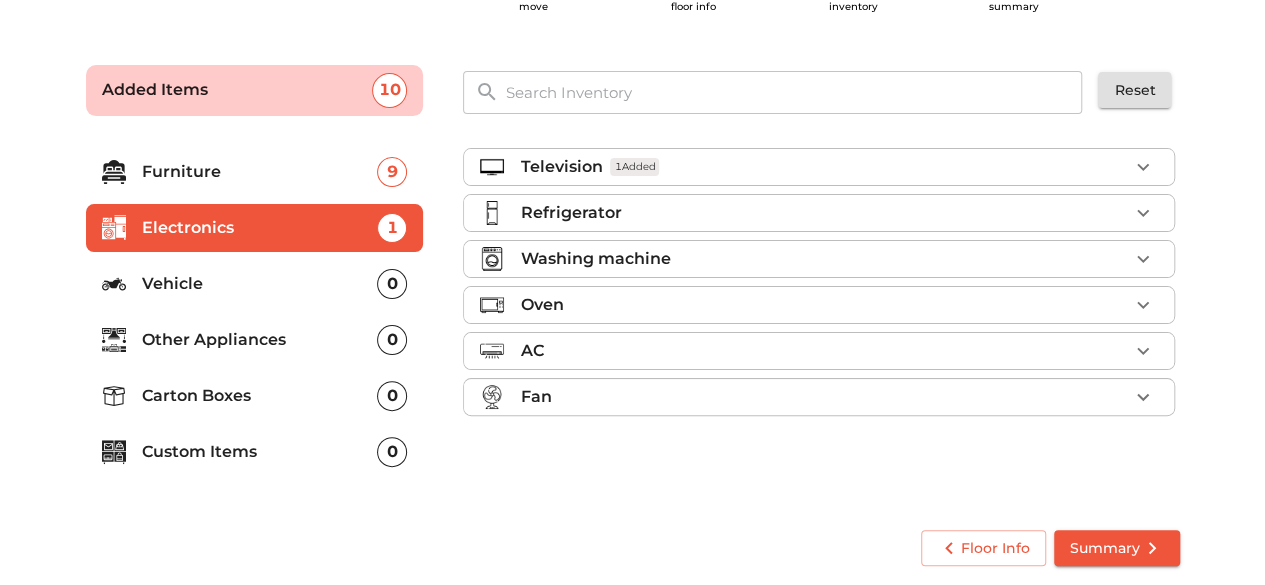 click on "Refrigerator" at bounding box center (824, 213) 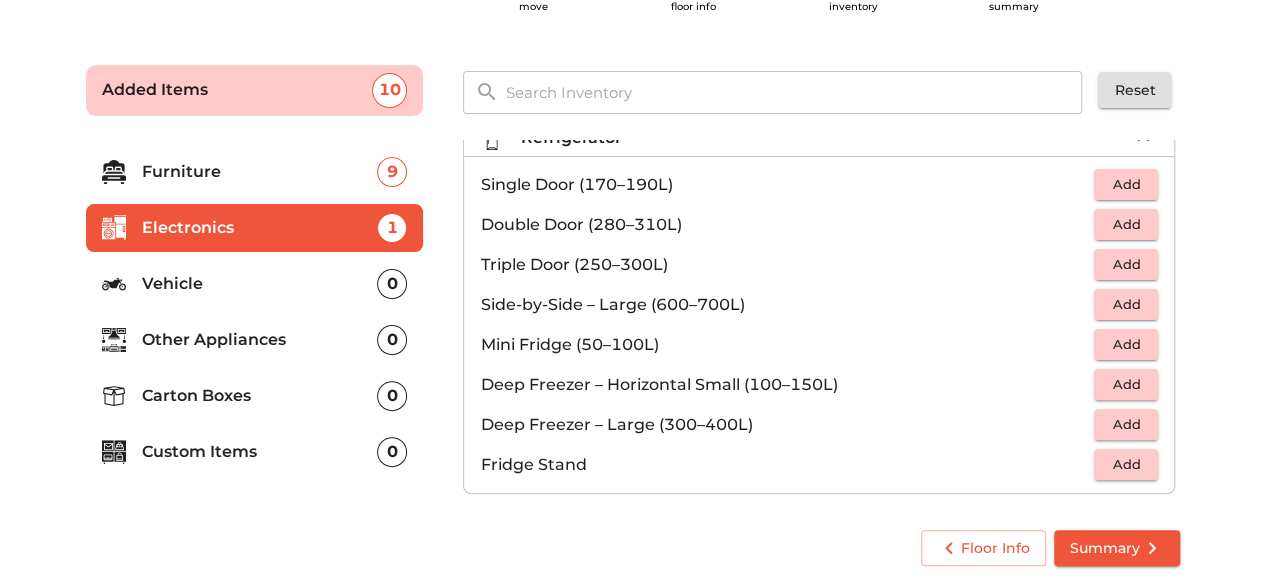 scroll, scrollTop: 71, scrollLeft: 0, axis: vertical 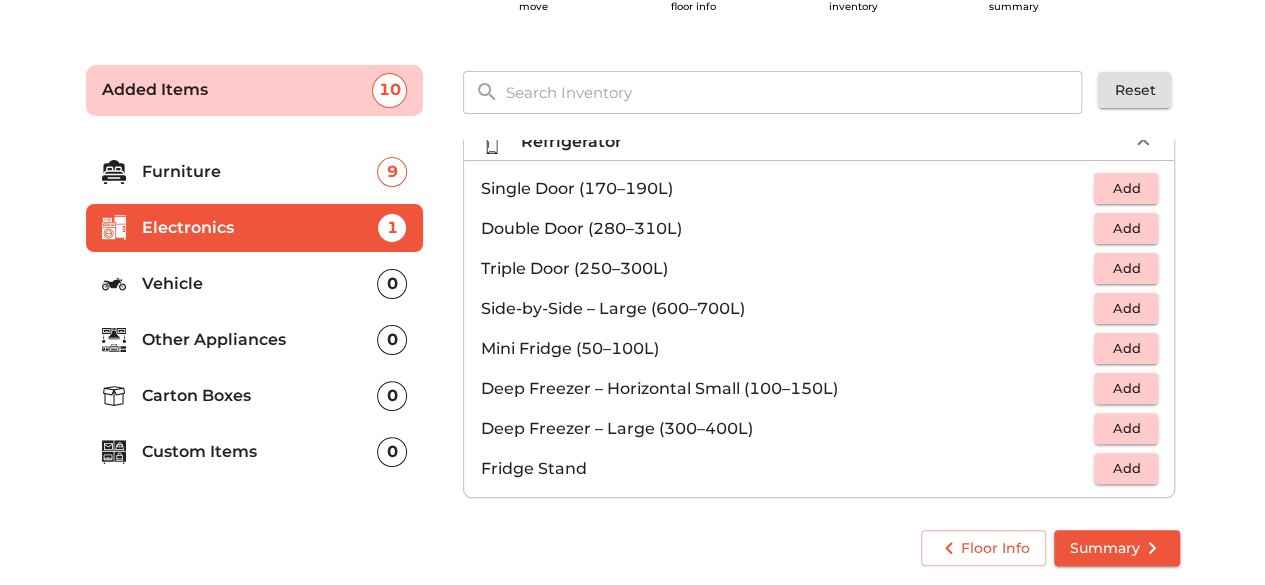 click on "Add" at bounding box center (1126, 228) 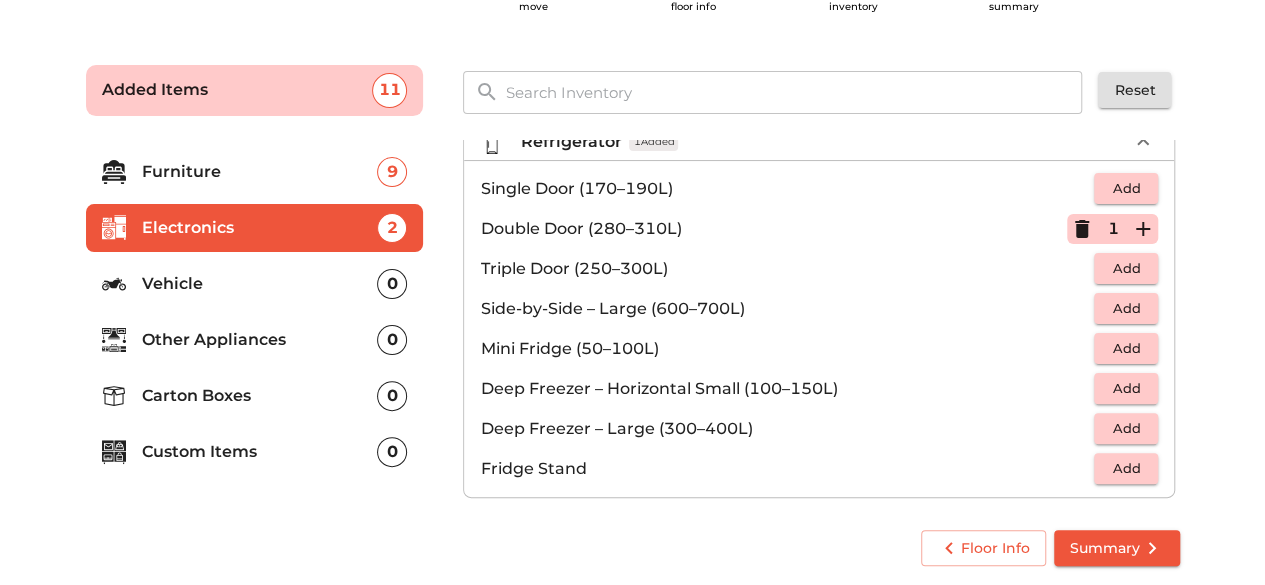 click on "Refrigerator 1  Added" at bounding box center (824, 142) 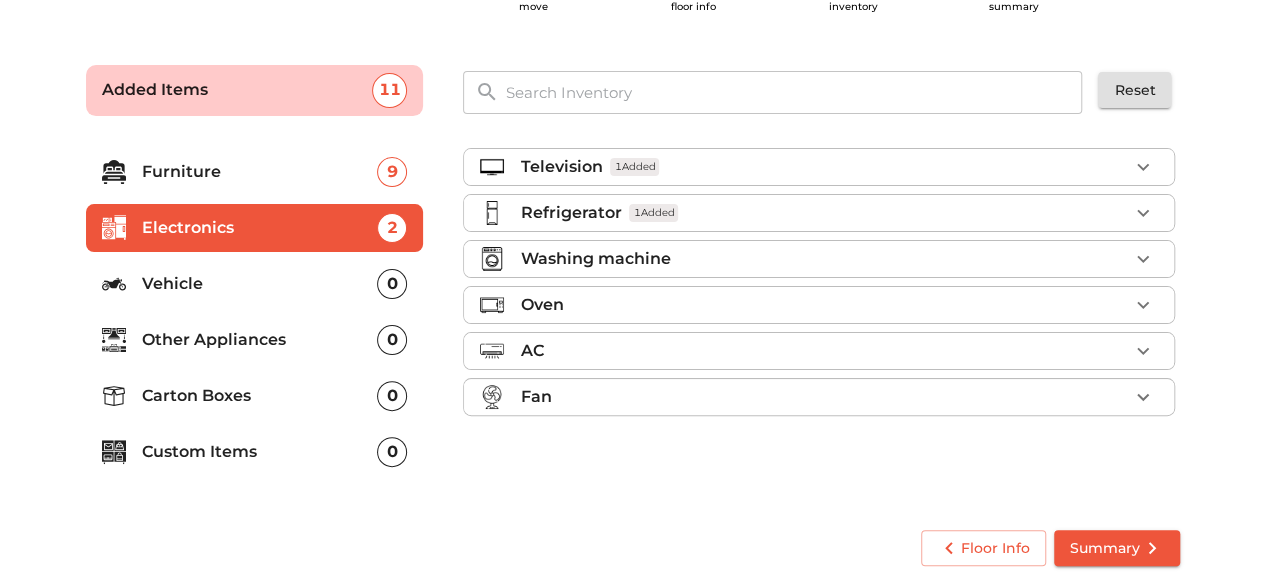 scroll, scrollTop: 0, scrollLeft: 0, axis: both 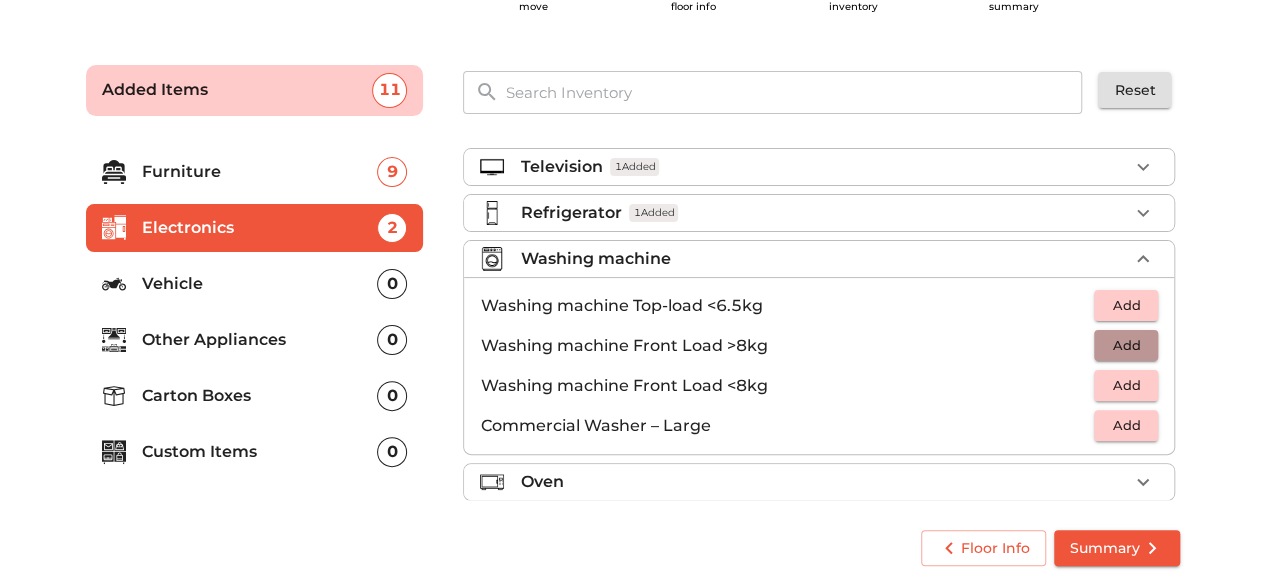 click on "Add" at bounding box center (1126, 345) 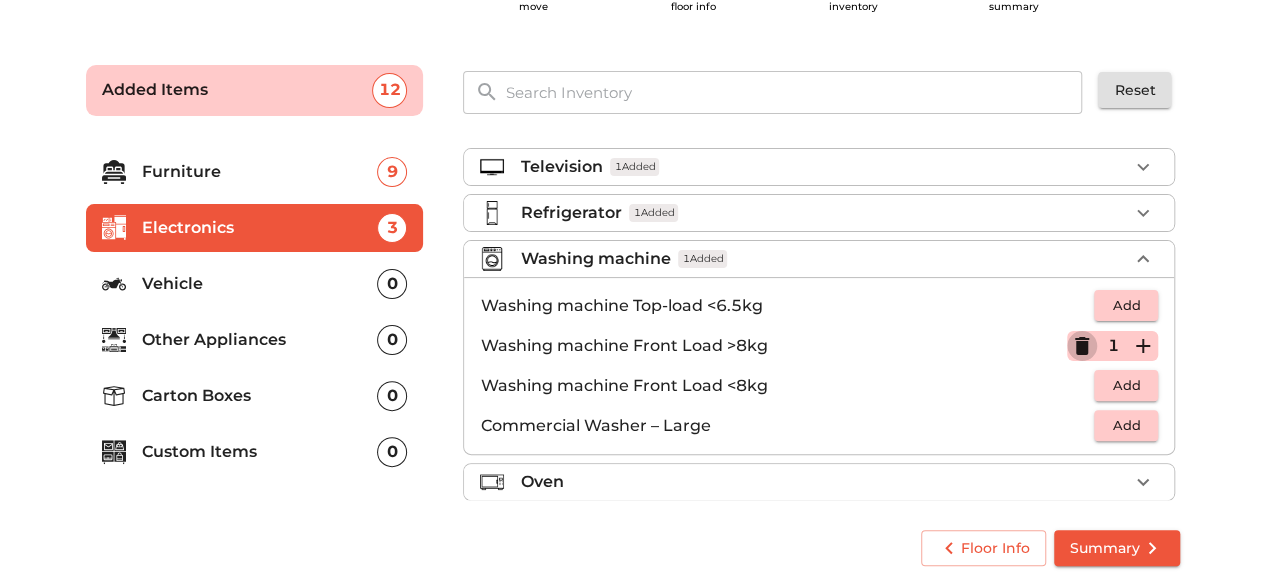 click 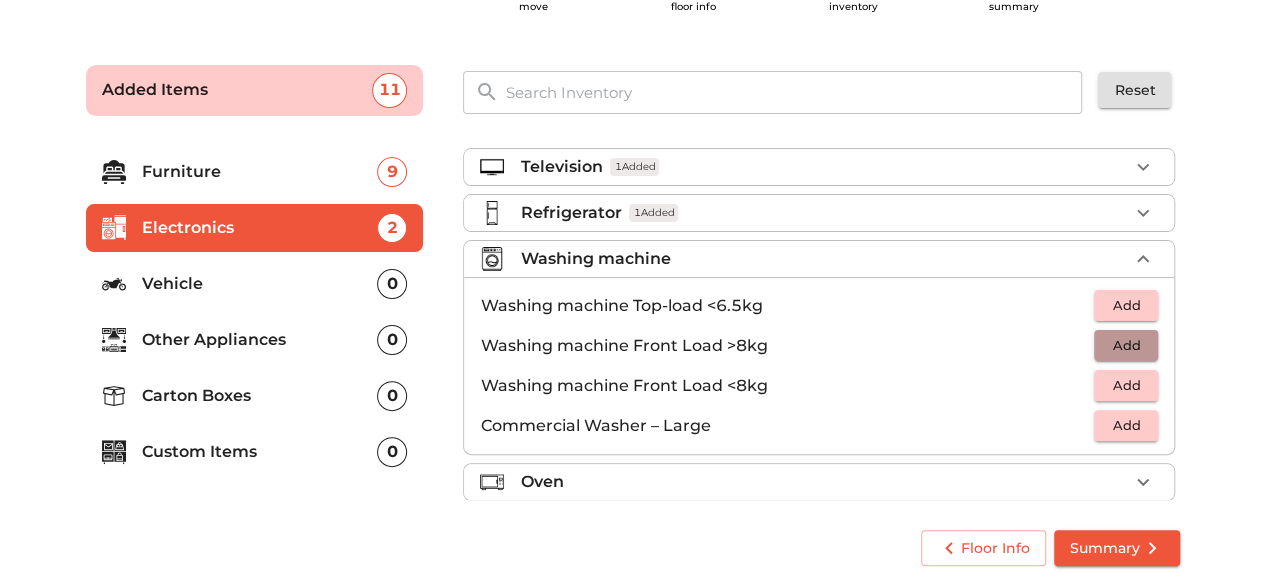click on "Add" at bounding box center (1126, 345) 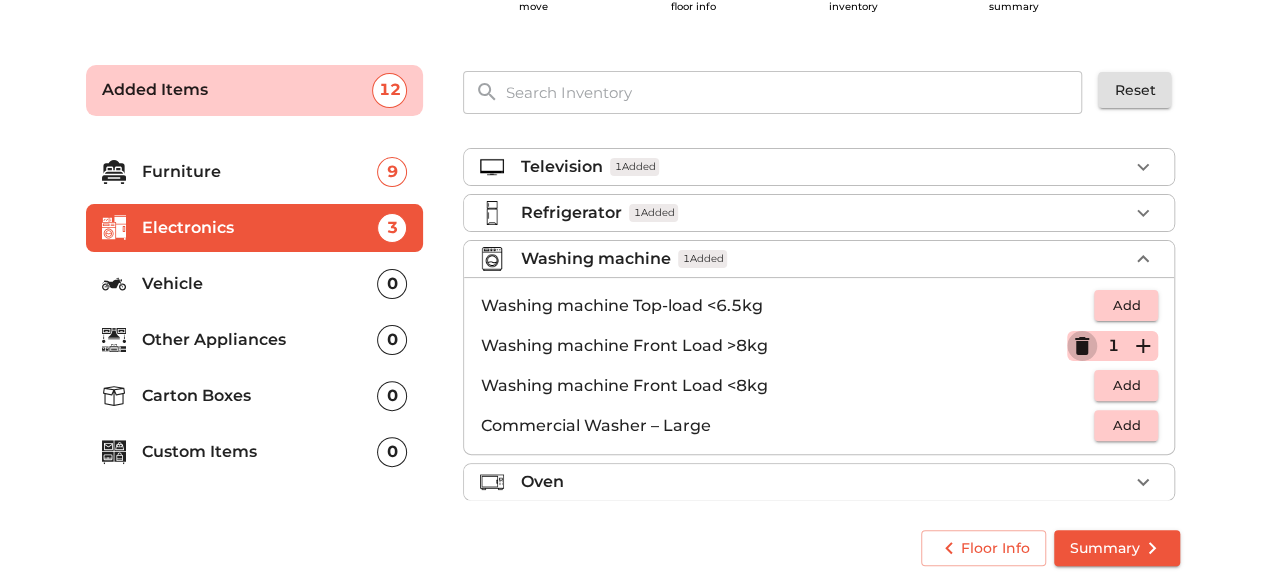 click 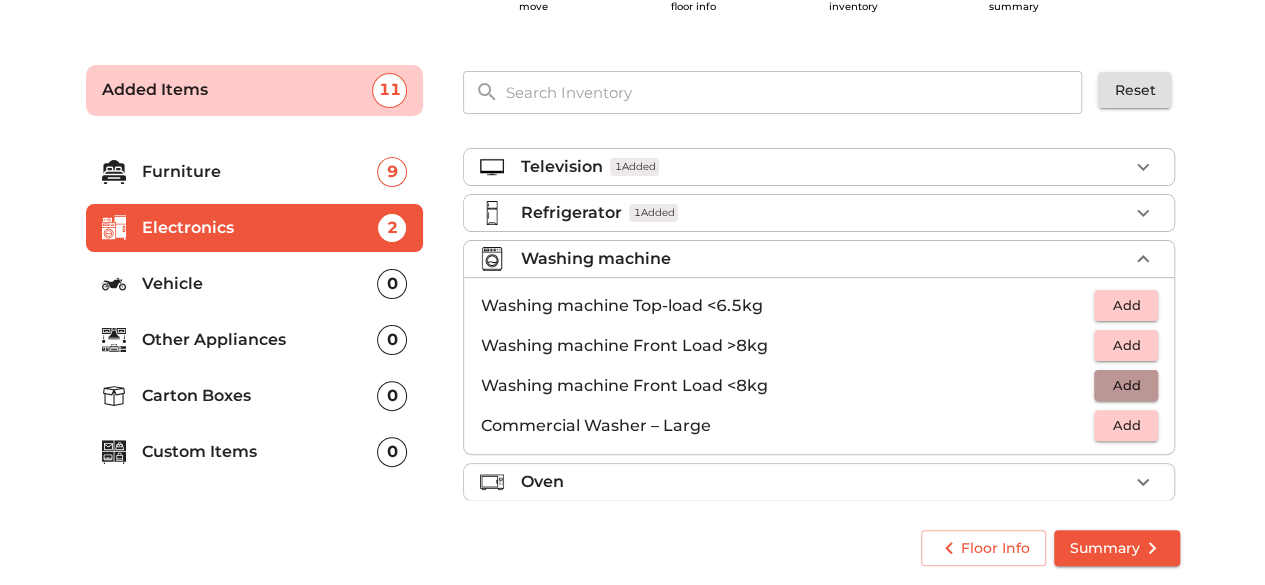 click on "Add" at bounding box center (1126, 385) 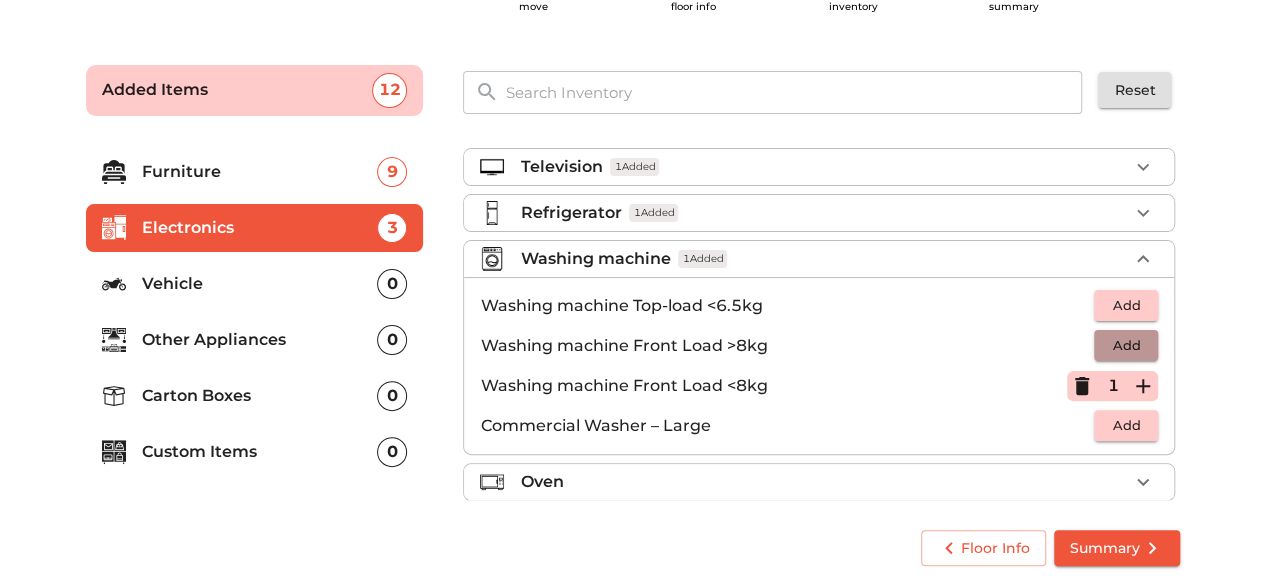 click on "Add" at bounding box center [1126, 345] 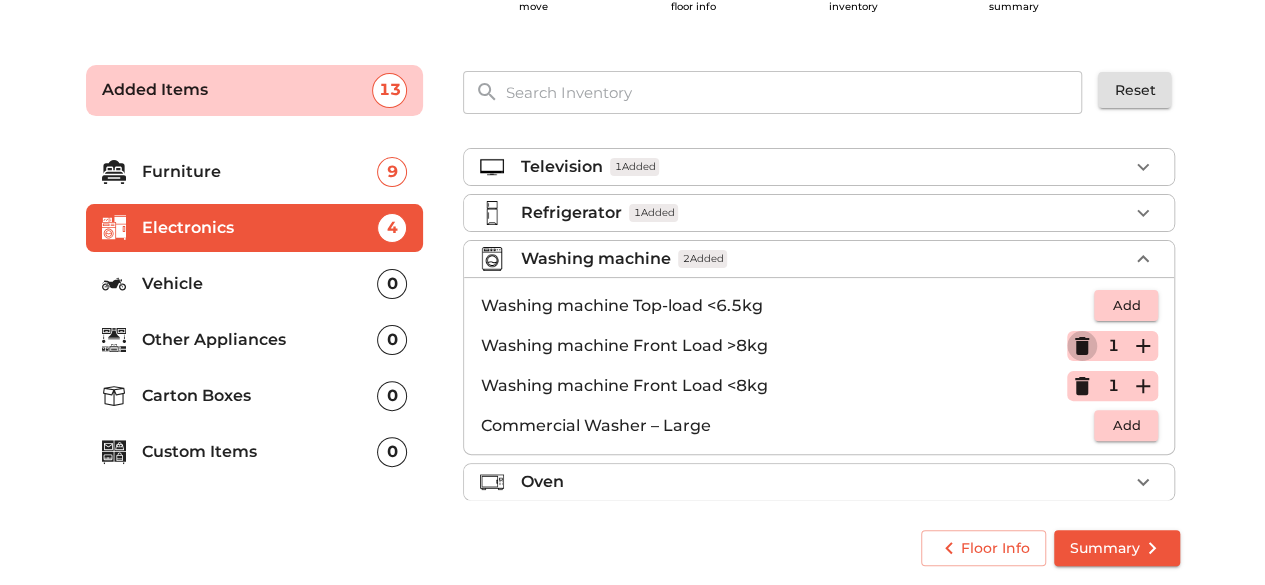 click 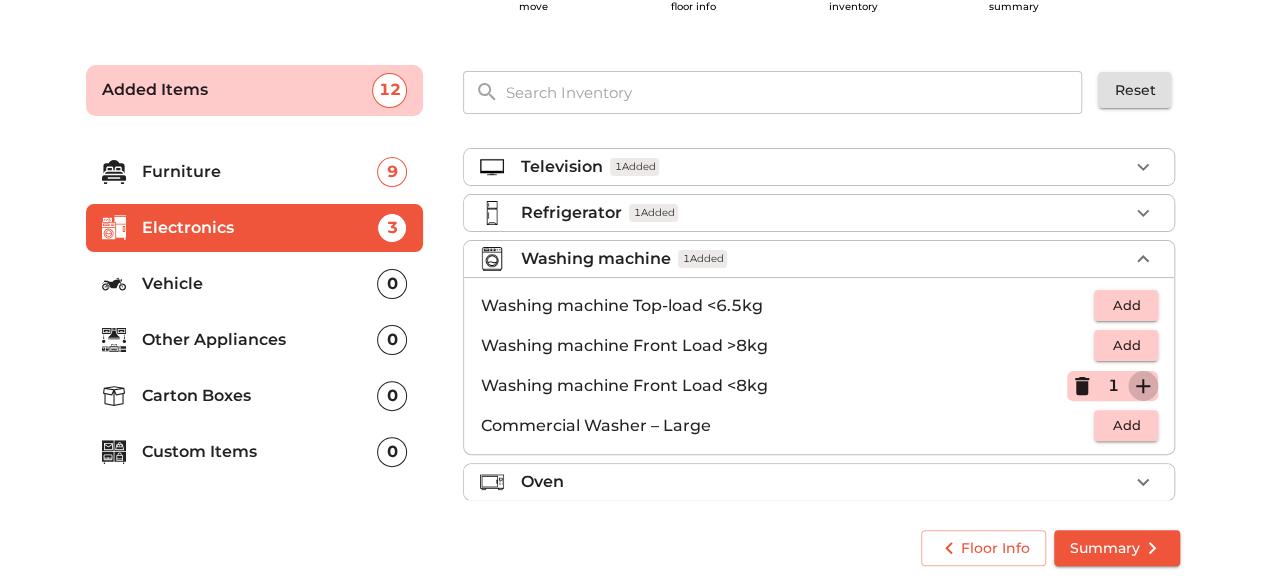 click 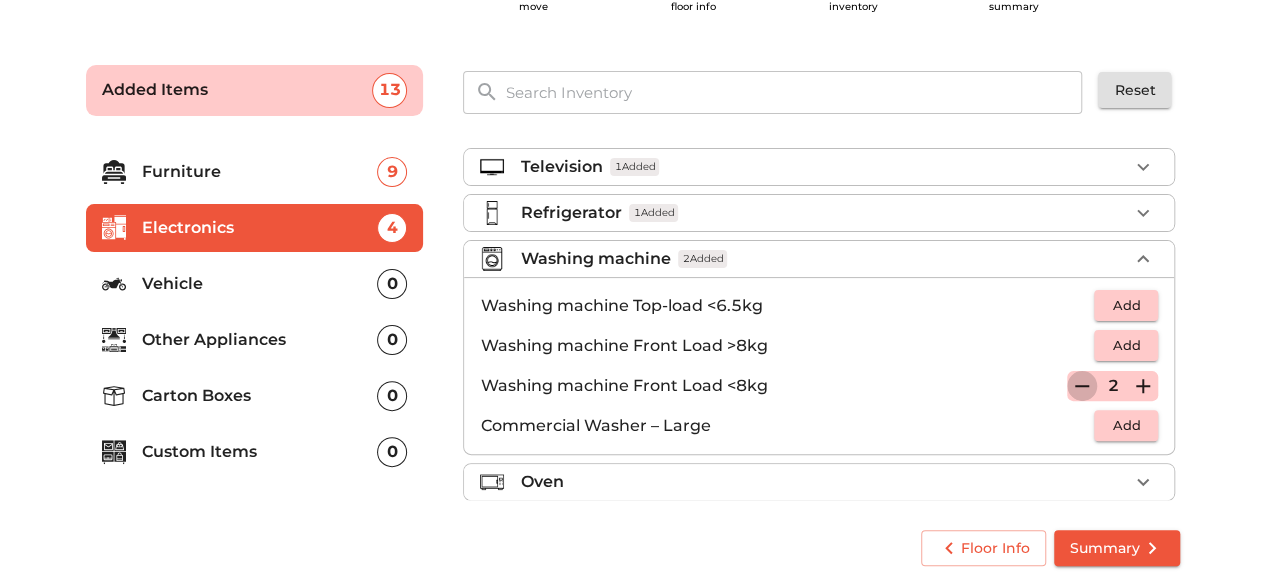 click 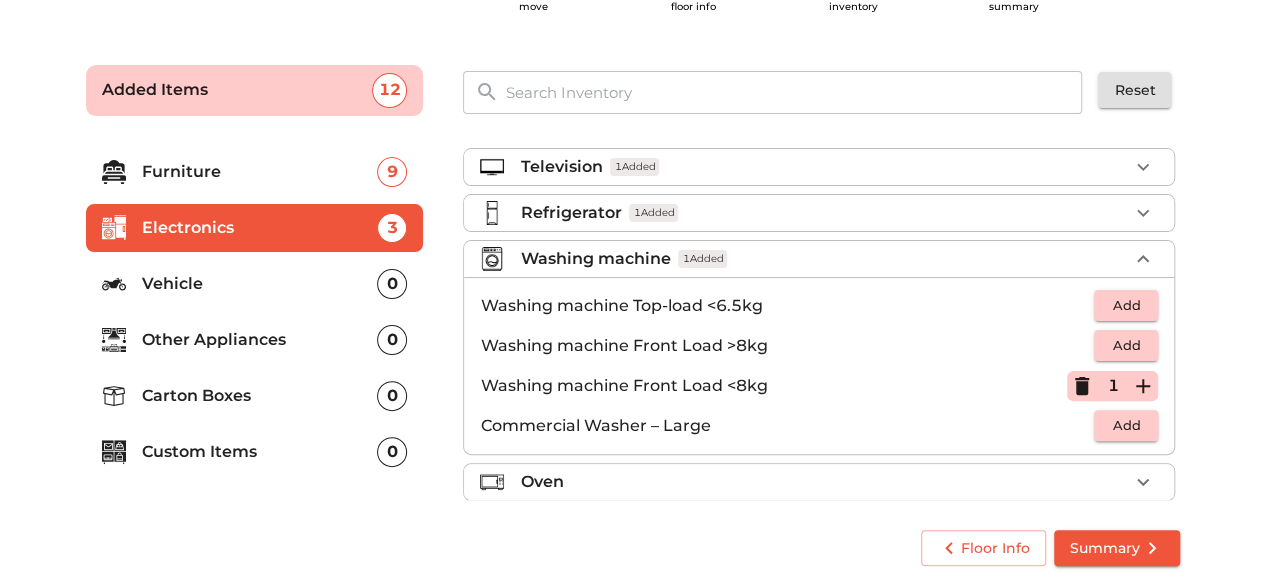click on "Washing machine 1  Added" at bounding box center (824, 259) 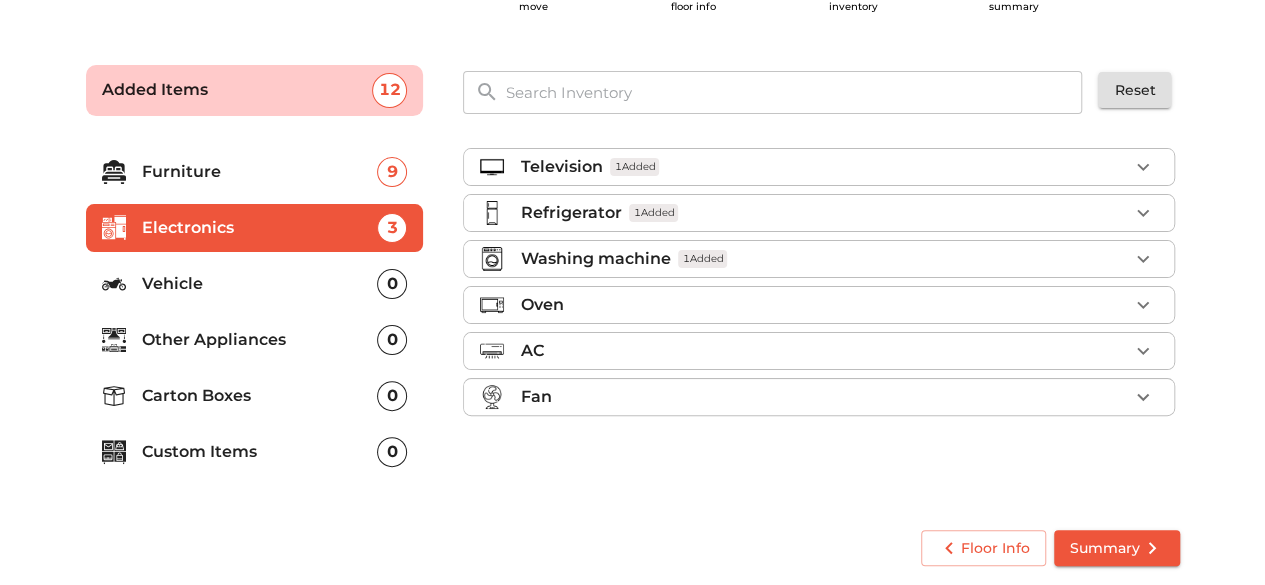 click on "Oven" at bounding box center [819, 305] 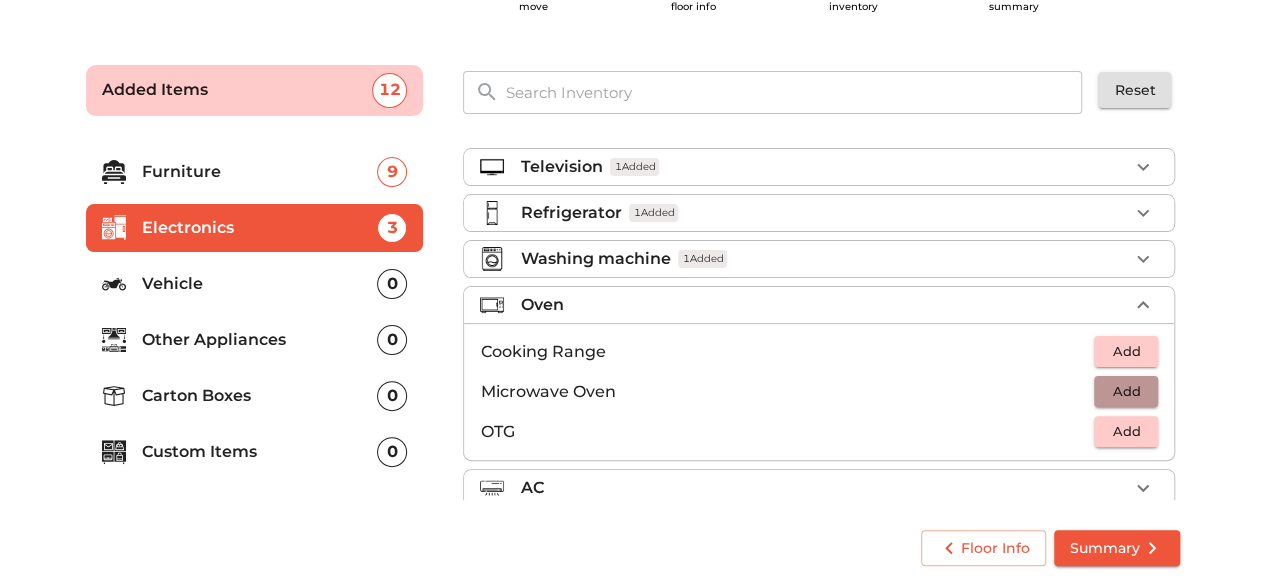 click on "Add" at bounding box center [1126, 391] 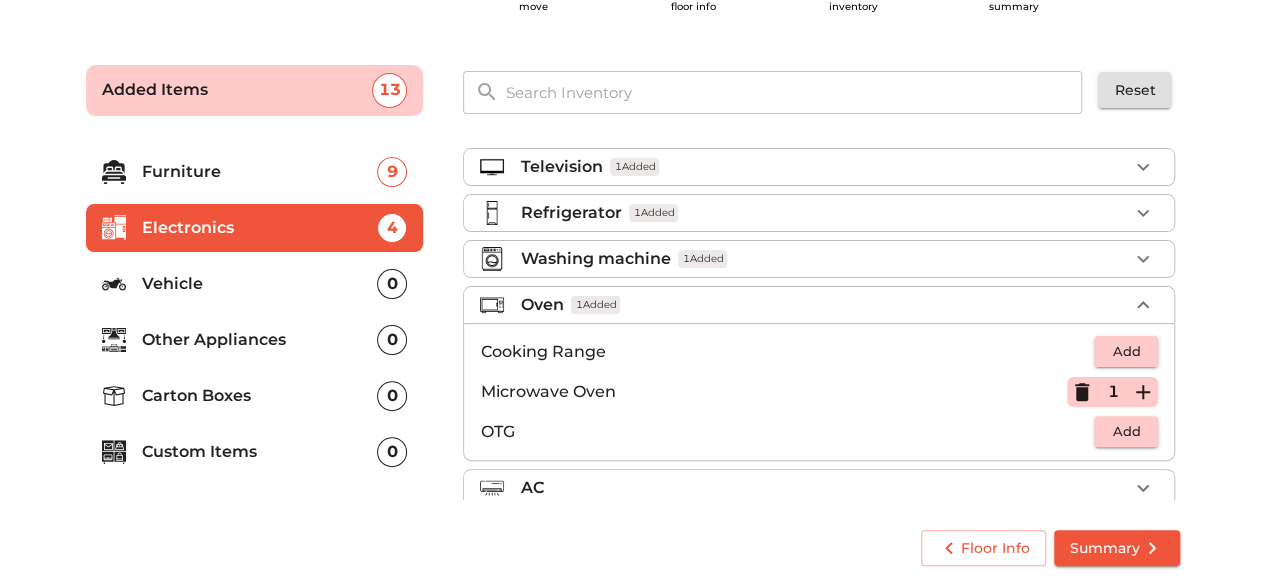 click on "Oven 1  Added" at bounding box center [824, 305] 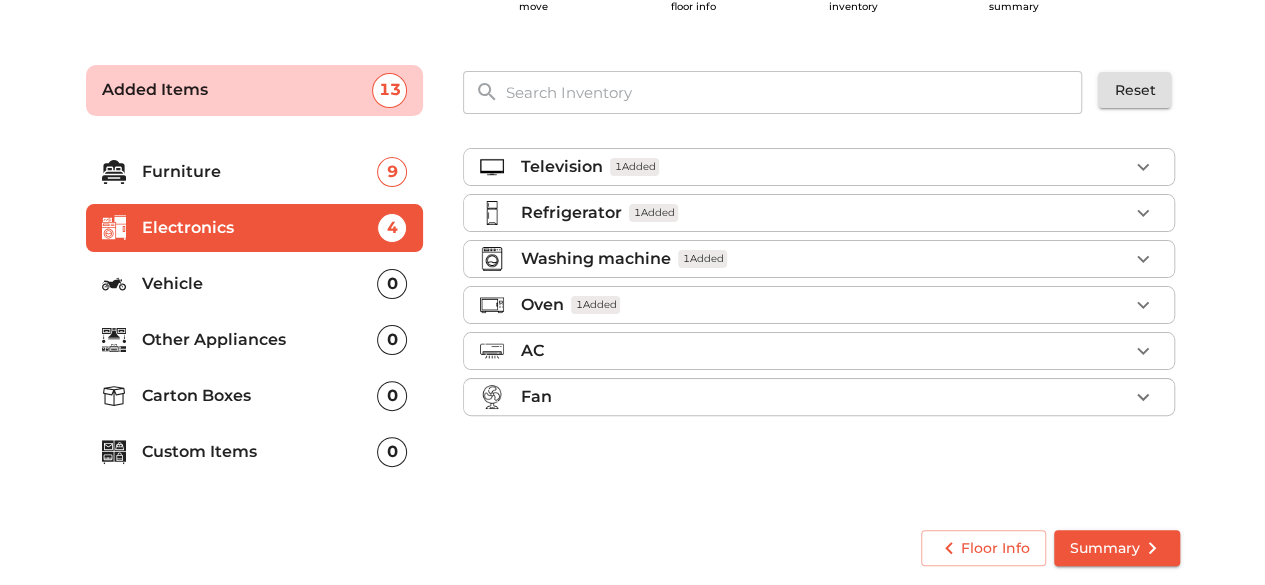 click on "Fan" at bounding box center (824, 397) 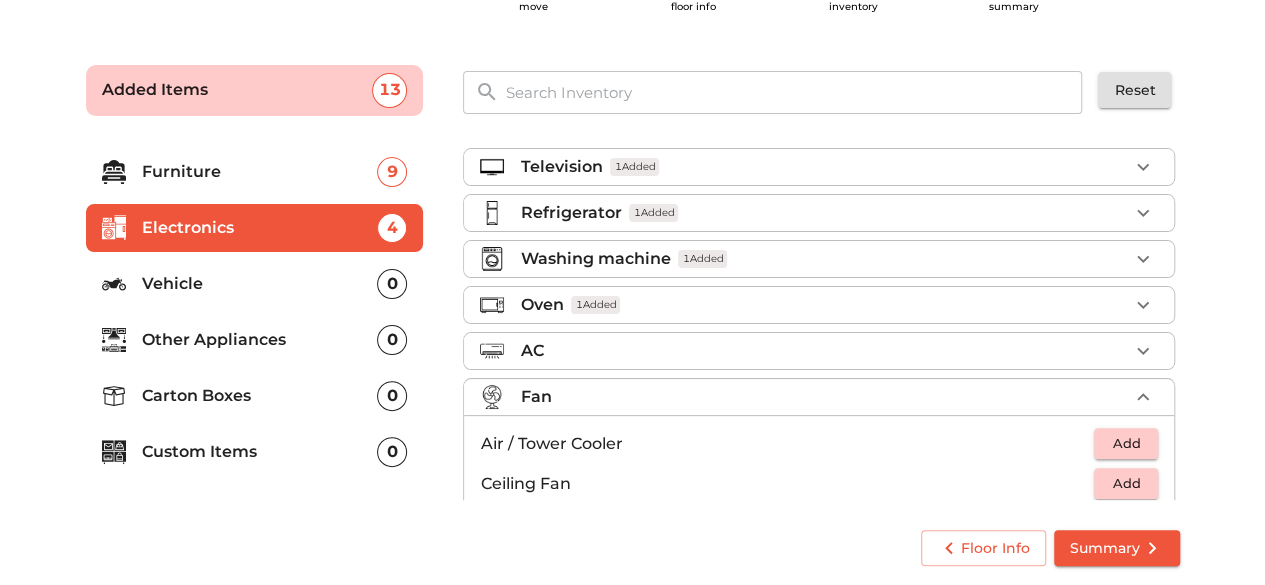 scroll, scrollTop: 144, scrollLeft: 0, axis: vertical 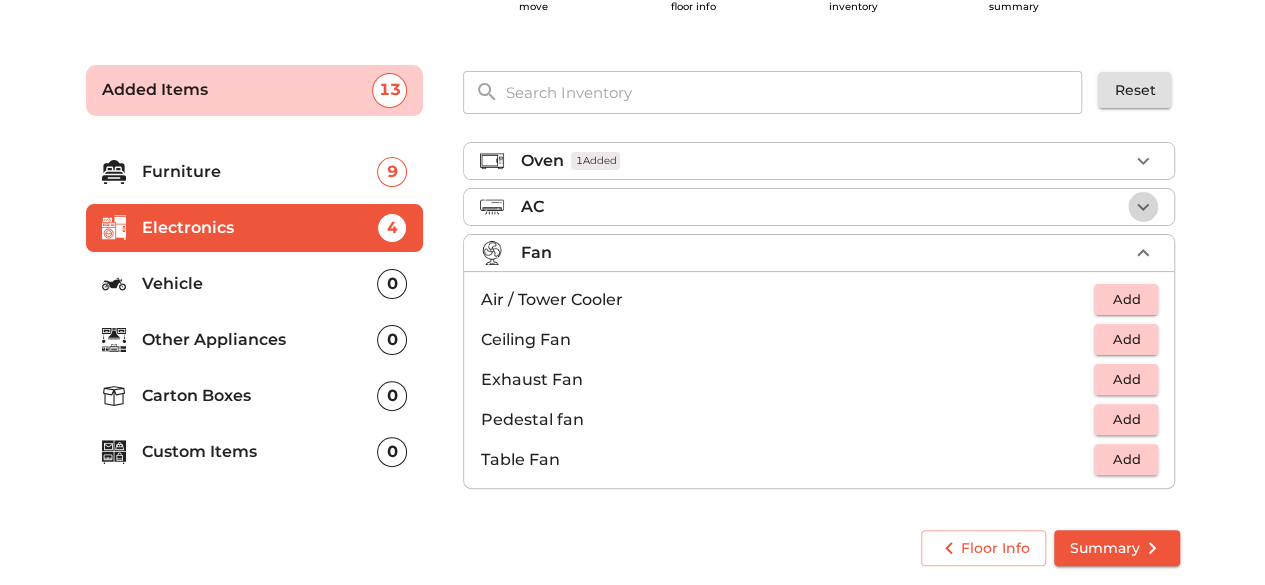 click 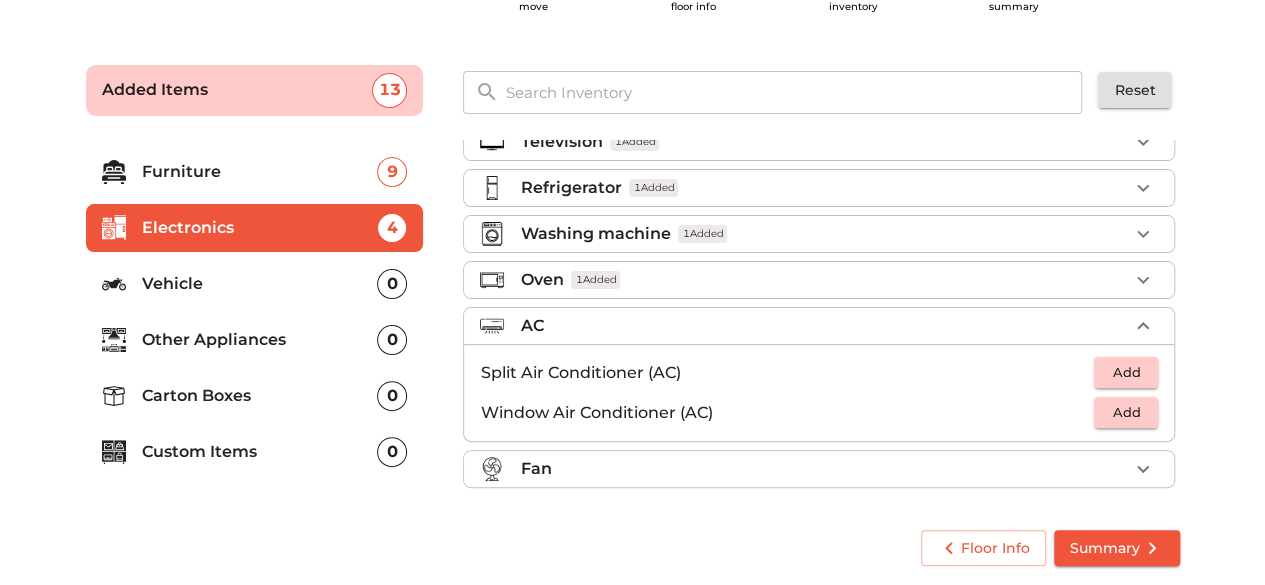 scroll, scrollTop: 24, scrollLeft: 0, axis: vertical 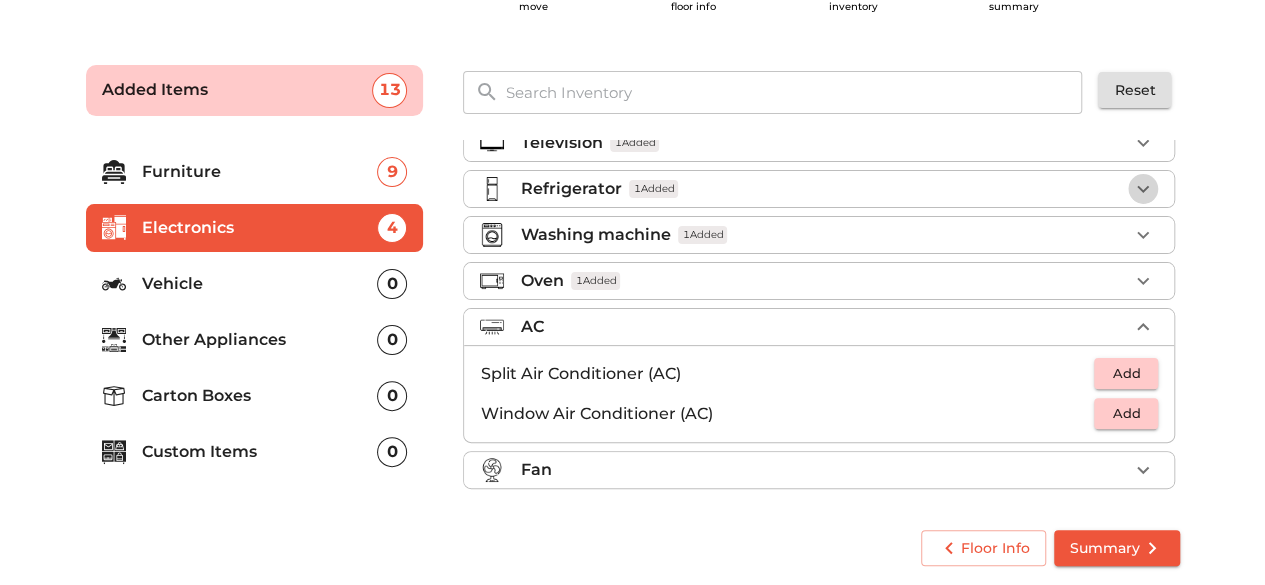 click at bounding box center (1143, 189) 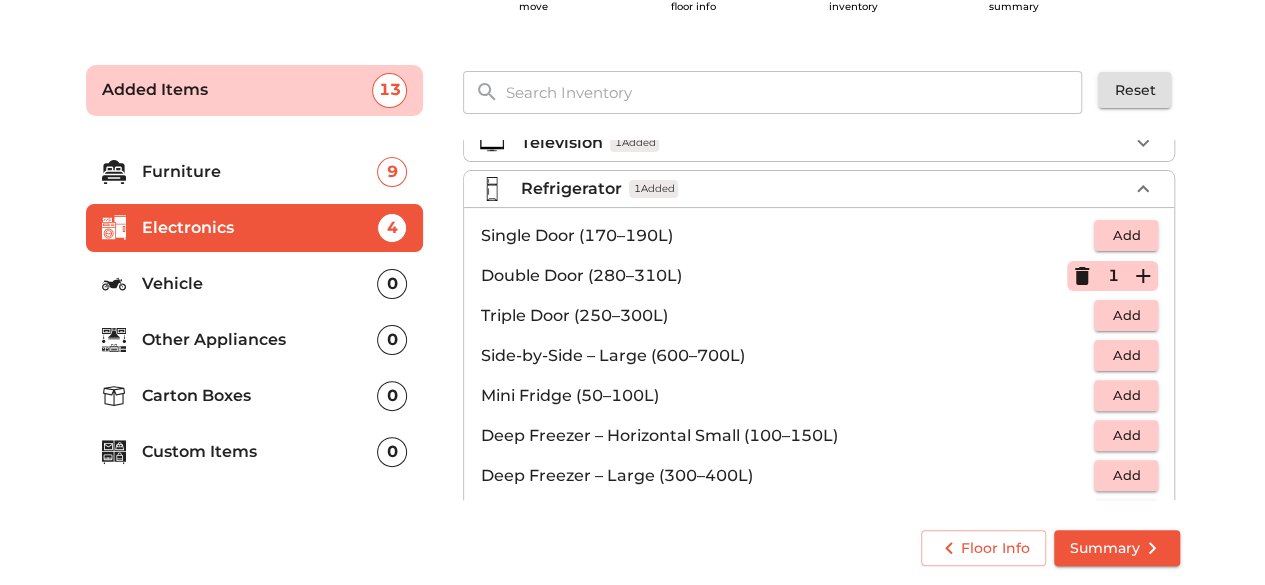 click on "Refrigerator 1  Added" at bounding box center (819, 189) 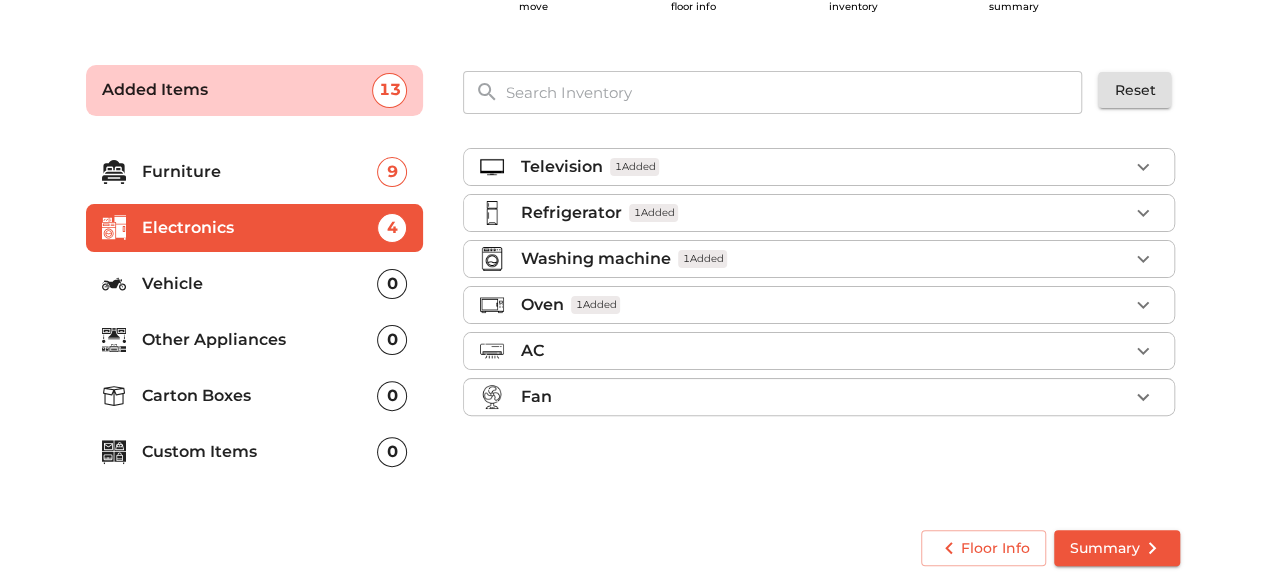 scroll, scrollTop: 0, scrollLeft: 0, axis: both 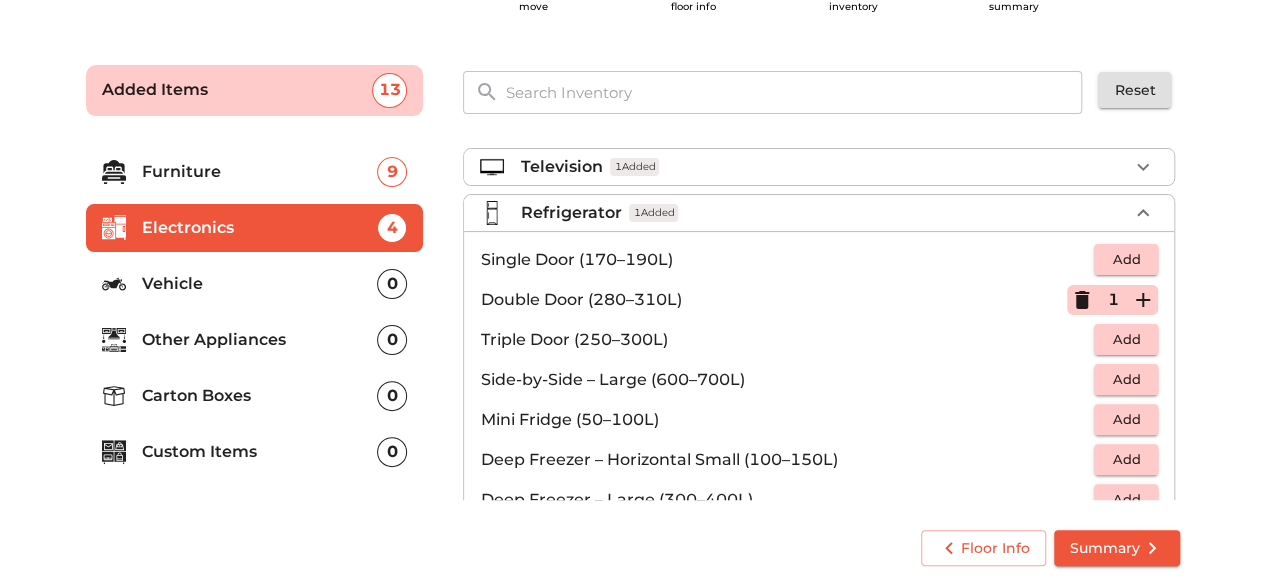 click on "Refrigerator 1  Added" at bounding box center [824, 213] 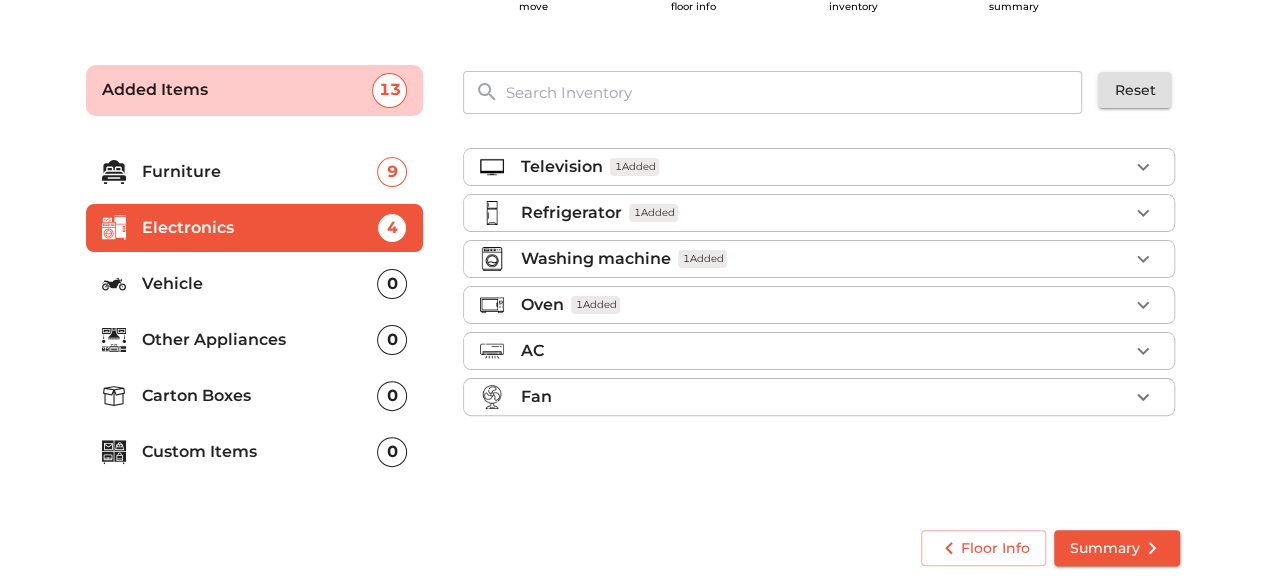 click on "Refrigerator 1  Added" at bounding box center [824, 213] 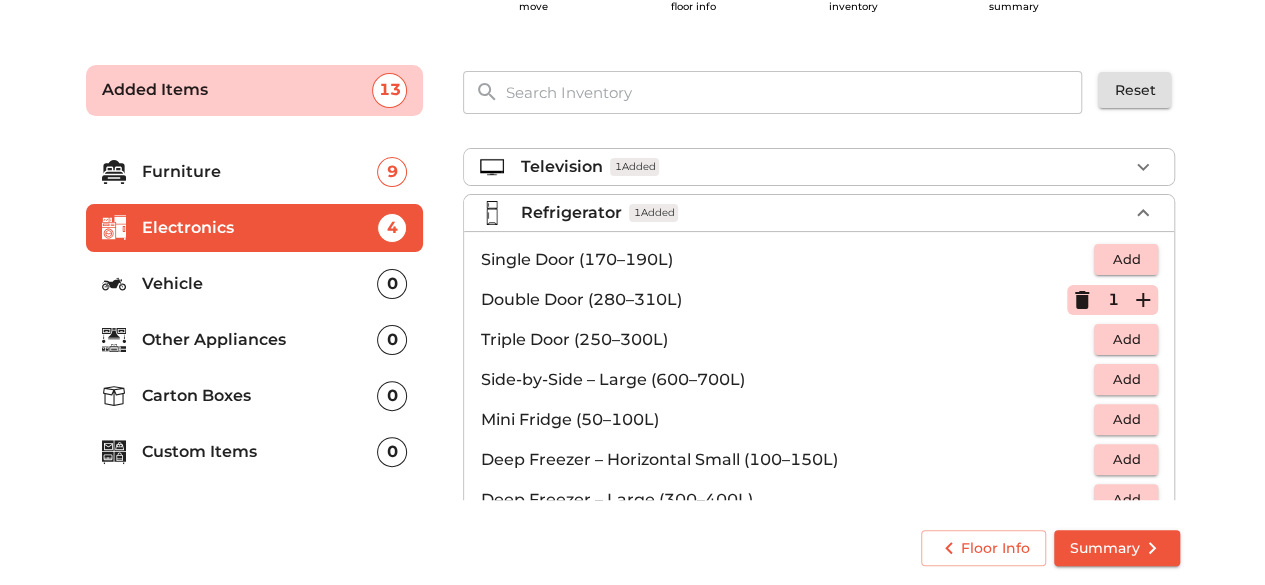 click on "Refrigerator 1  Added" at bounding box center (824, 213) 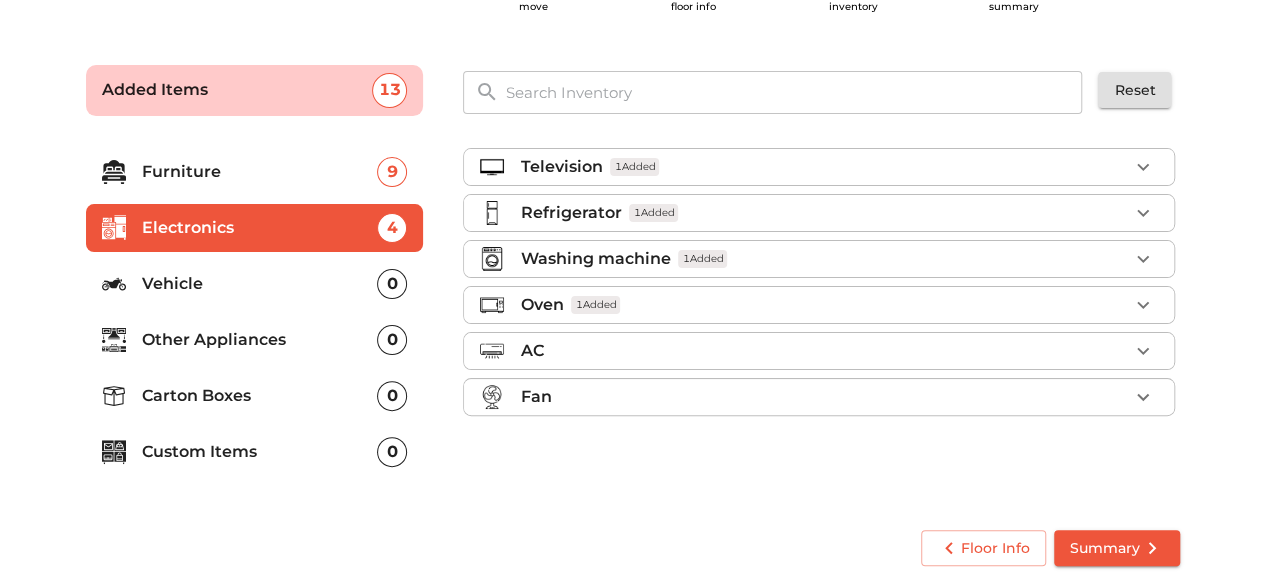 click on "Vehicle" at bounding box center [260, 284] 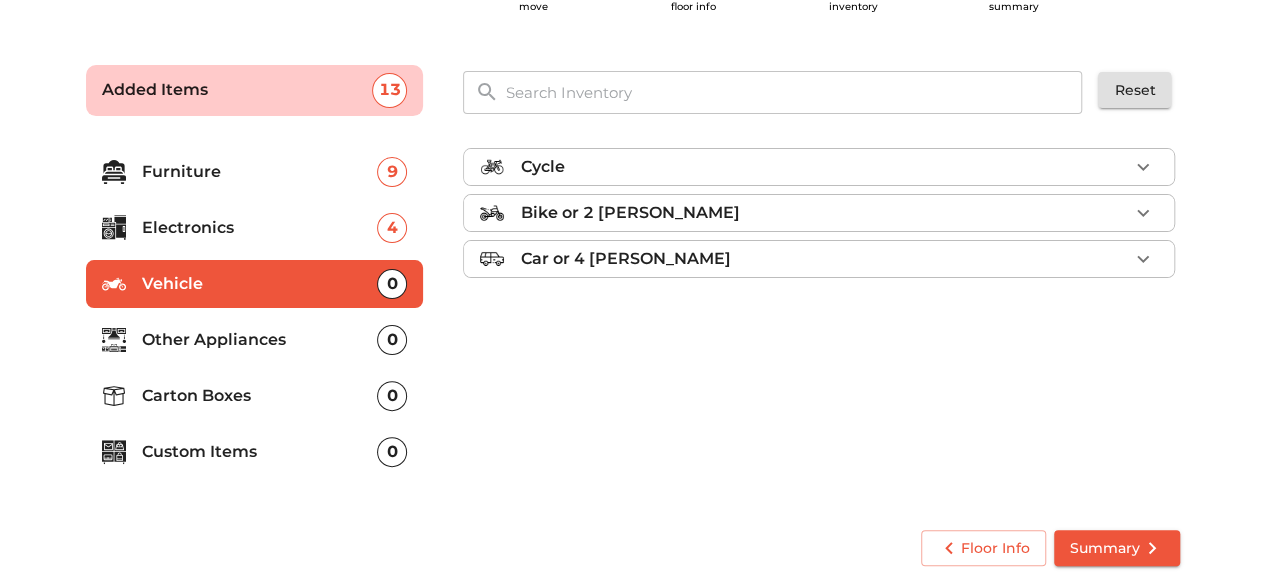 click on "Cycle" at bounding box center [824, 167] 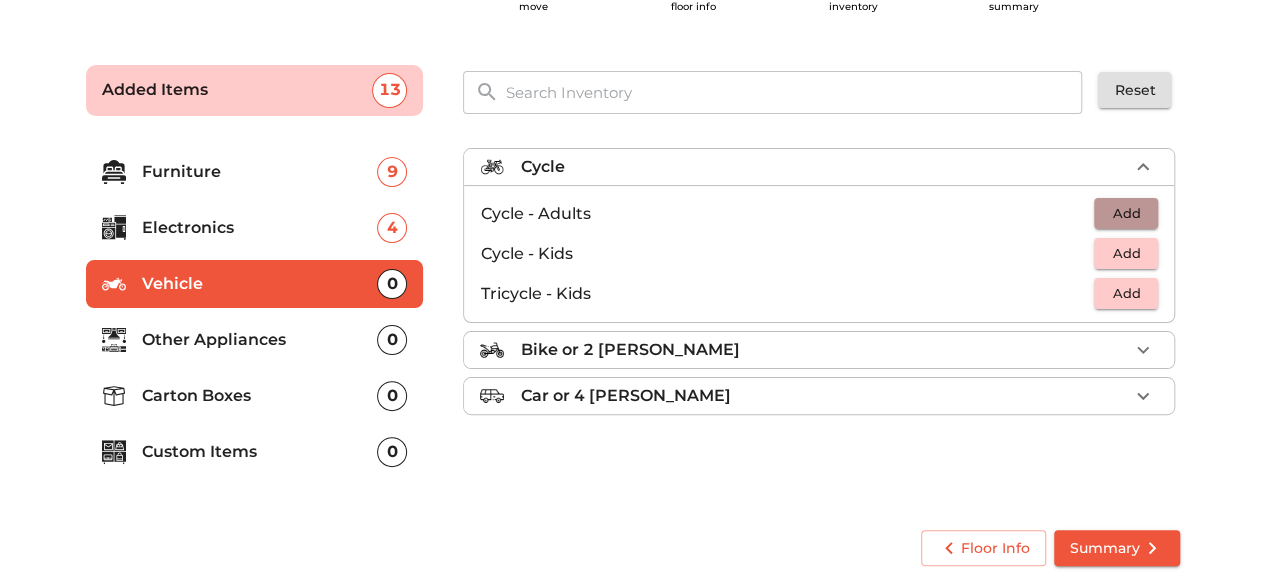click on "Add" at bounding box center (1126, 213) 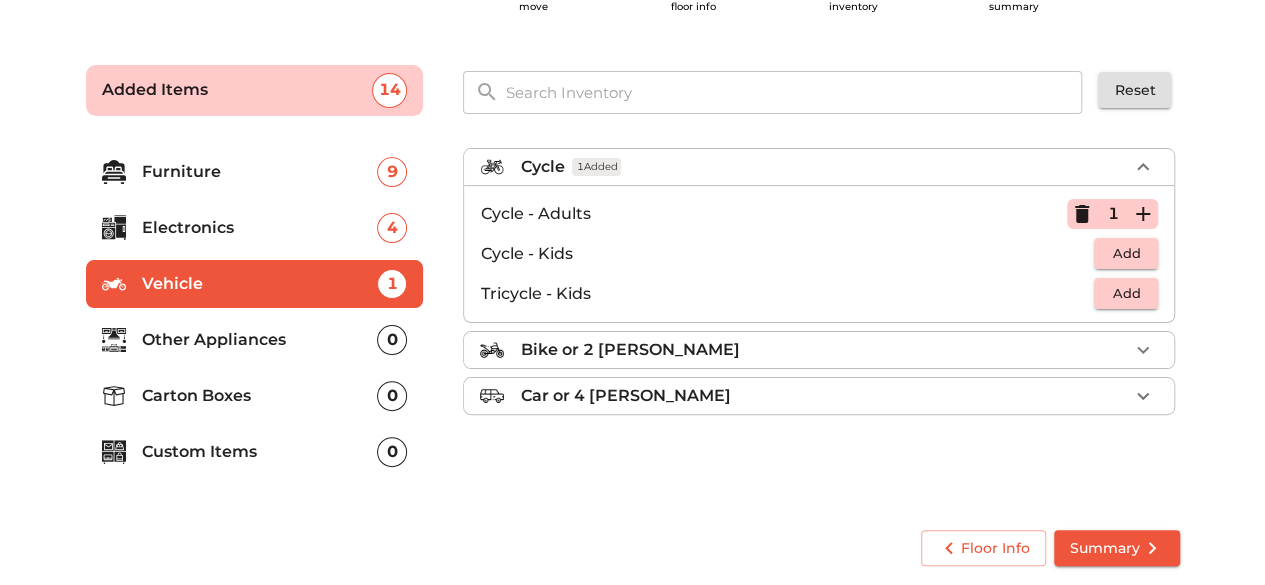 click on "Other Appliances 0" at bounding box center [255, 340] 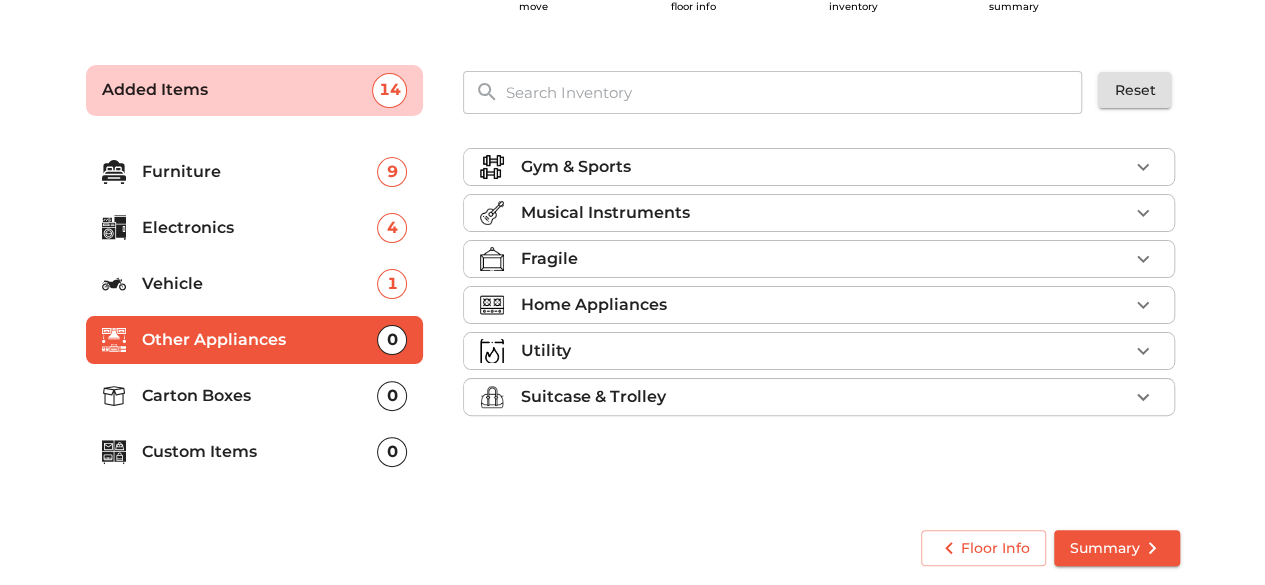 click on "Gym & Sports" at bounding box center (575, 167) 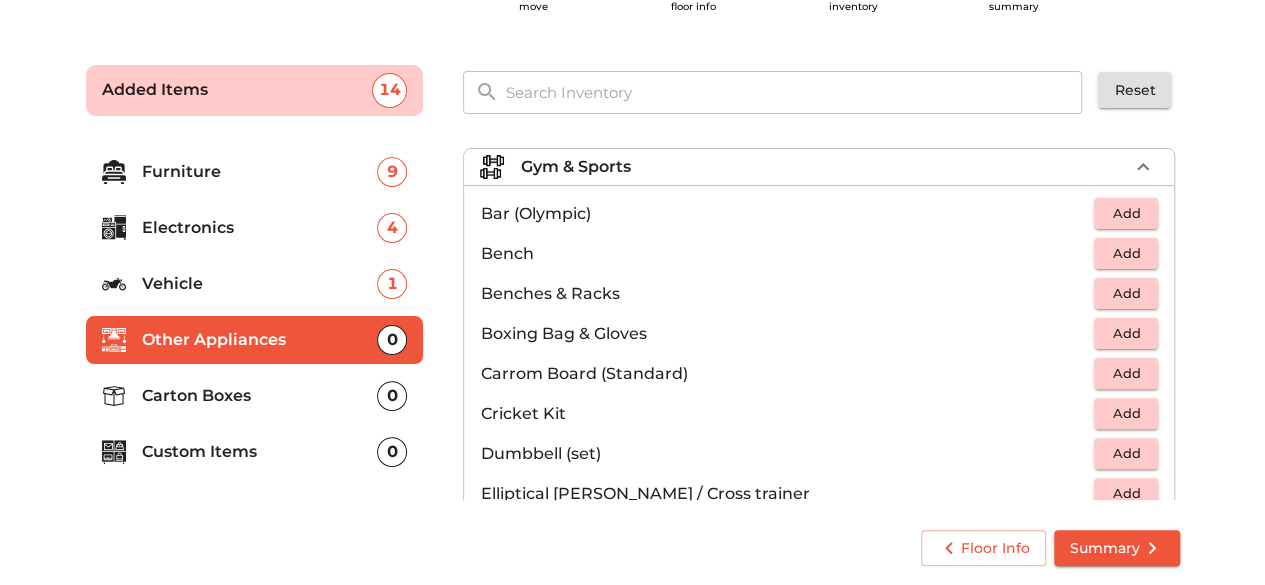 click on "Gym & Sports" at bounding box center [575, 167] 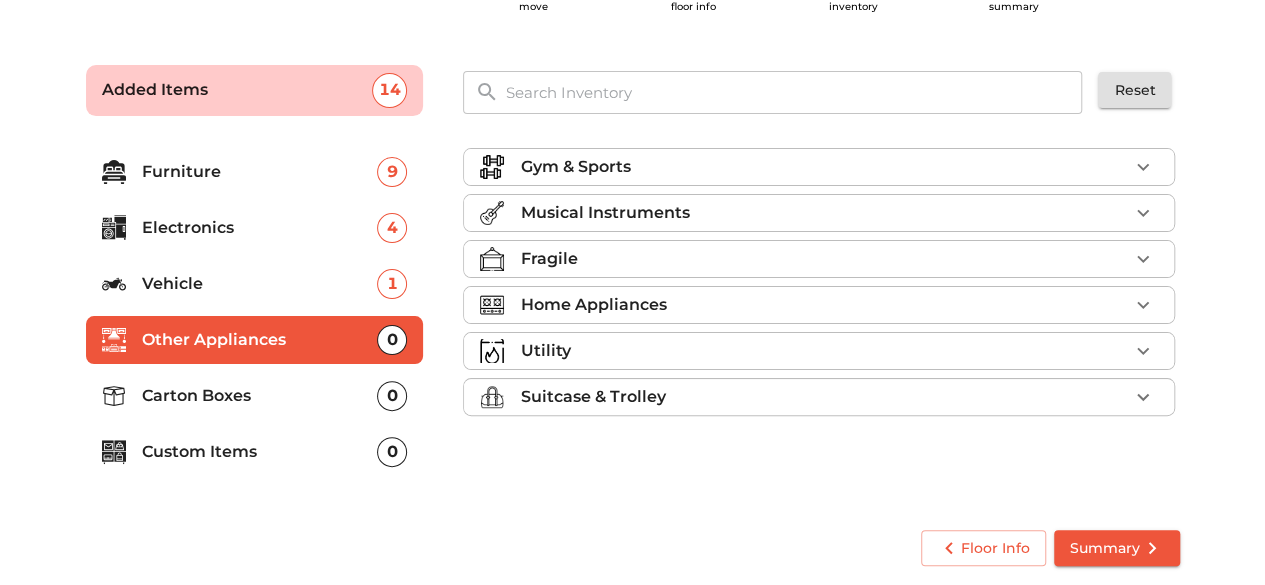 click on "Utility" at bounding box center (824, 351) 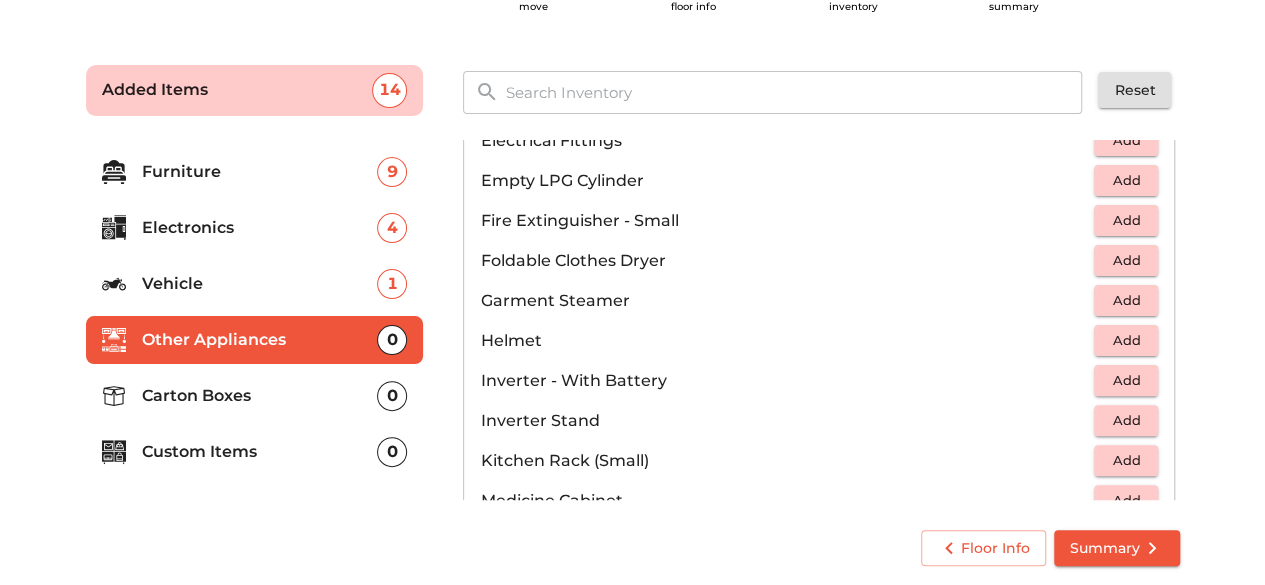 scroll, scrollTop: 818, scrollLeft: 0, axis: vertical 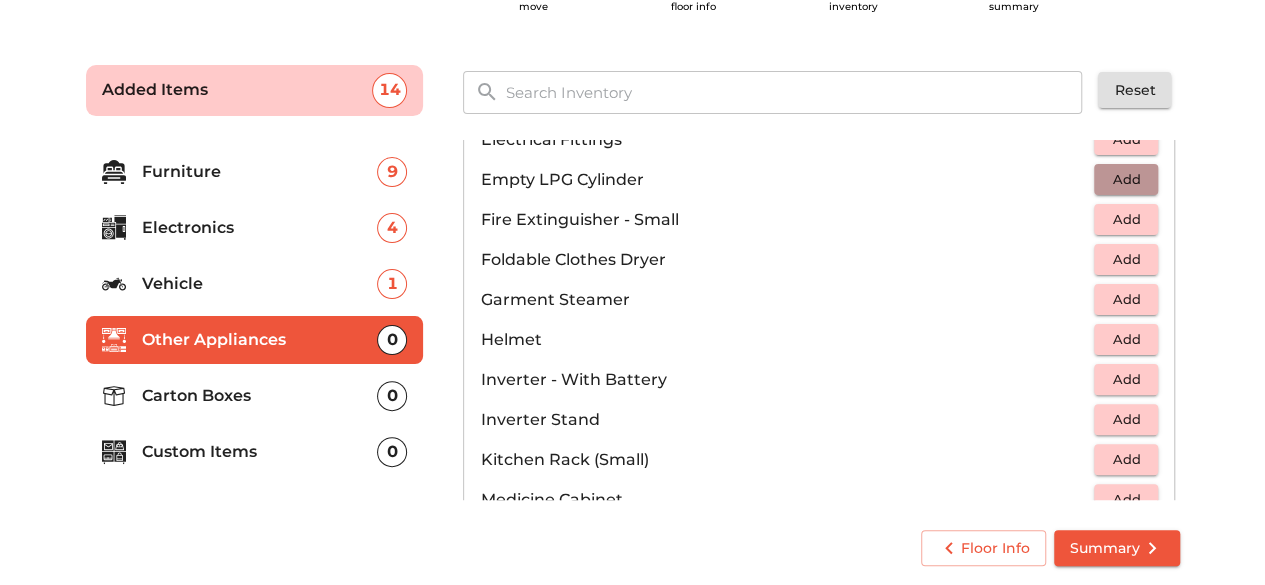 click on "Add" at bounding box center [1126, 179] 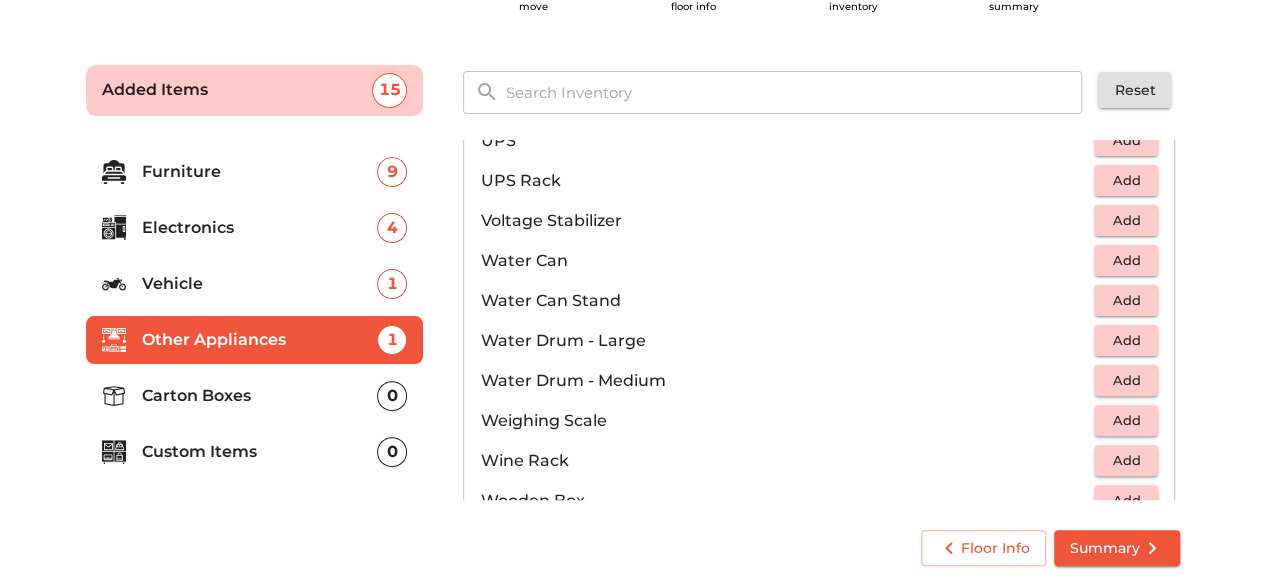 scroll, scrollTop: 1504, scrollLeft: 0, axis: vertical 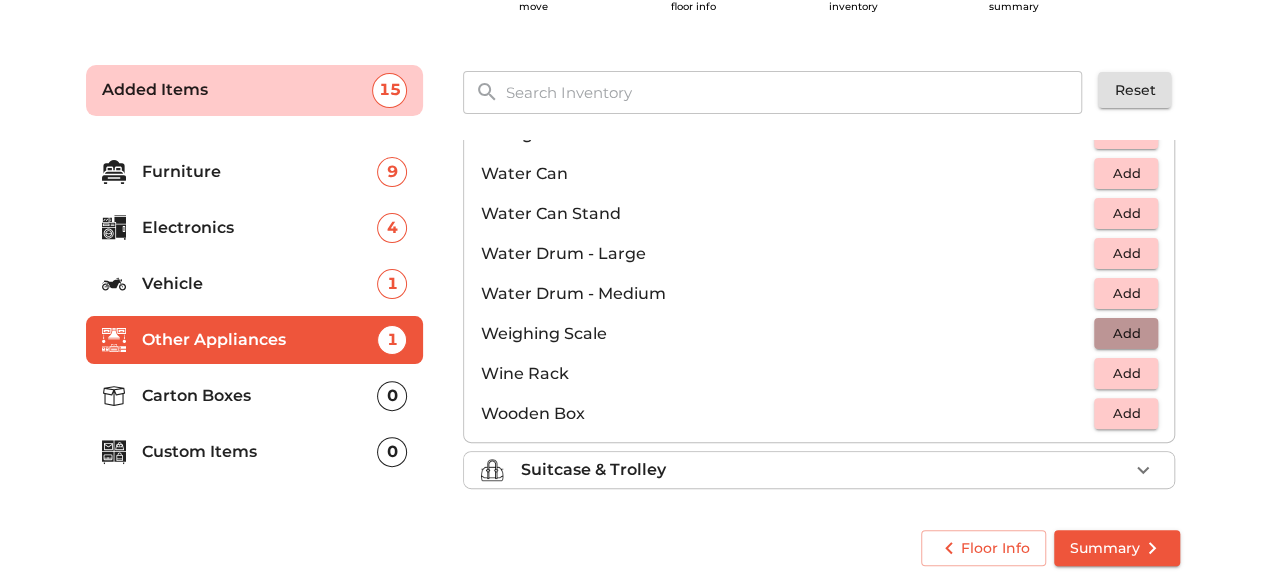 click on "Add" at bounding box center [1126, 333] 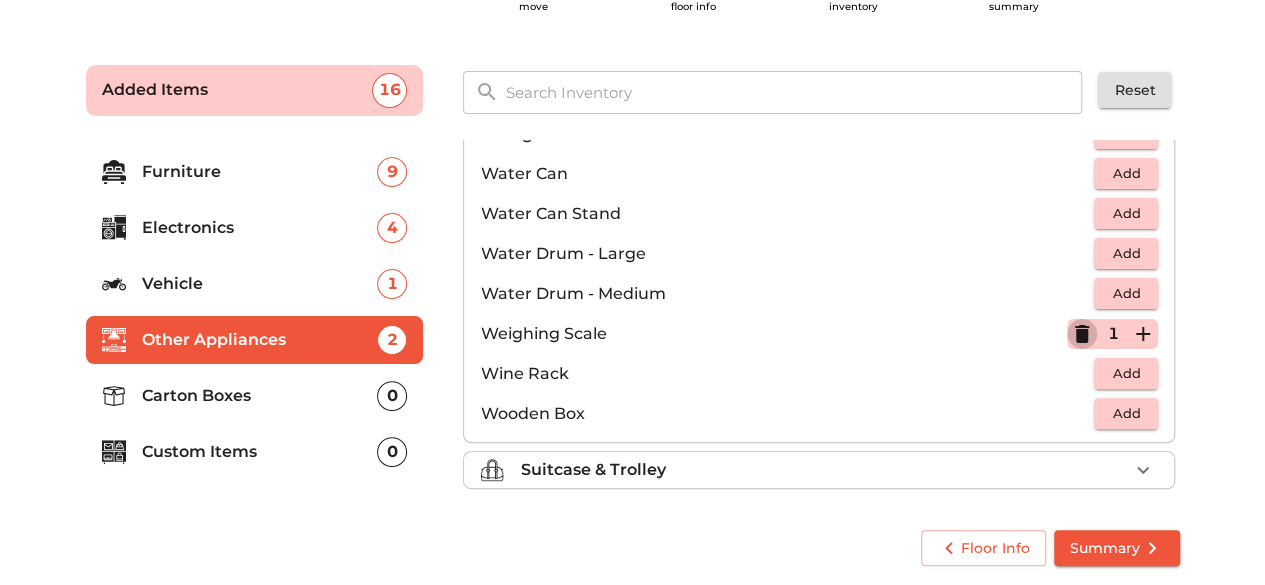 click 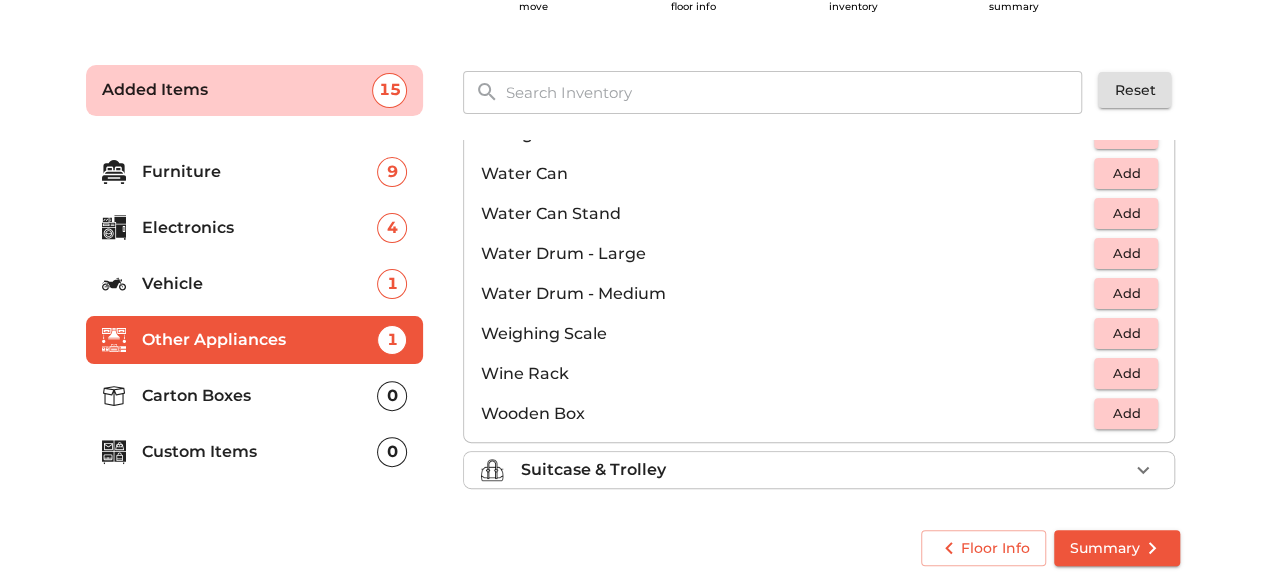 click on "Suitcase & Trolley" at bounding box center [824, 470] 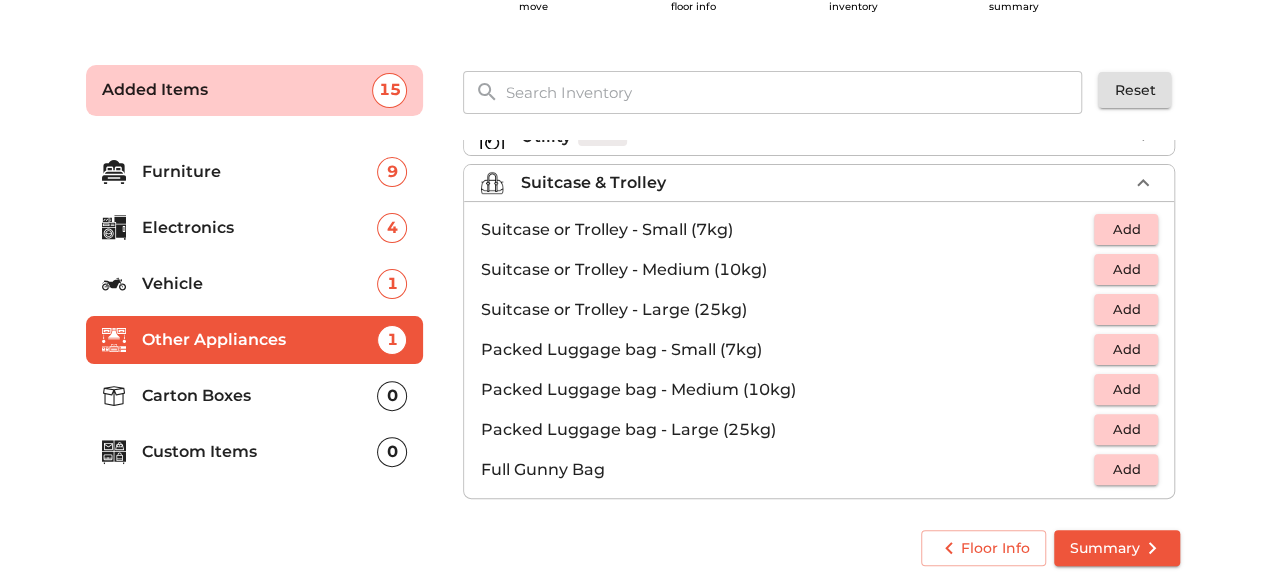scroll, scrollTop: 224, scrollLeft: 0, axis: vertical 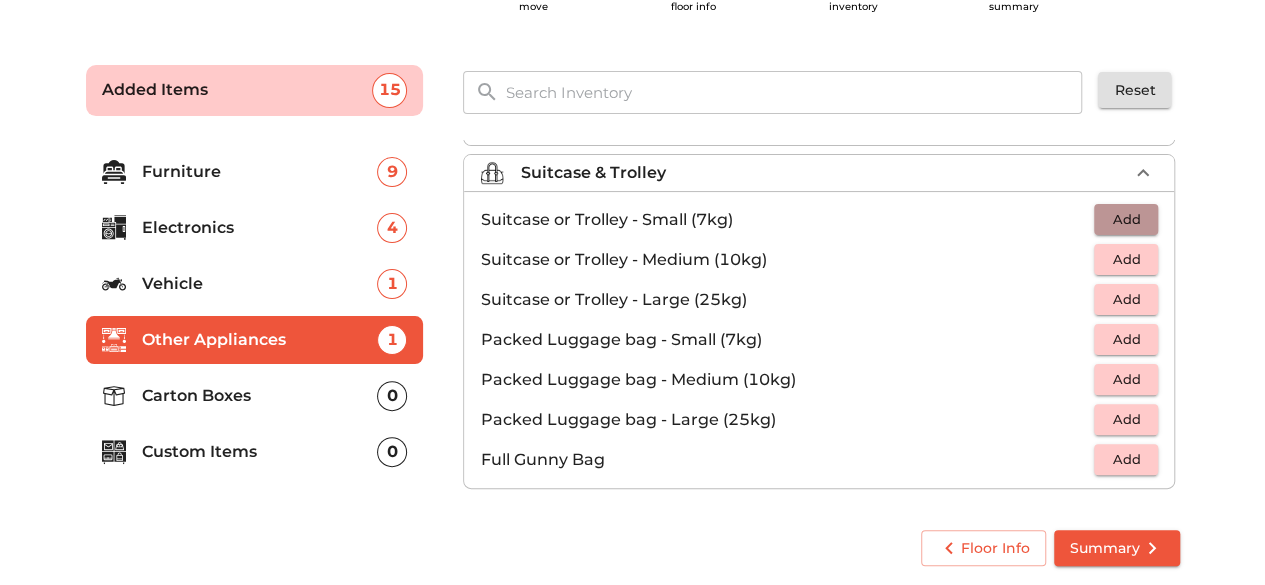 click on "Add" at bounding box center [1126, 219] 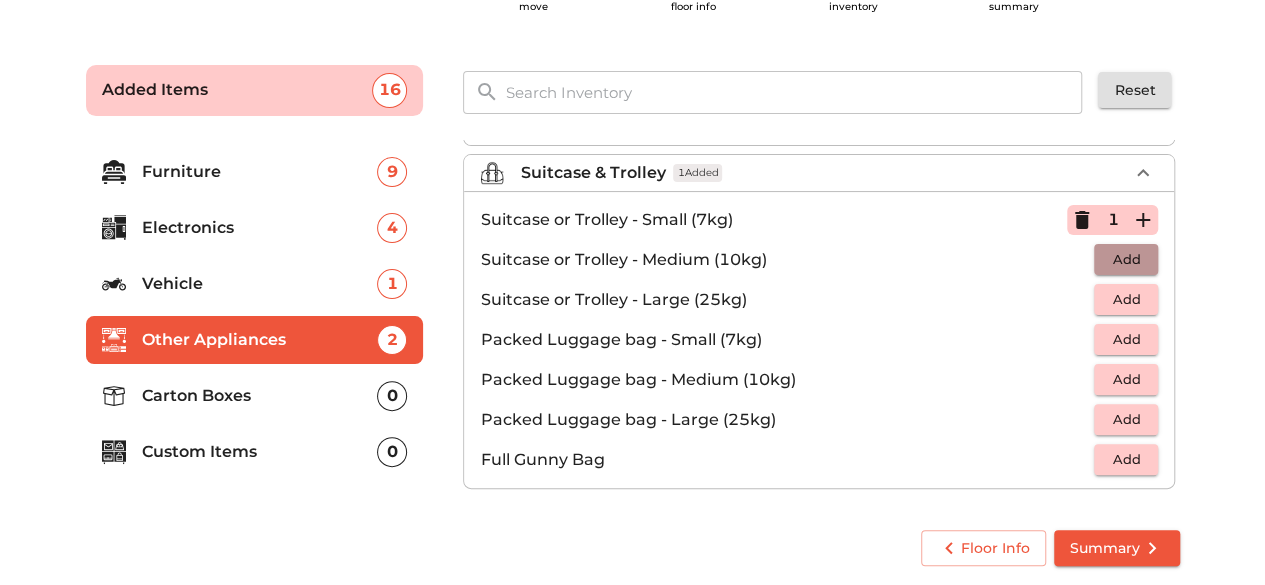 click on "Add" at bounding box center (1126, 259) 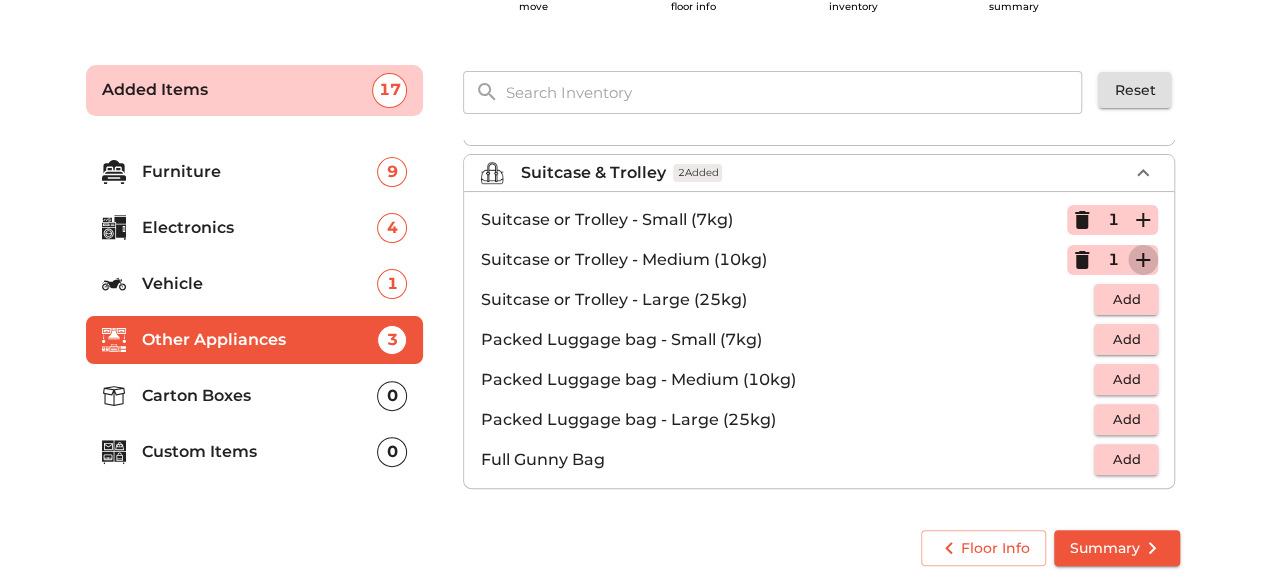 click 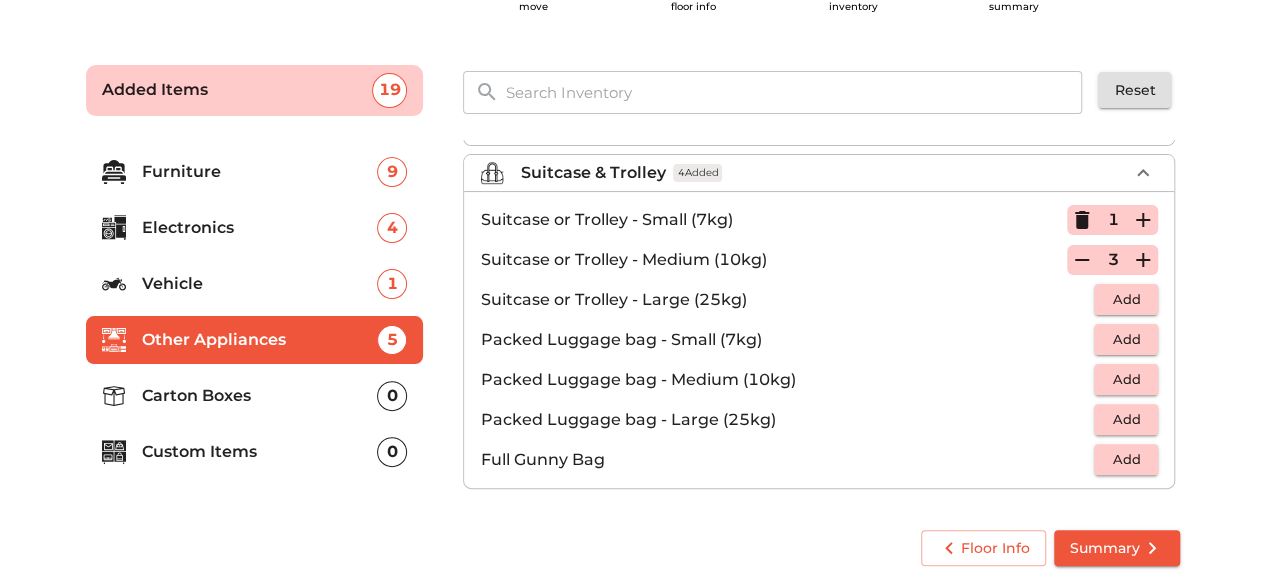 click 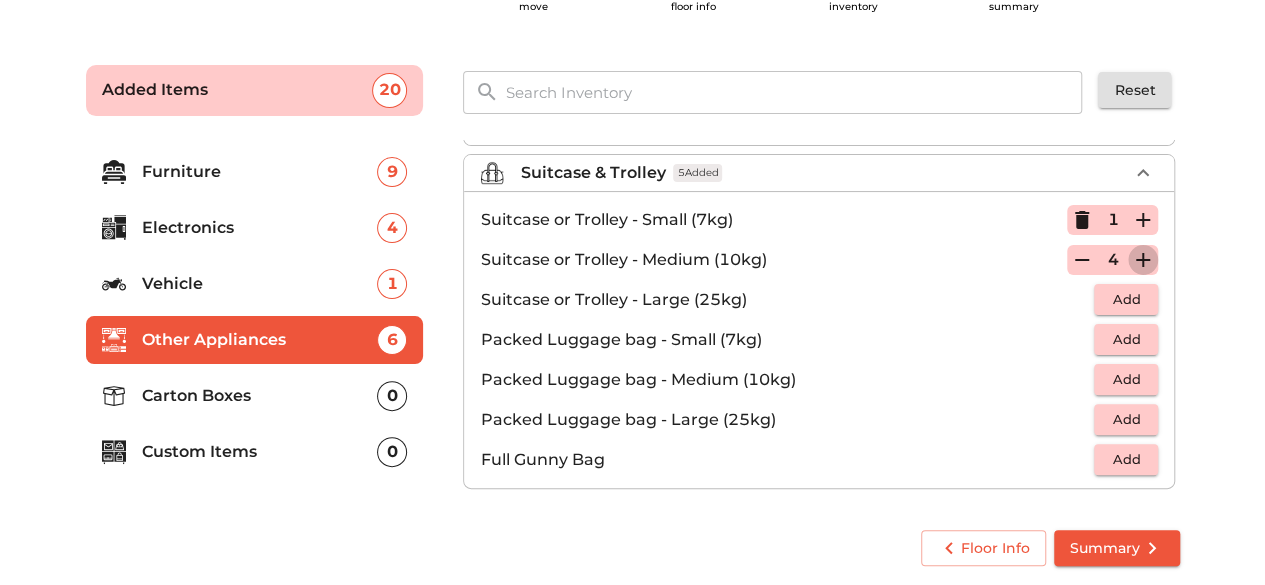 click 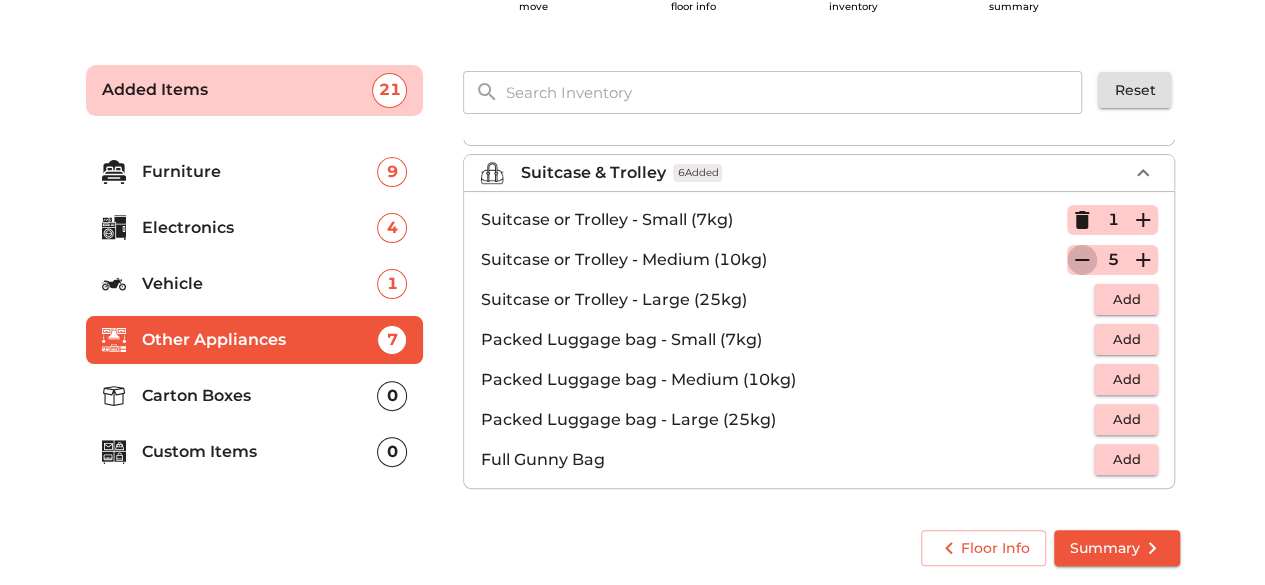 click 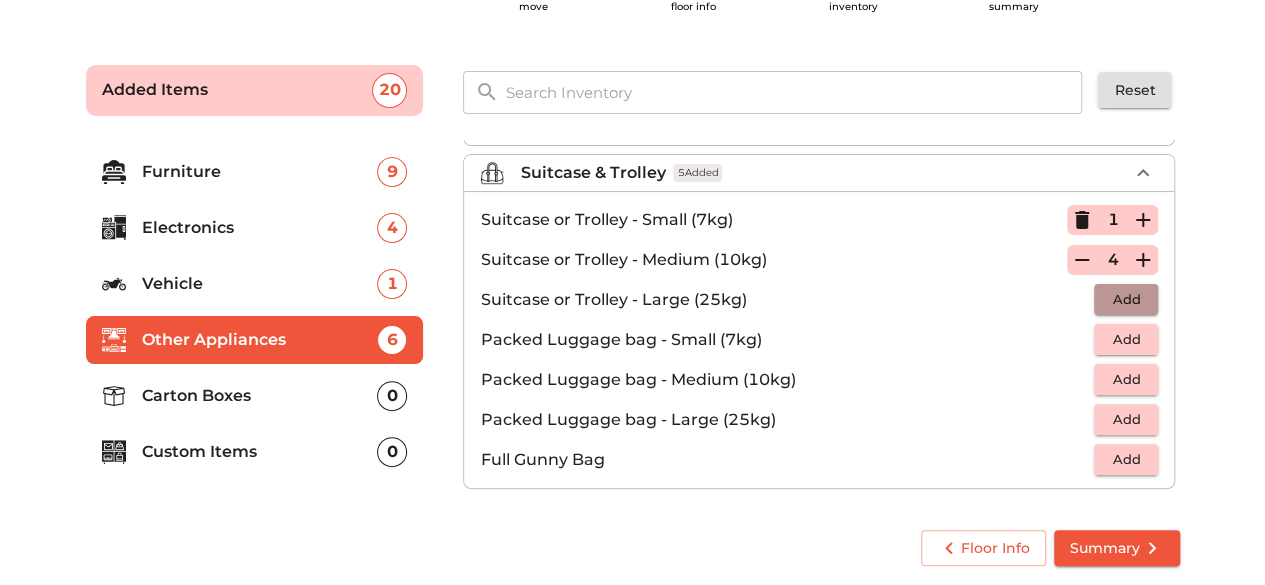 click on "Add" at bounding box center (1126, 299) 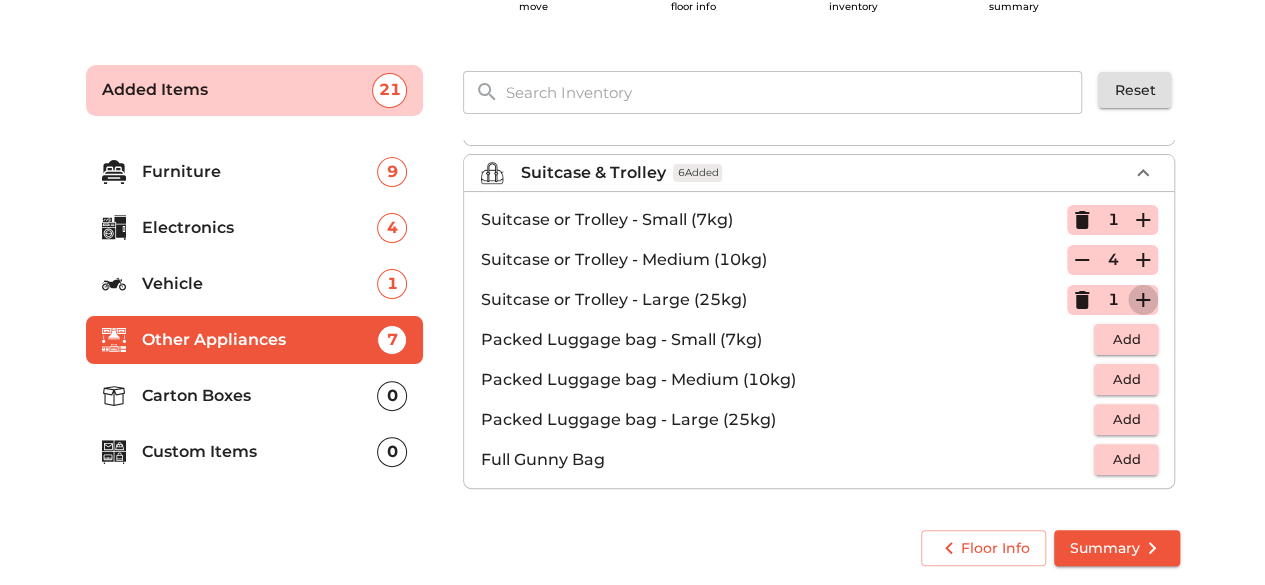 click 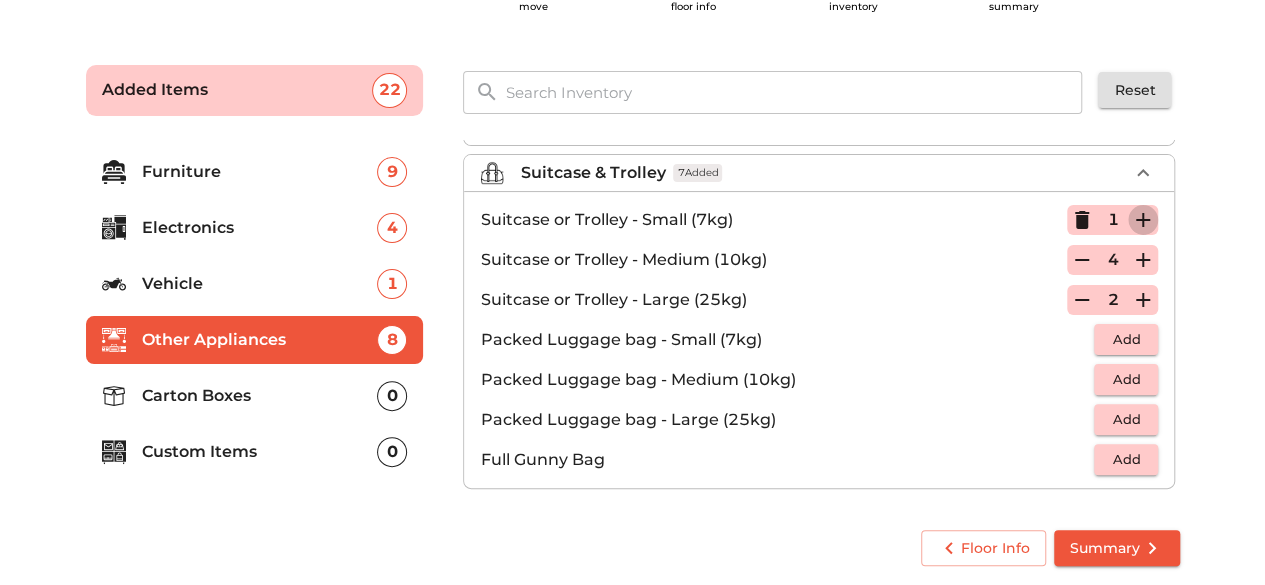 click 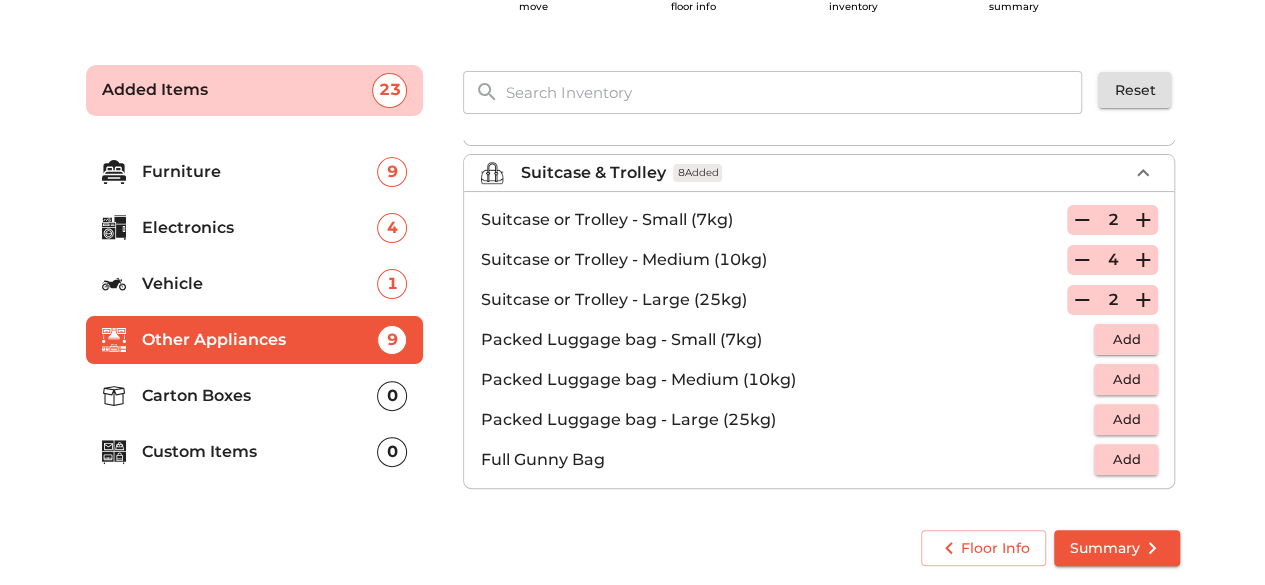 click on "Carton Boxes" at bounding box center [260, 396] 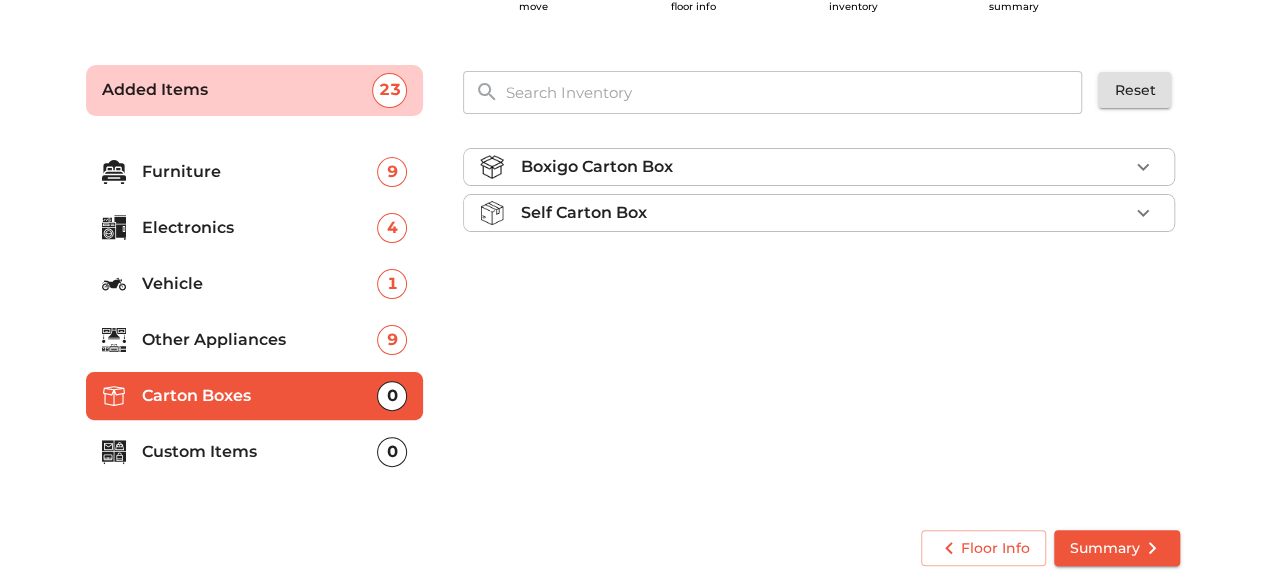 click on "Boxigo Carton Box" at bounding box center [596, 167] 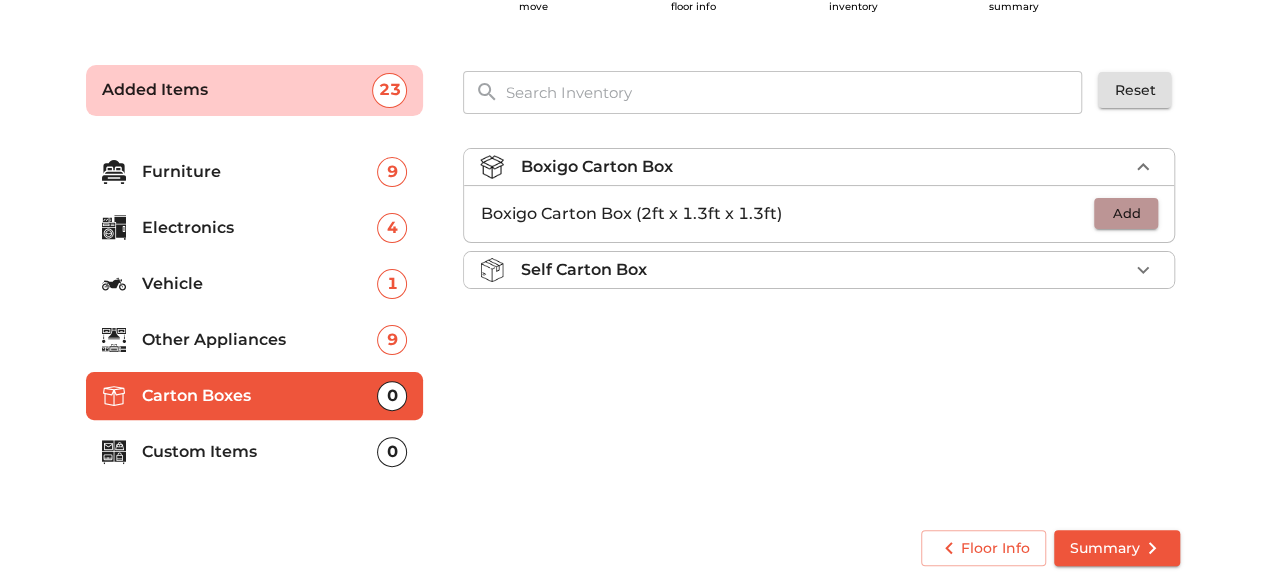 click on "Add" at bounding box center (1126, 213) 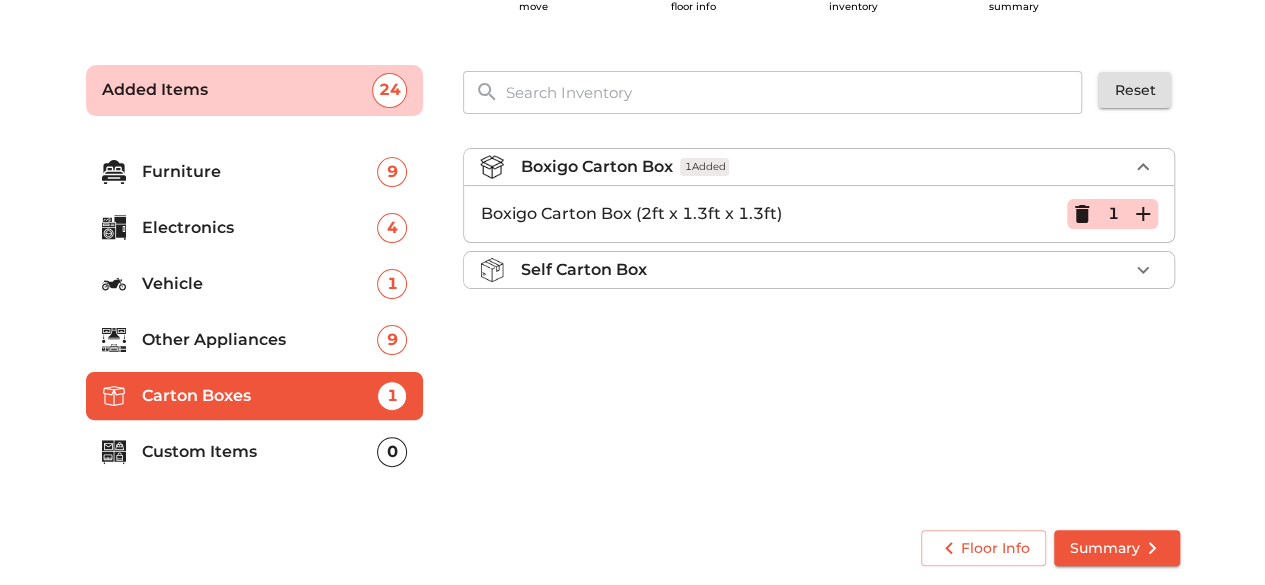 click 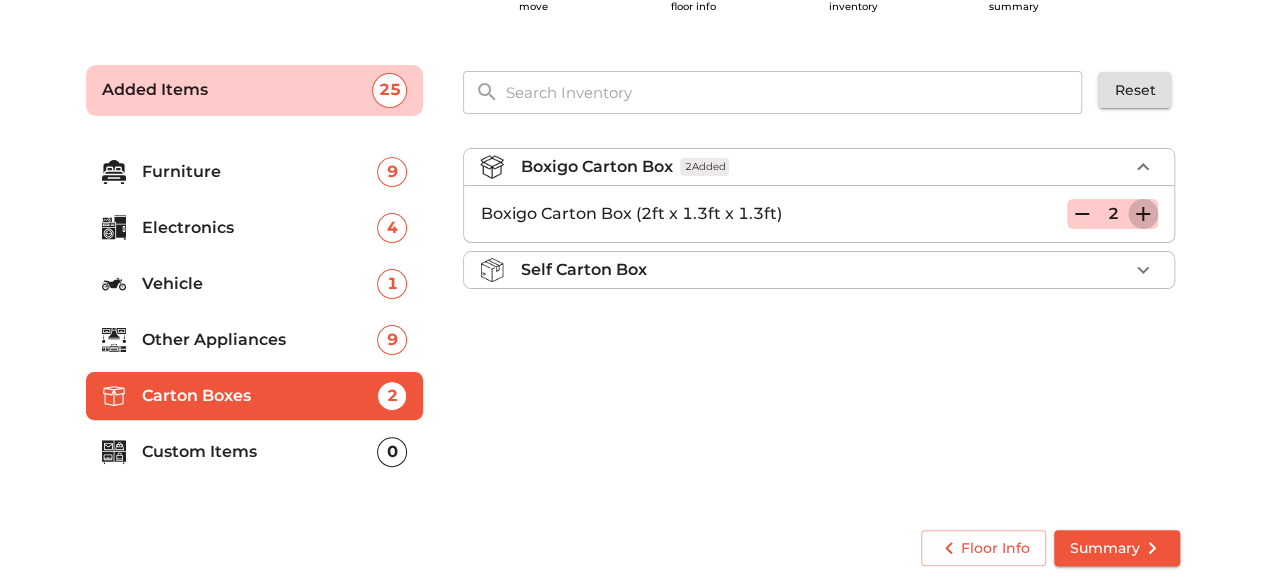 click 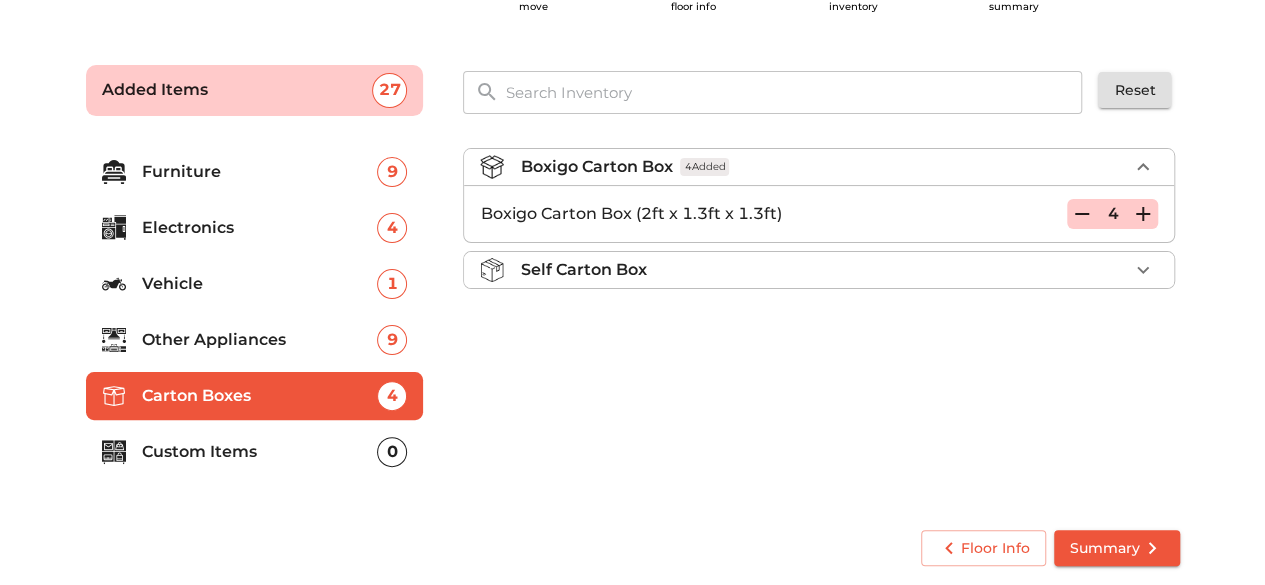 click 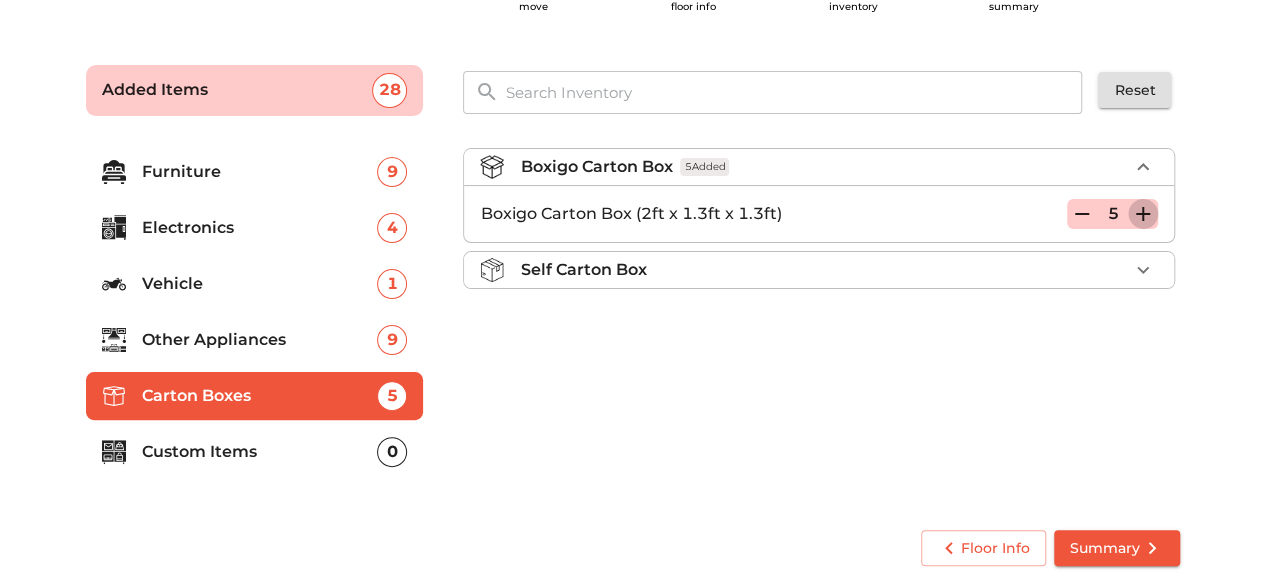click 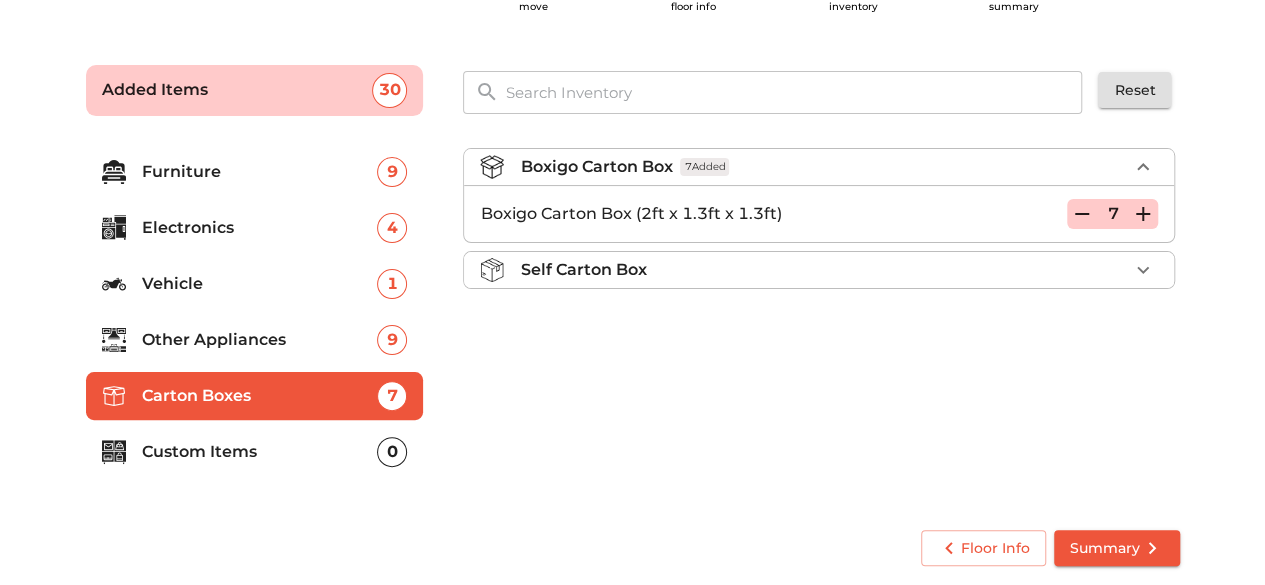 click 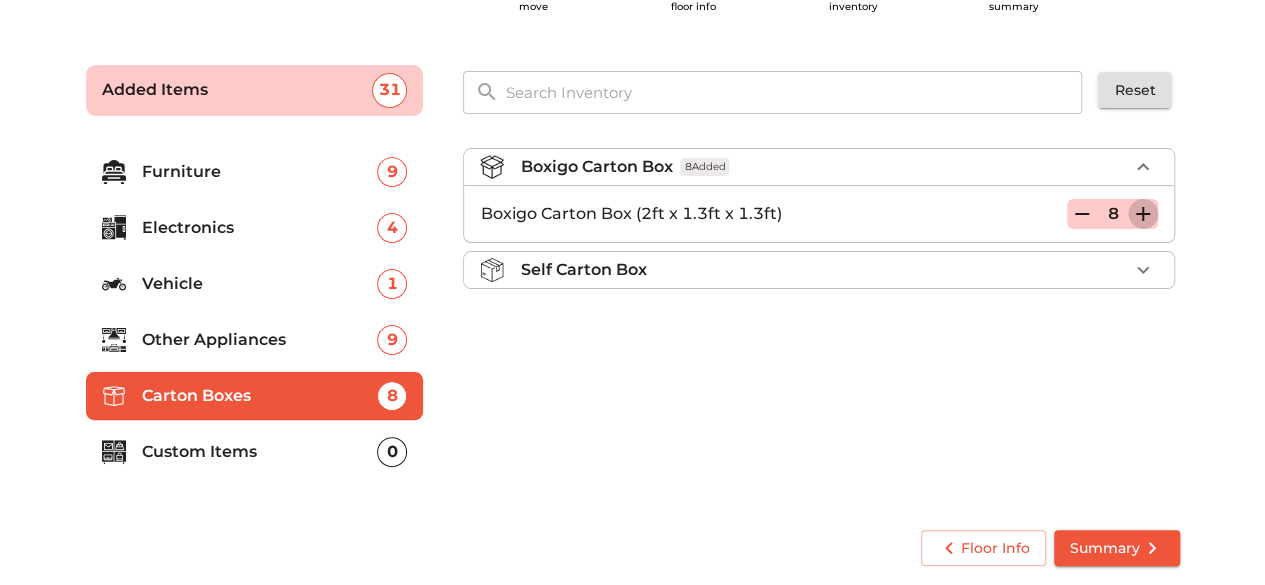 click 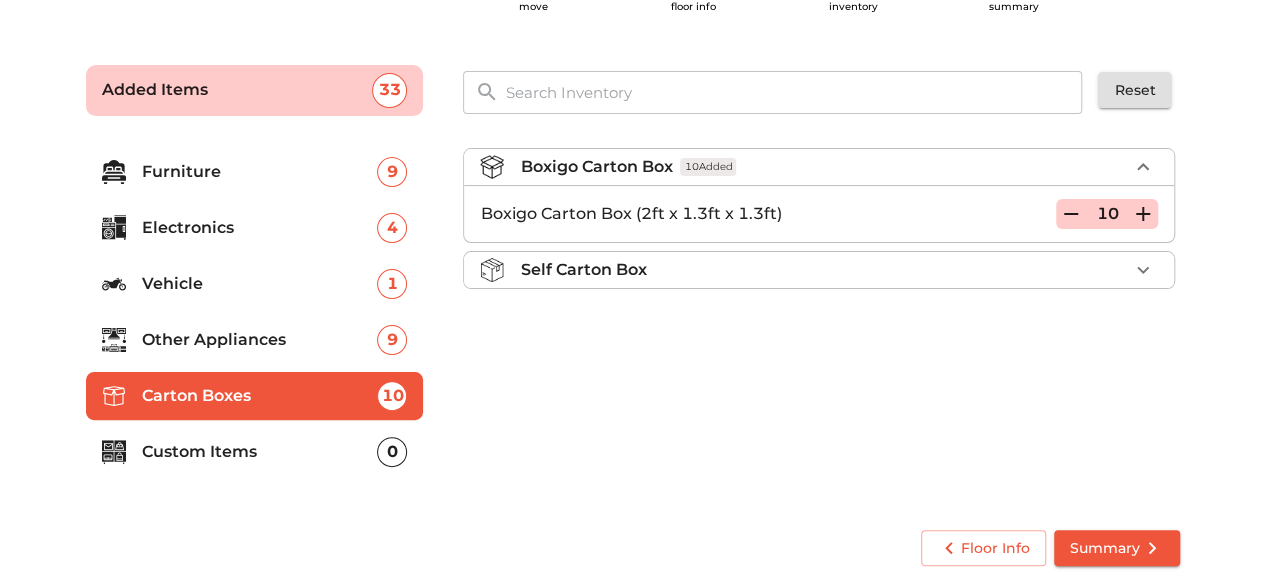 click 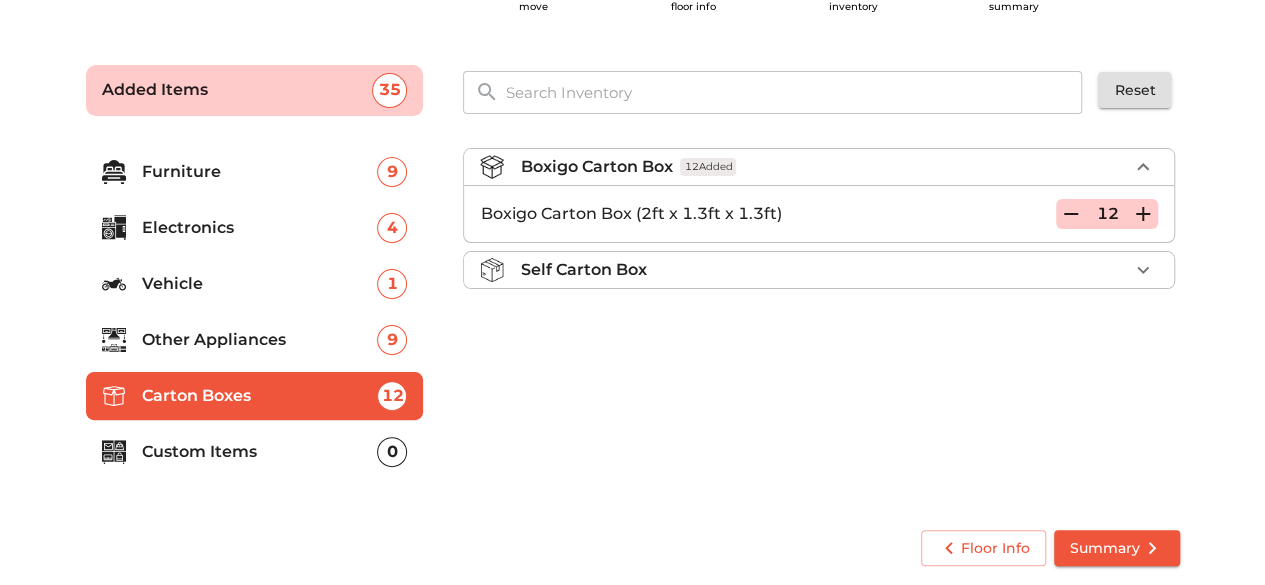 click 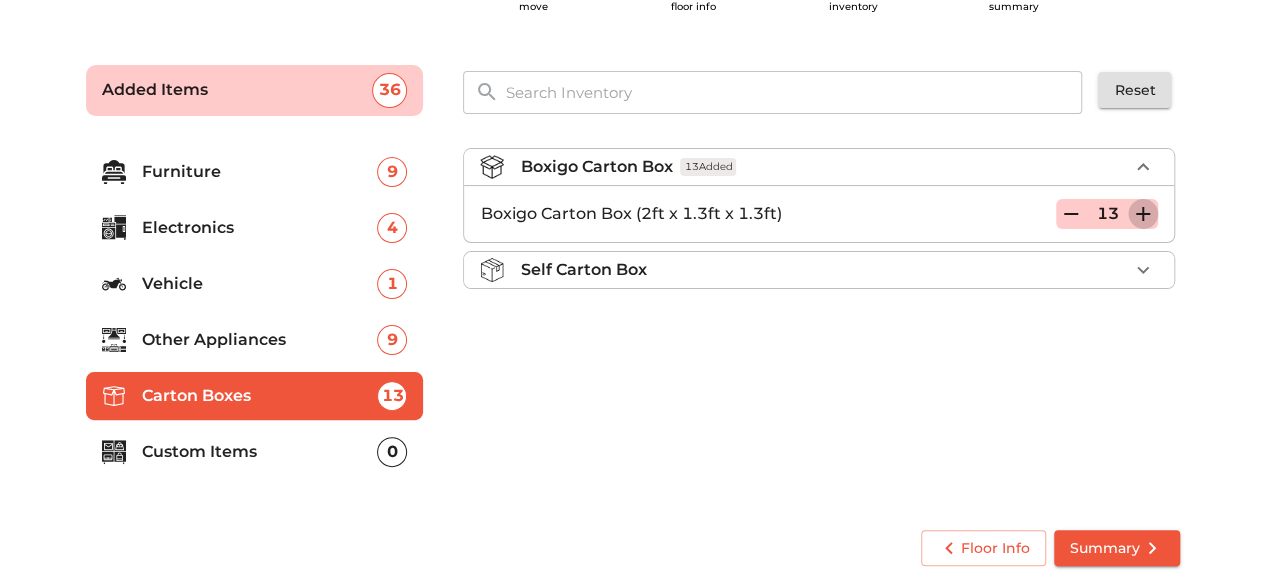 click 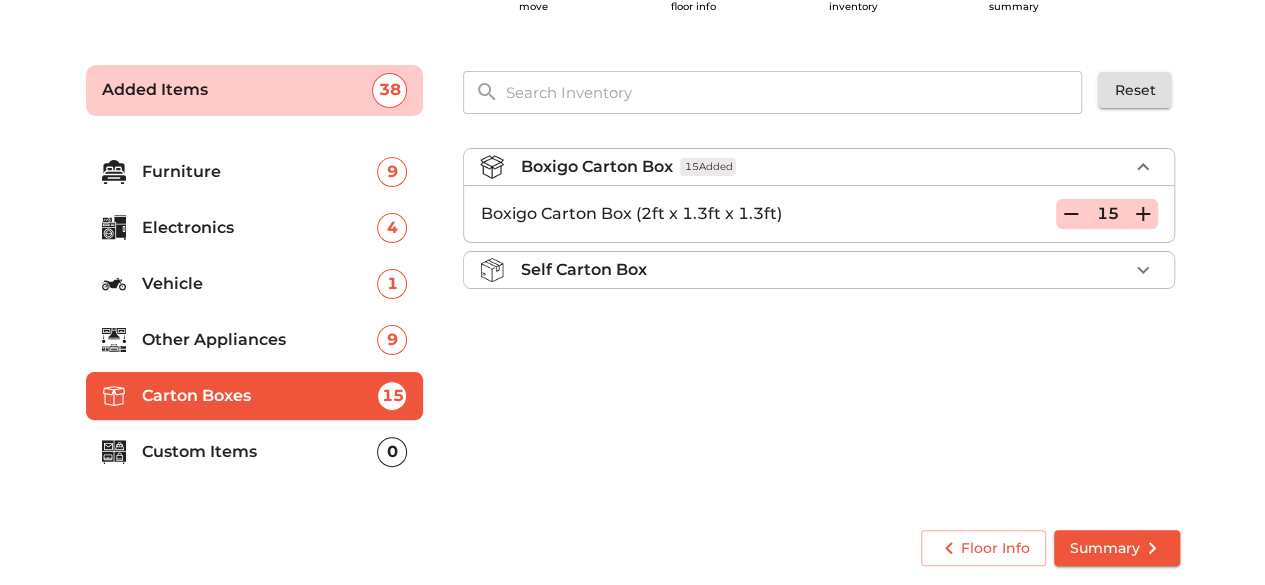 click 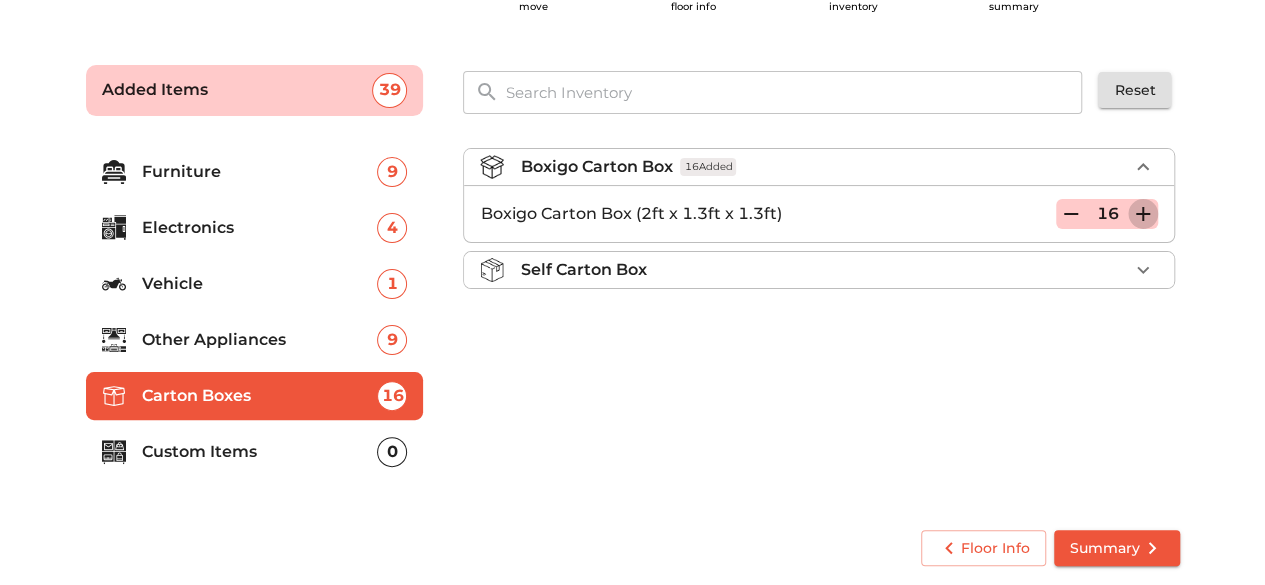 click 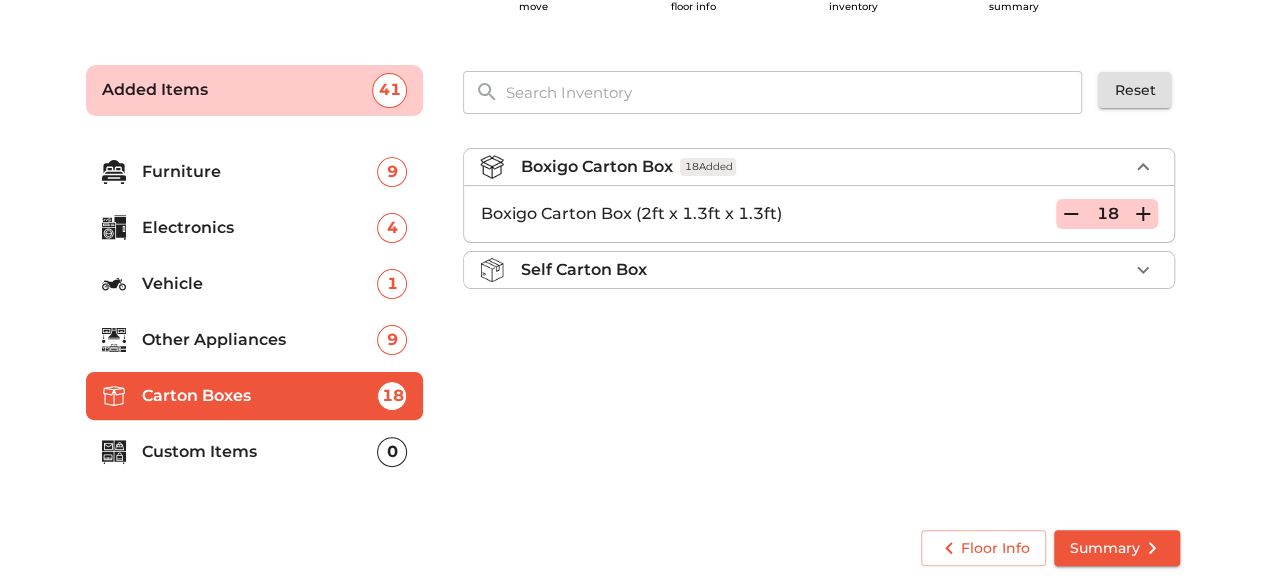 click 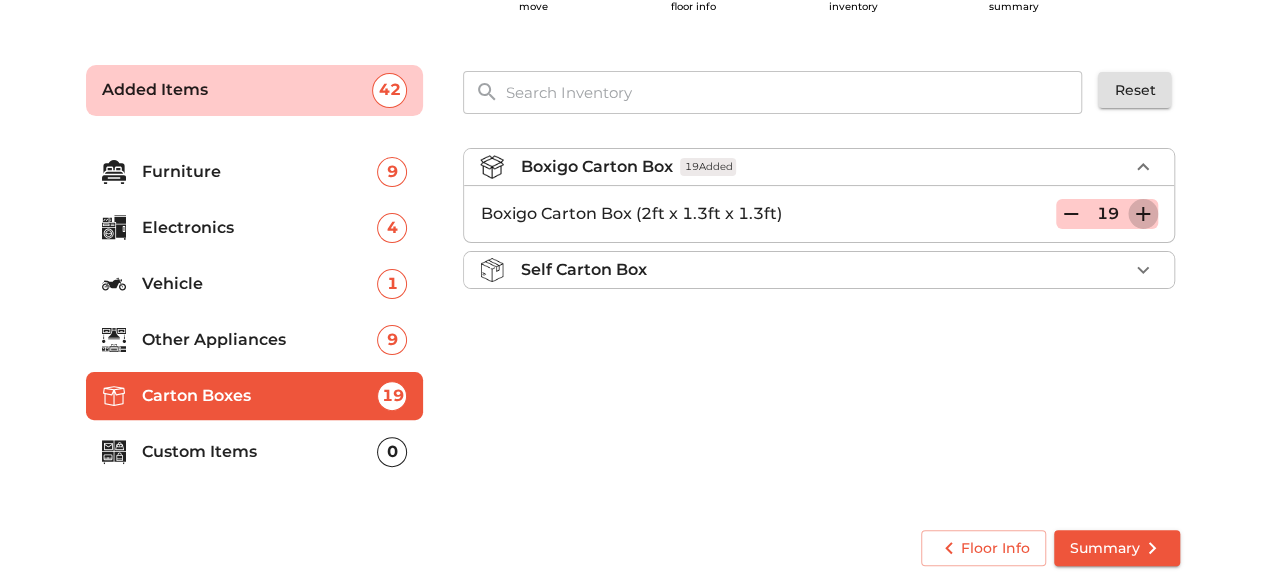 click 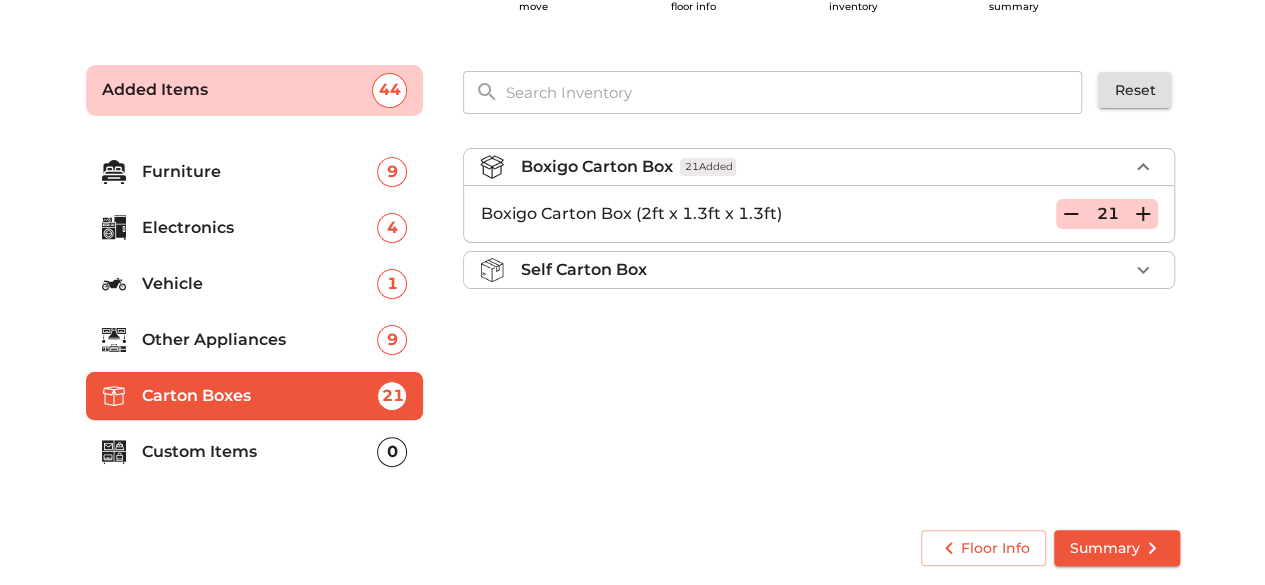 click 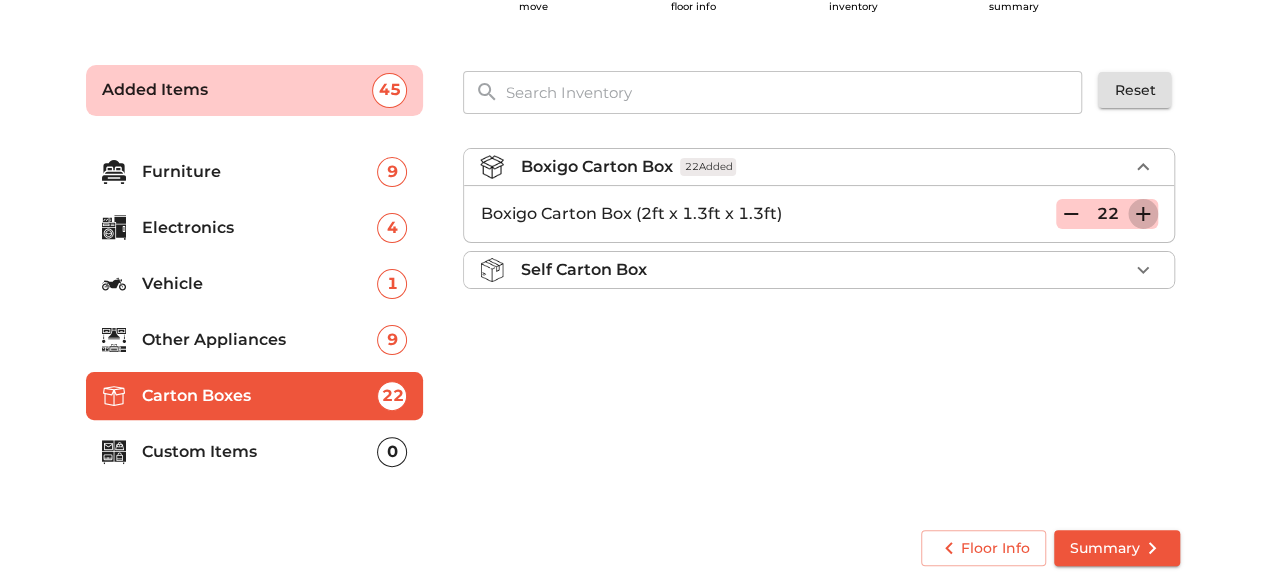 click 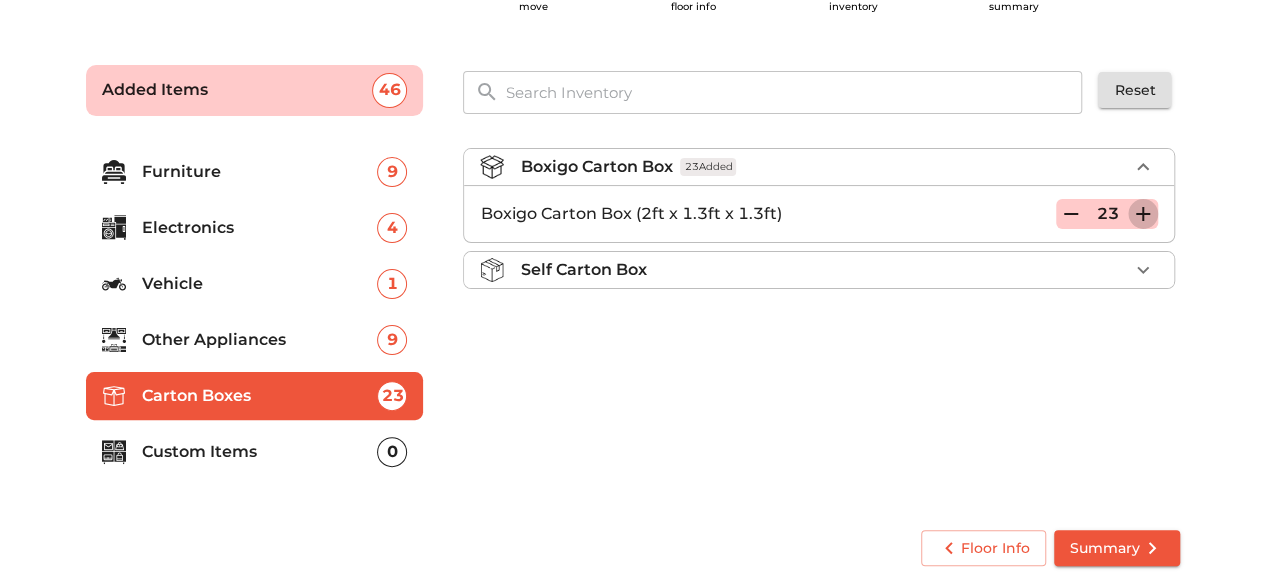 click 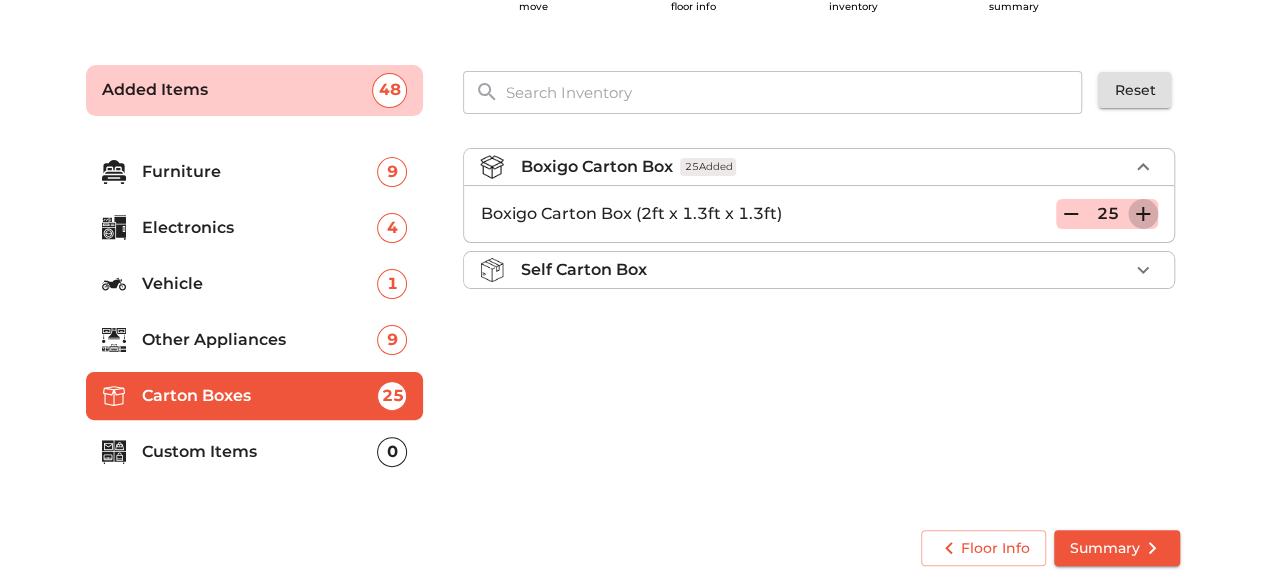 click 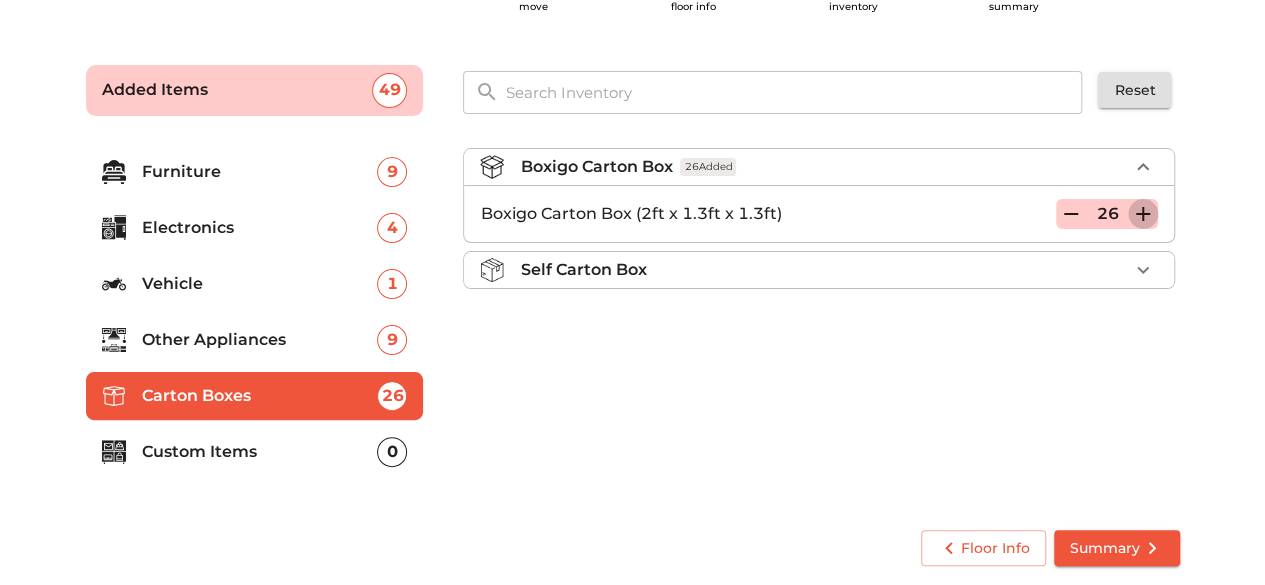 click 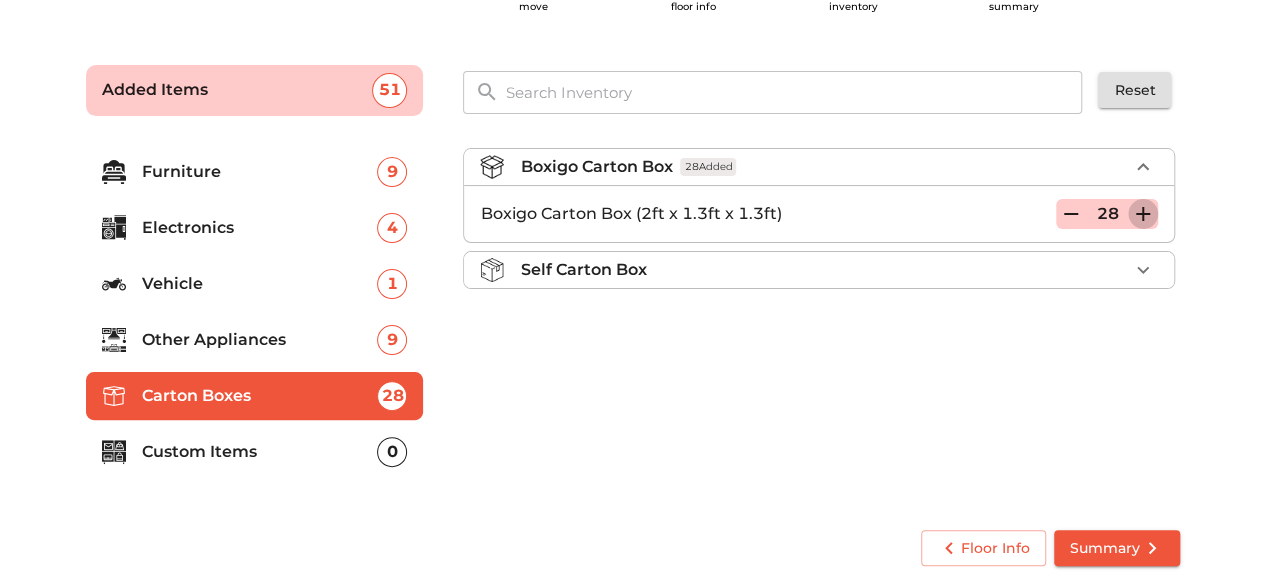 click 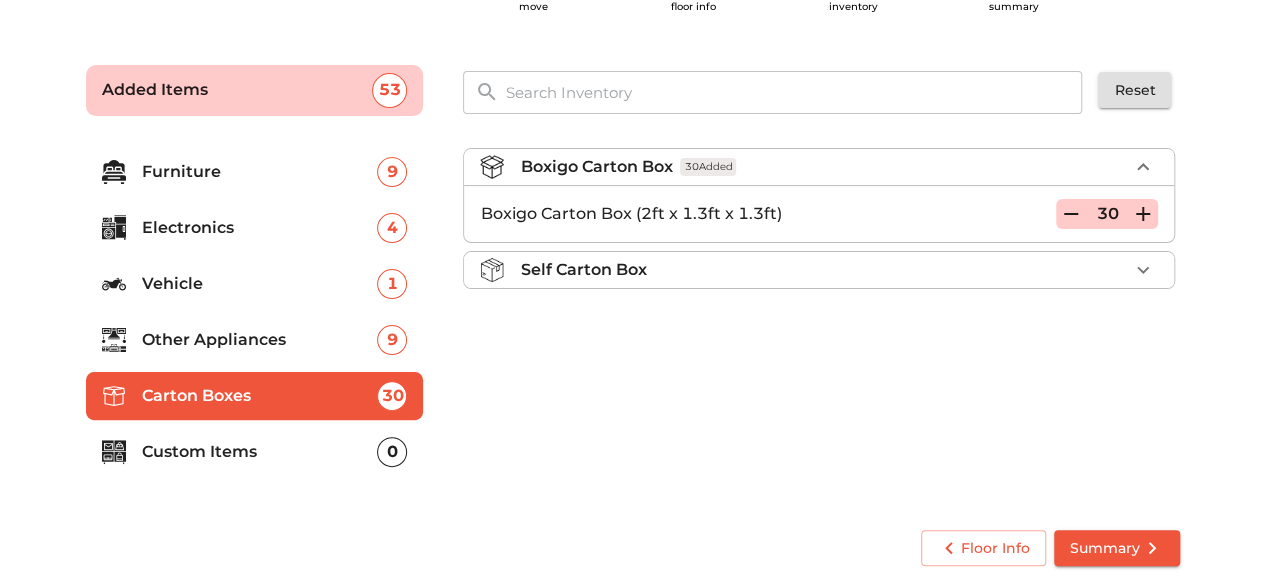 click 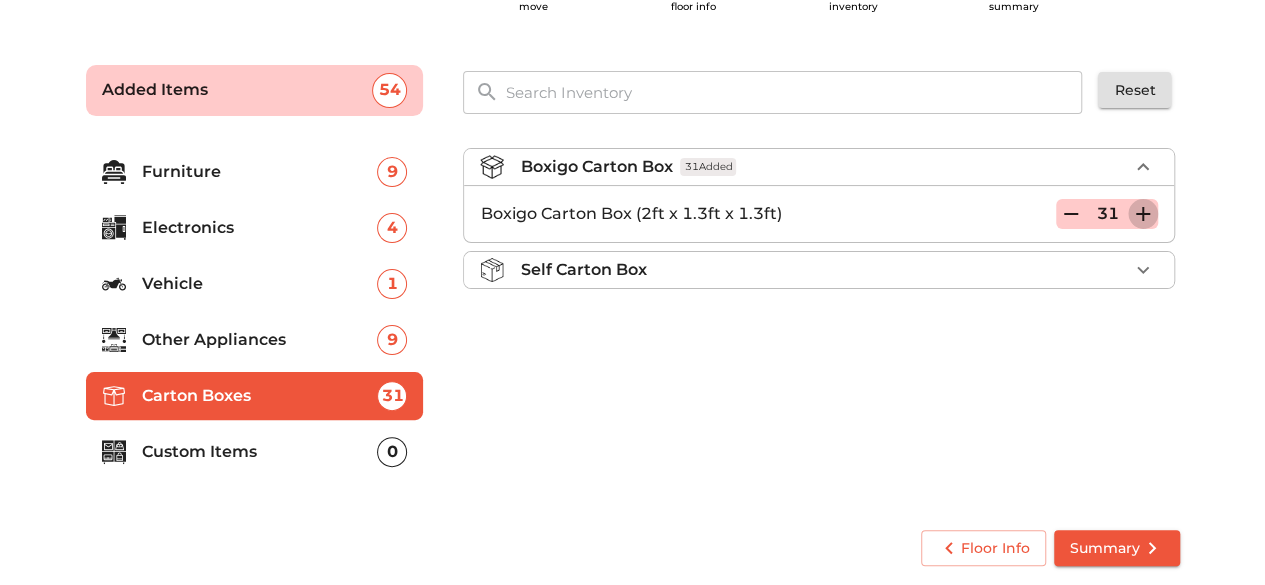 click 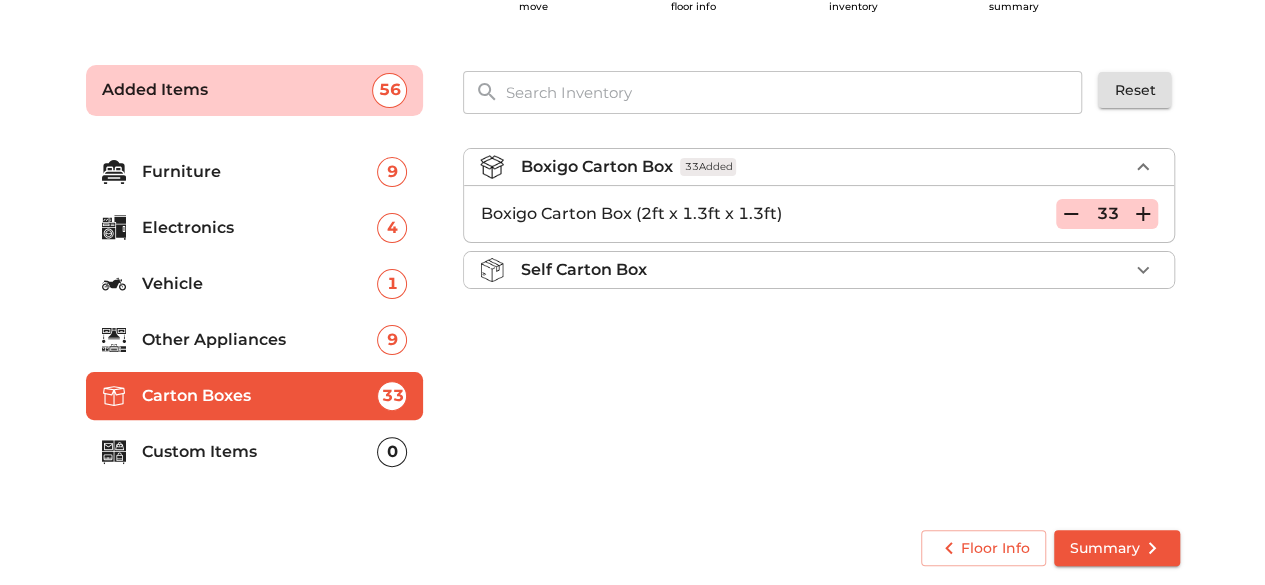 click 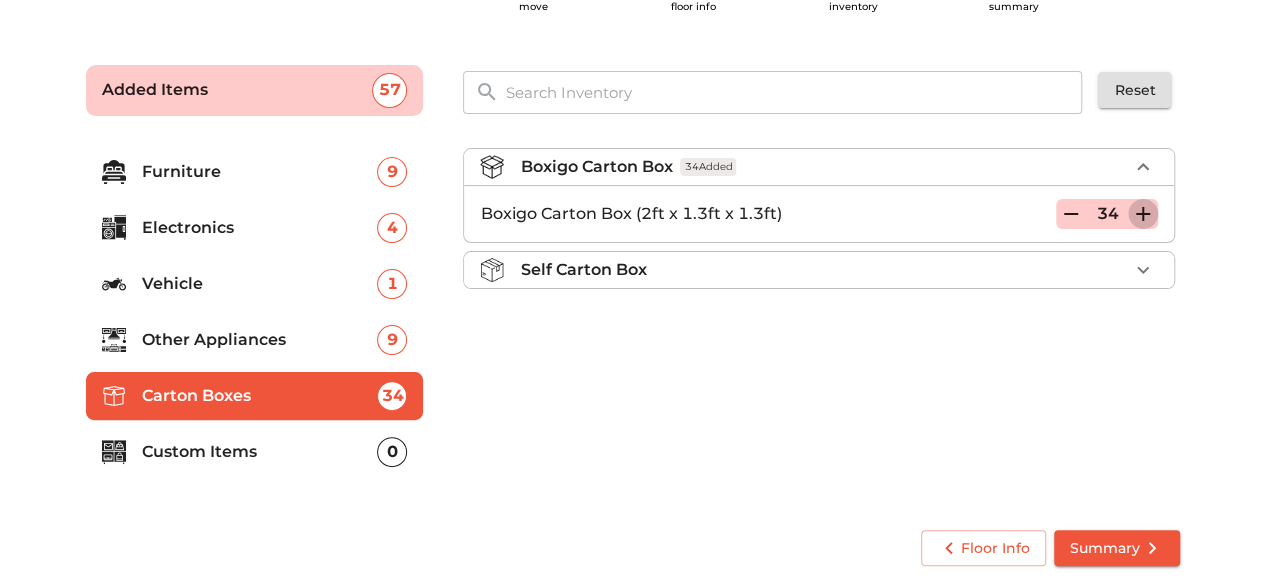 click 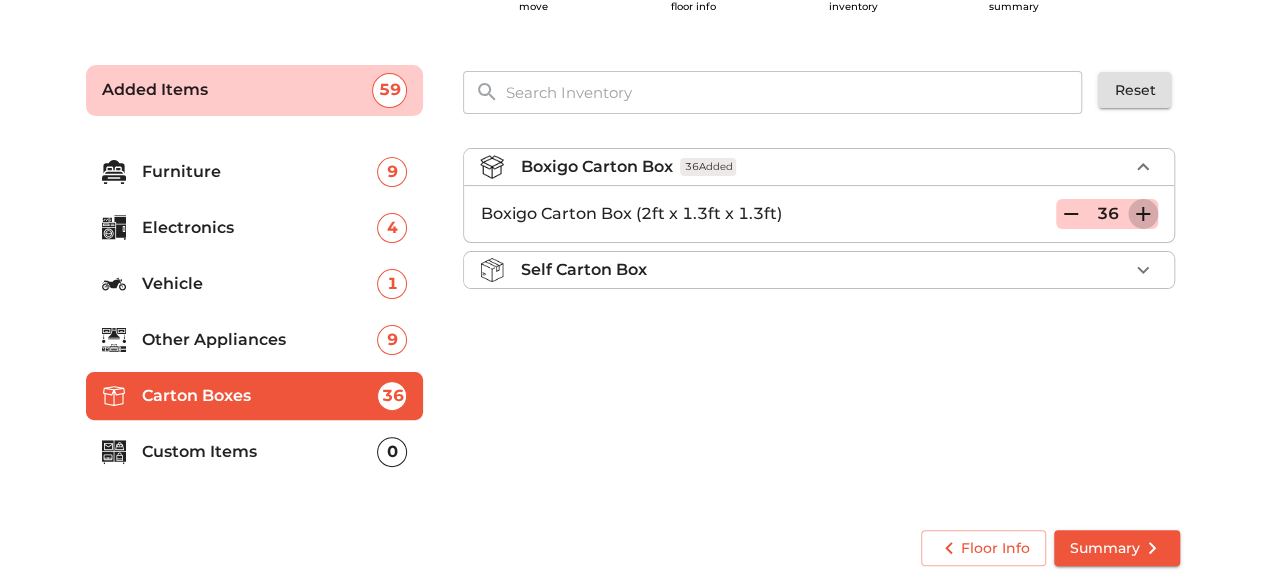 click 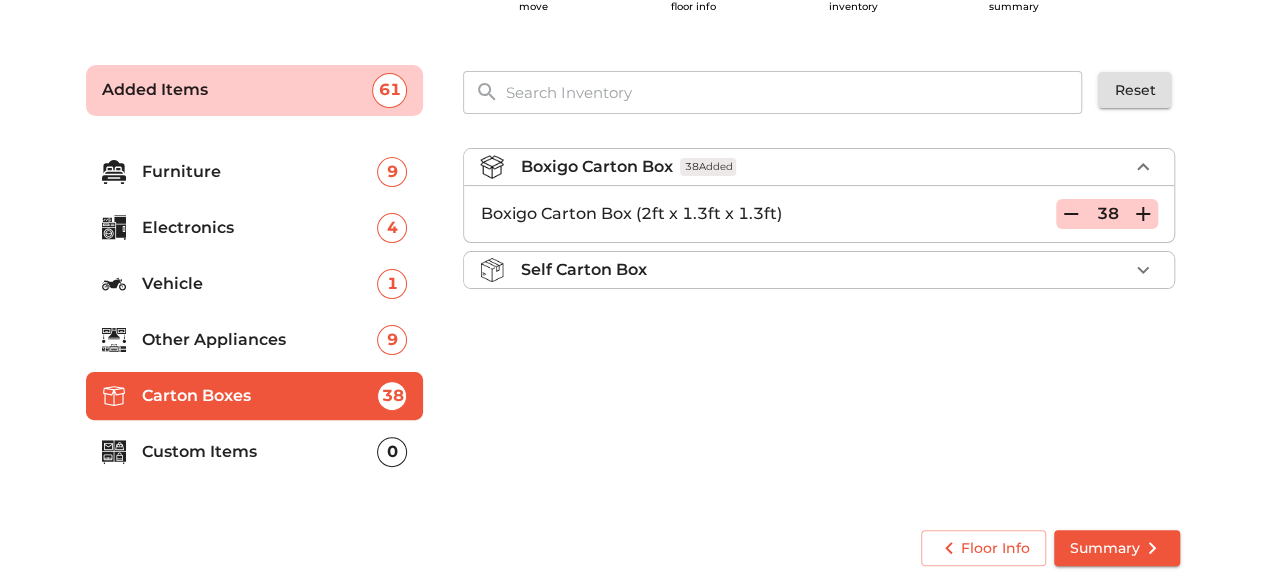 click 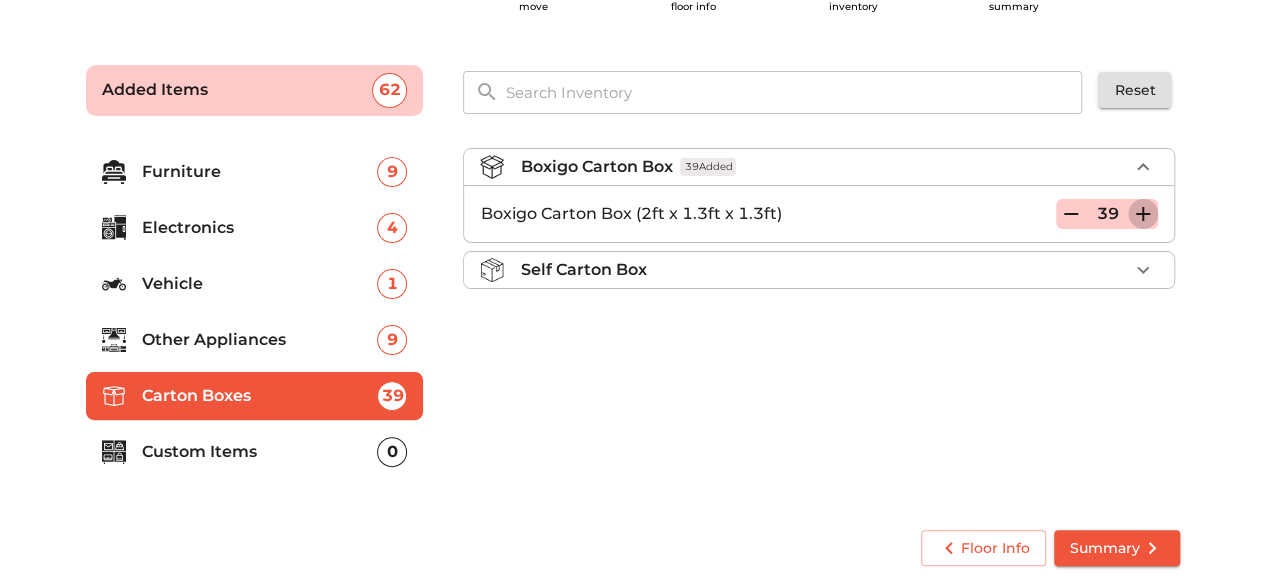 click 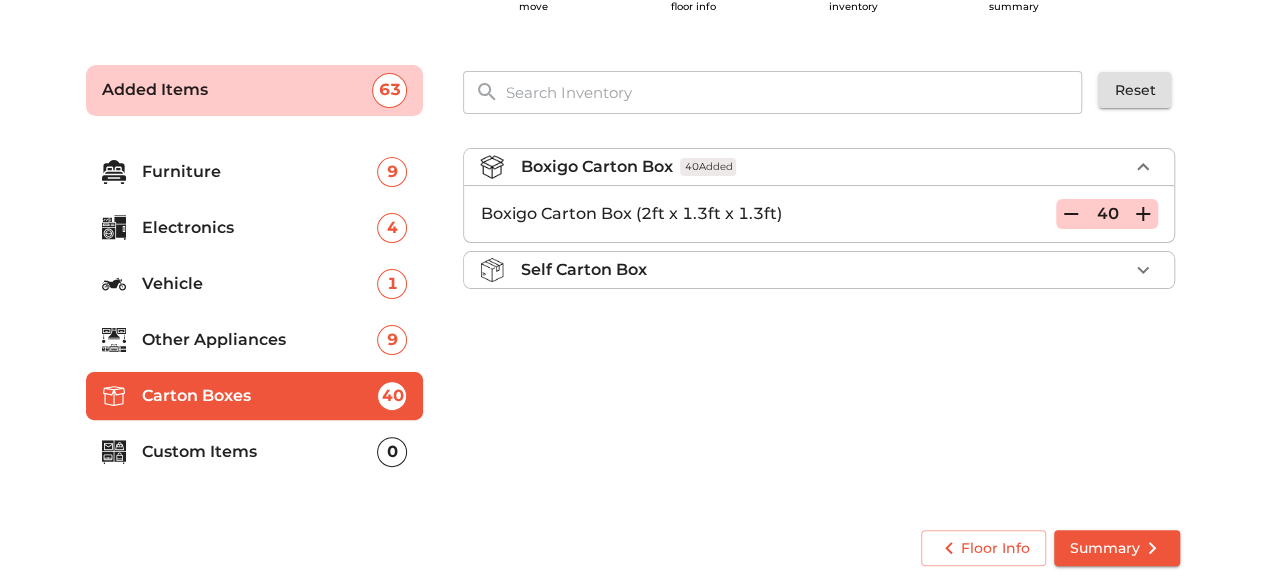 click on "Self Carton Box" at bounding box center (824, 270) 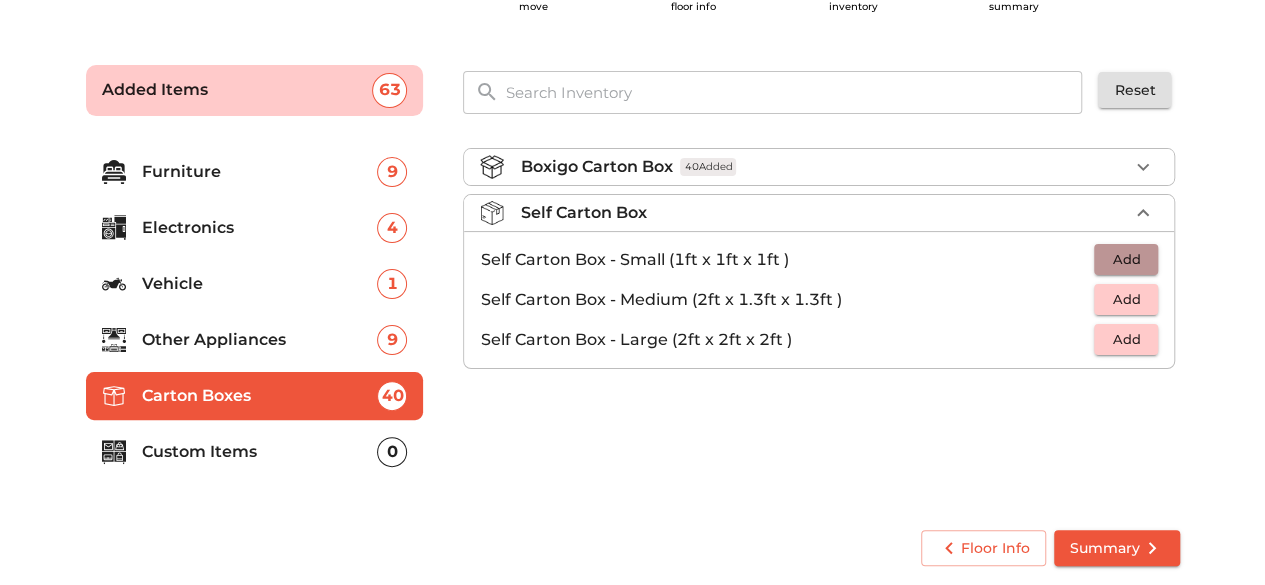 click on "Add" at bounding box center [1126, 259] 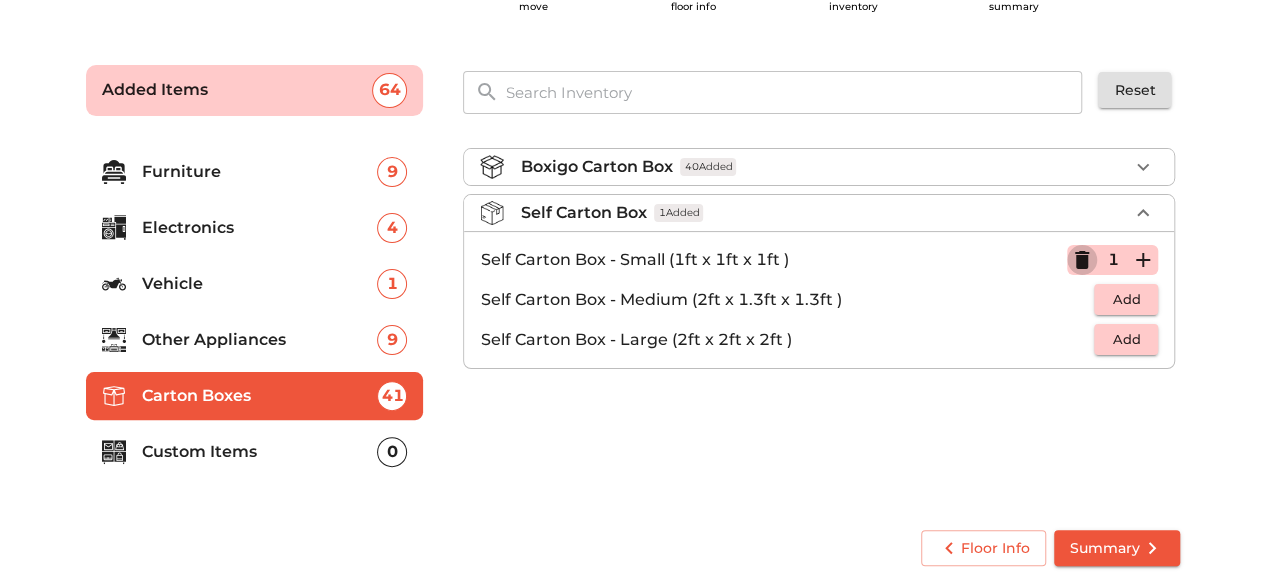 click 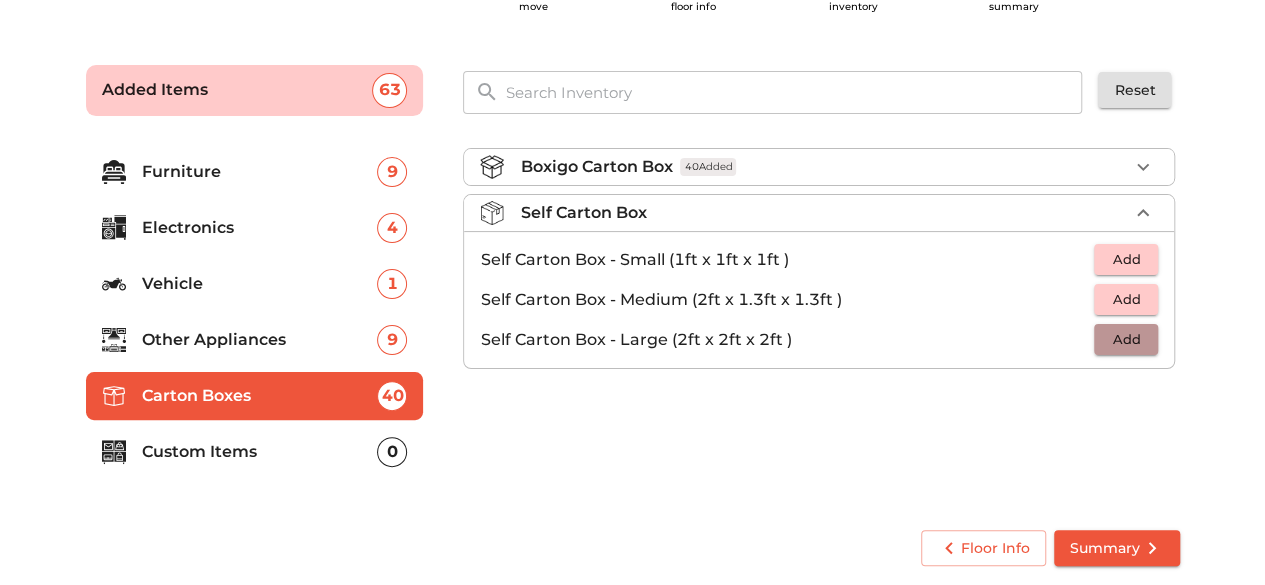 click on "Add" at bounding box center (1126, 339) 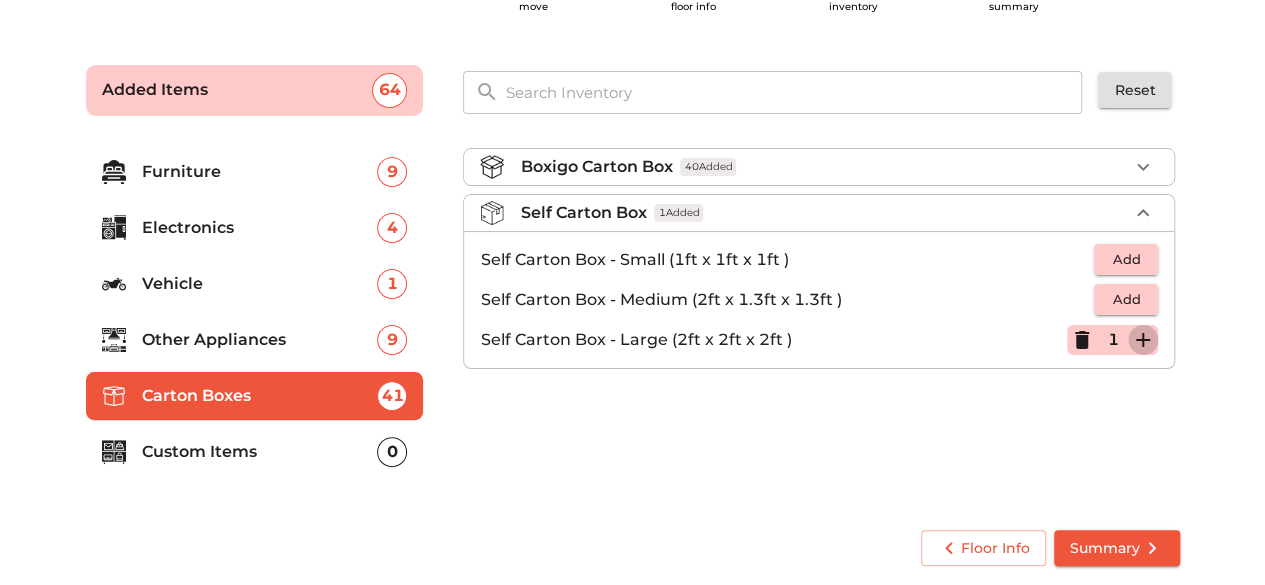 click 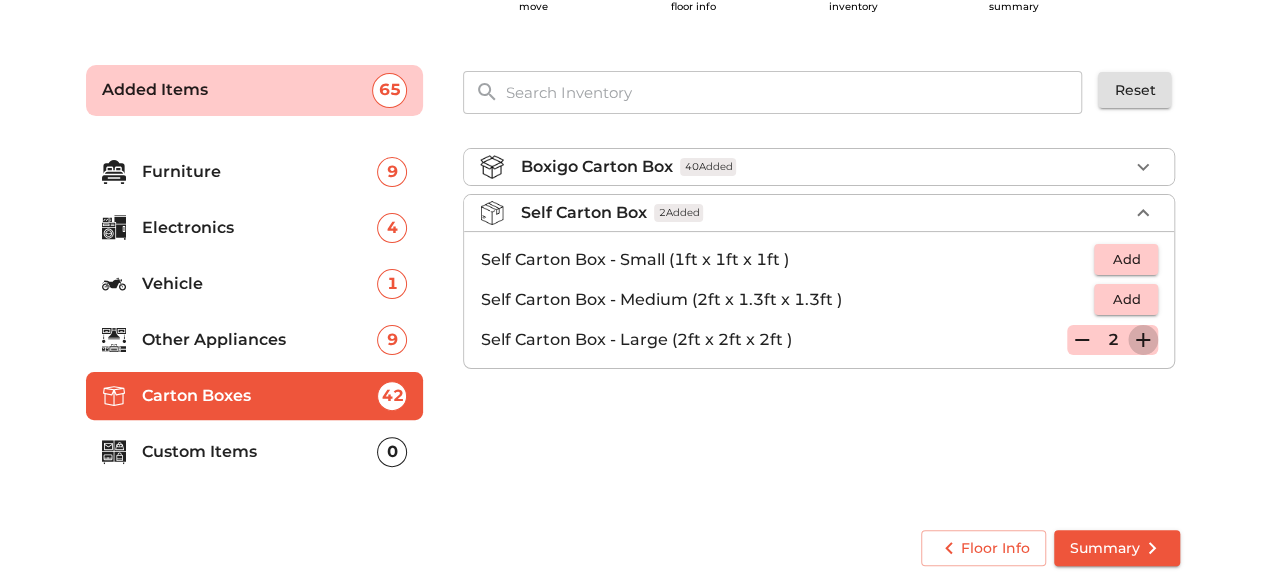 click 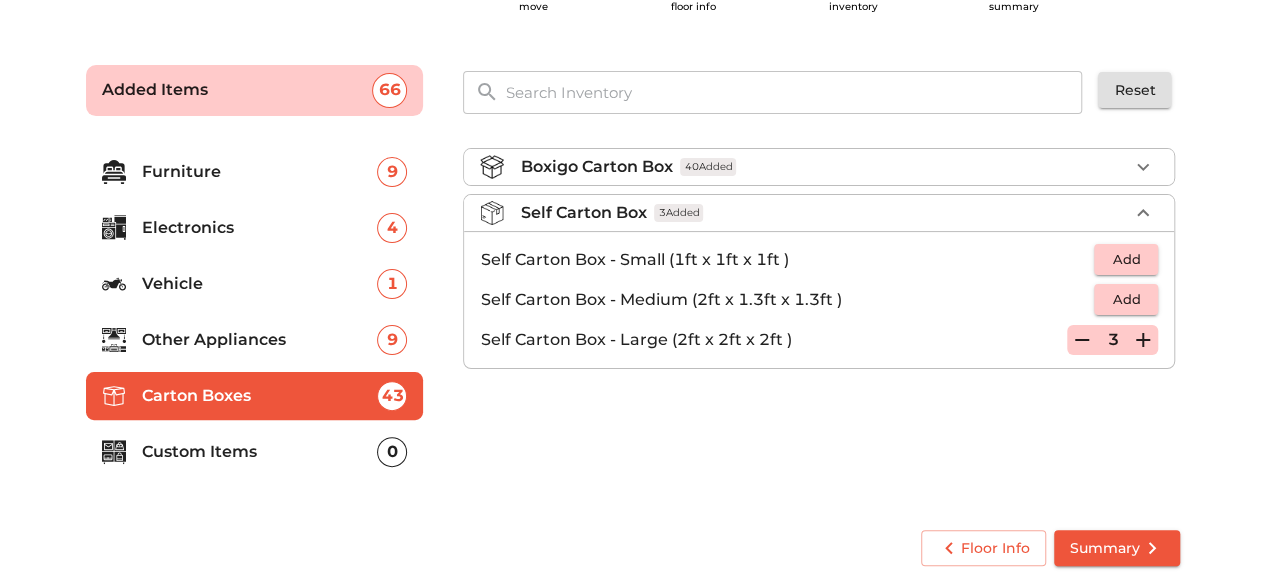 click on "3" at bounding box center (1112, 340) 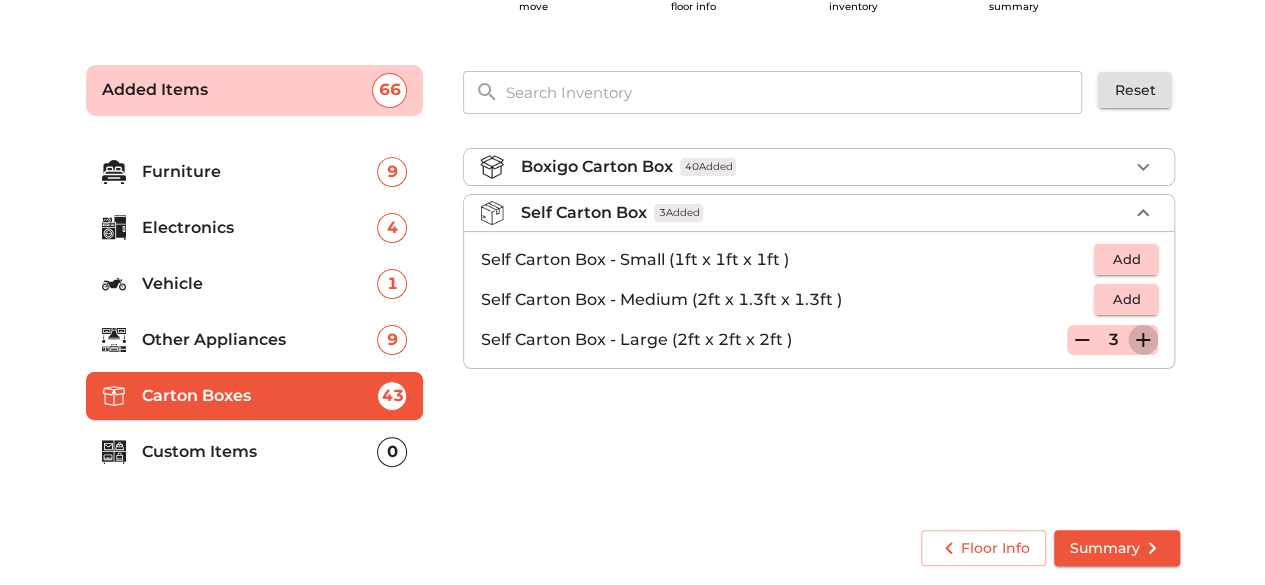 click 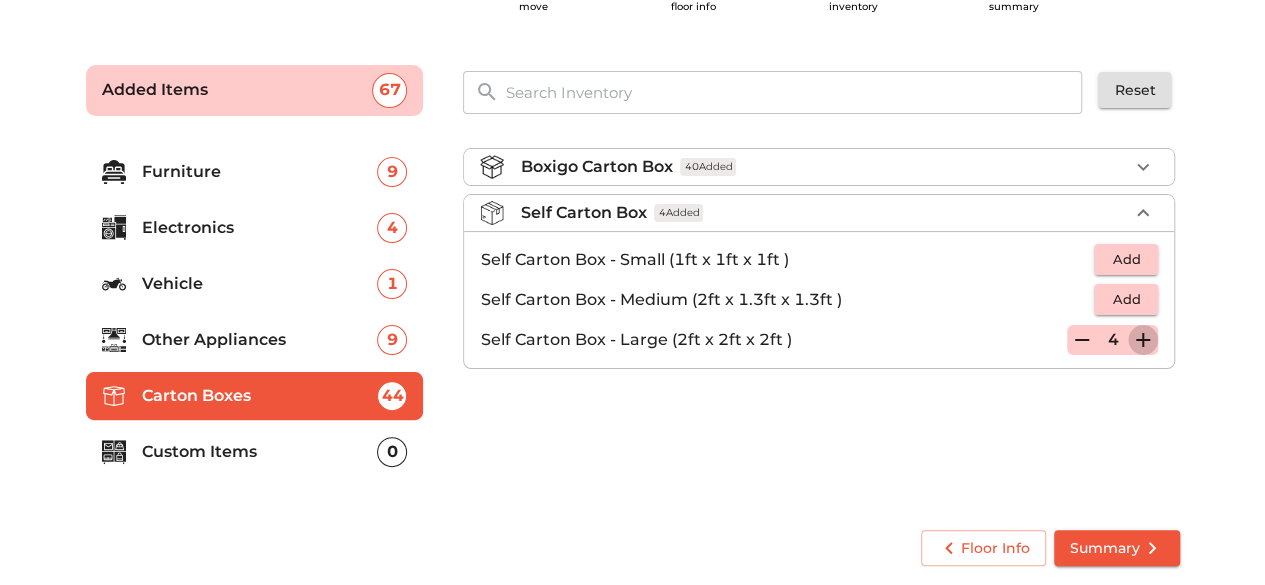 click 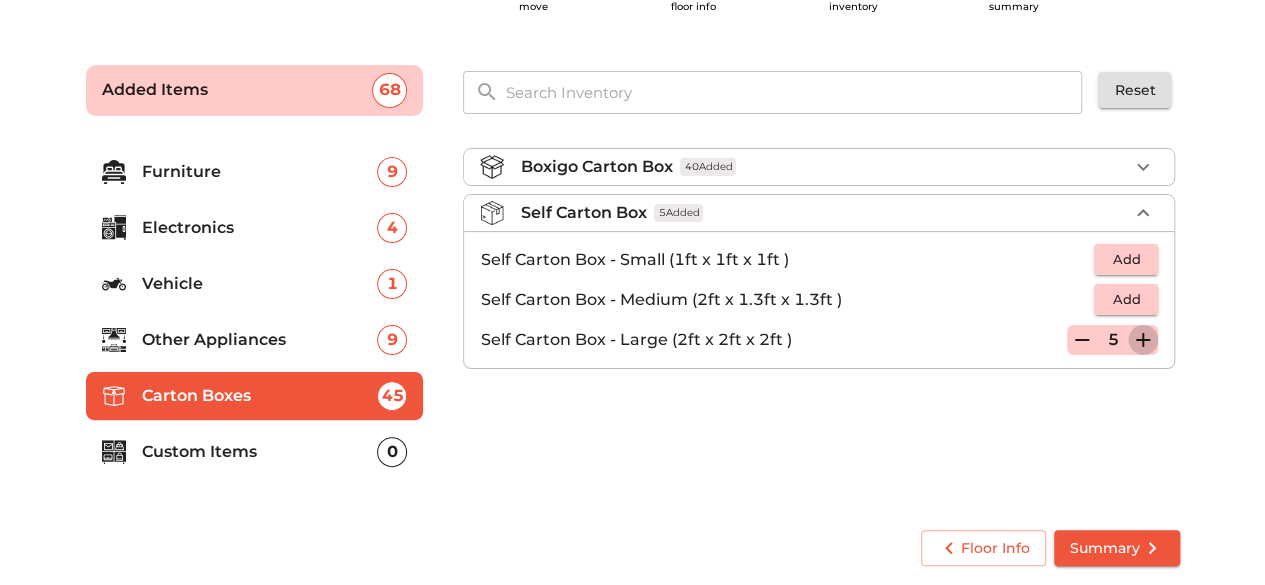 click 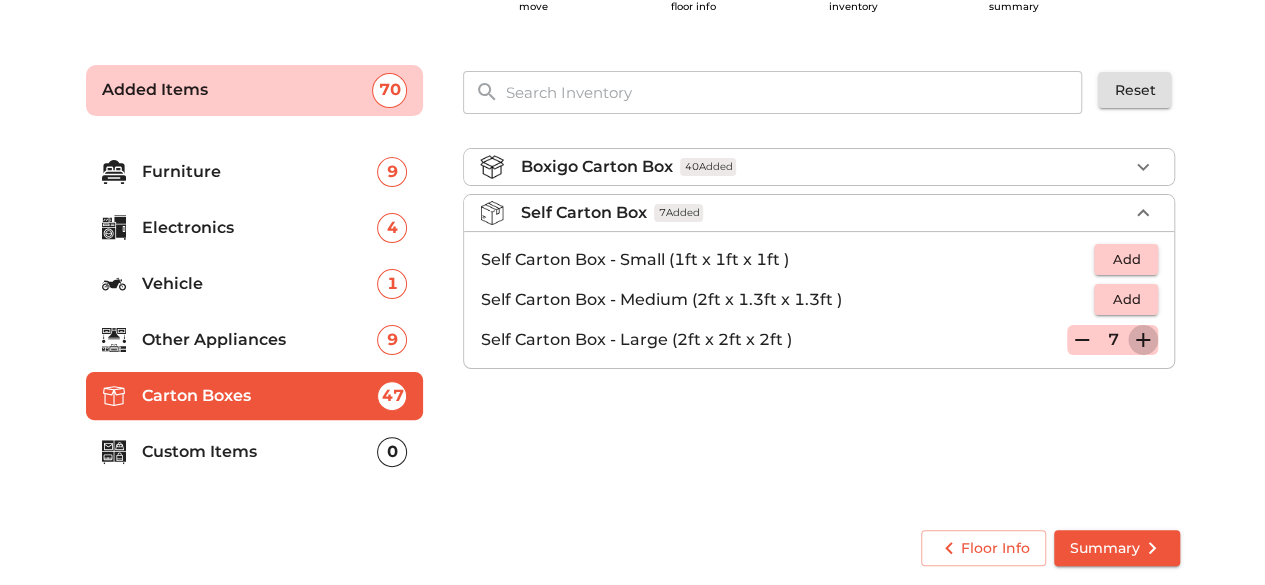 click 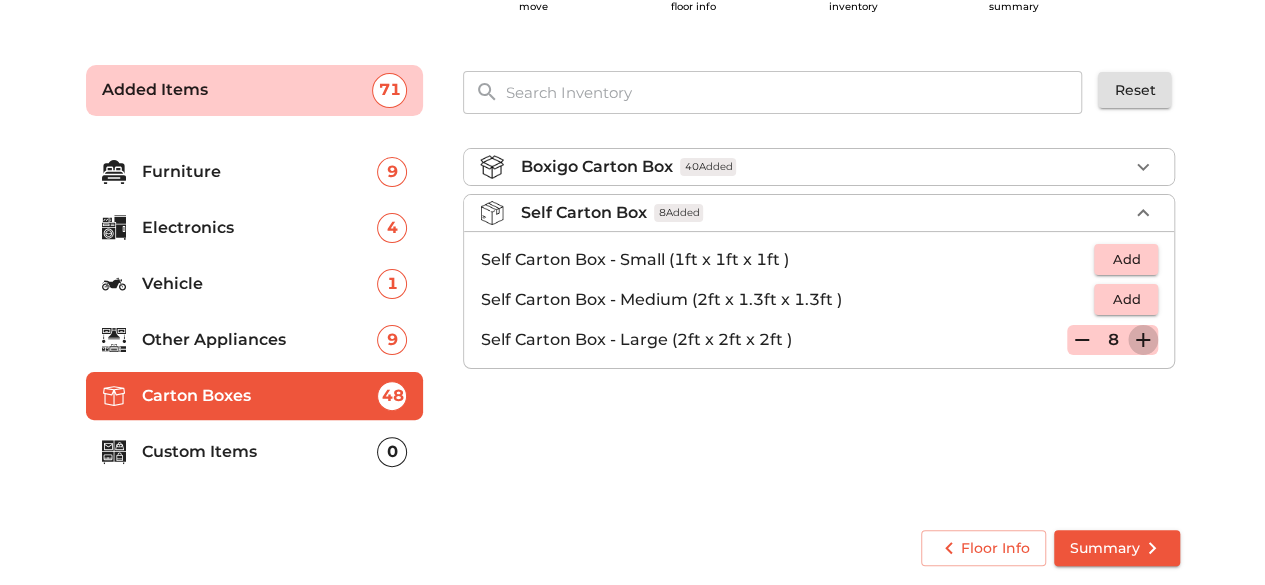 click 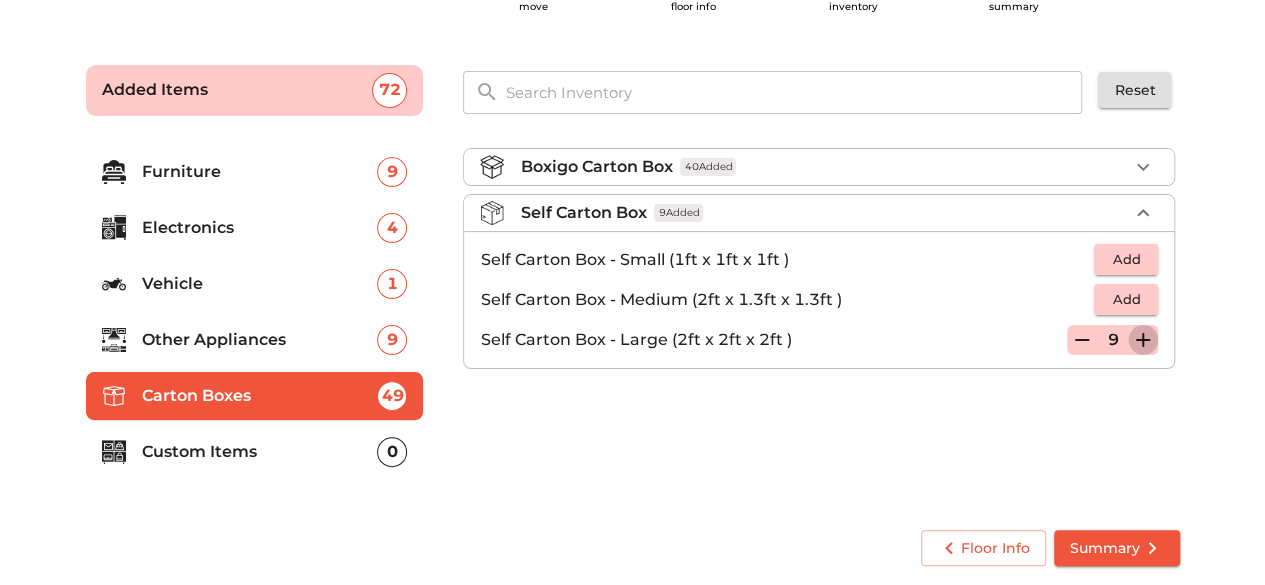 click 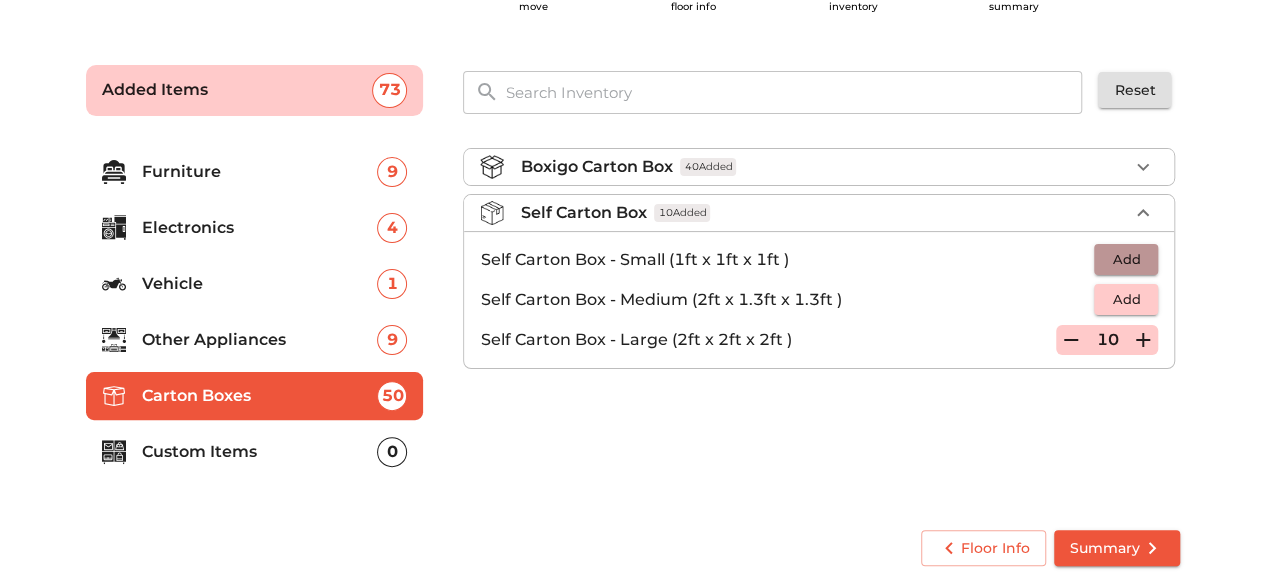 click on "Add" at bounding box center (1126, 259) 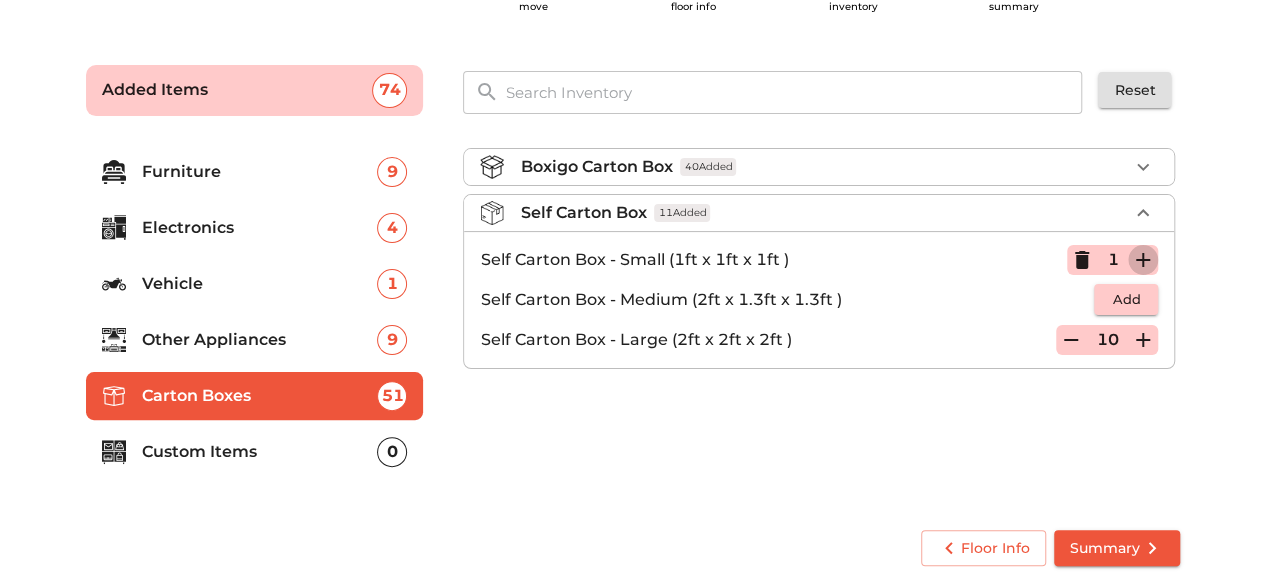 click 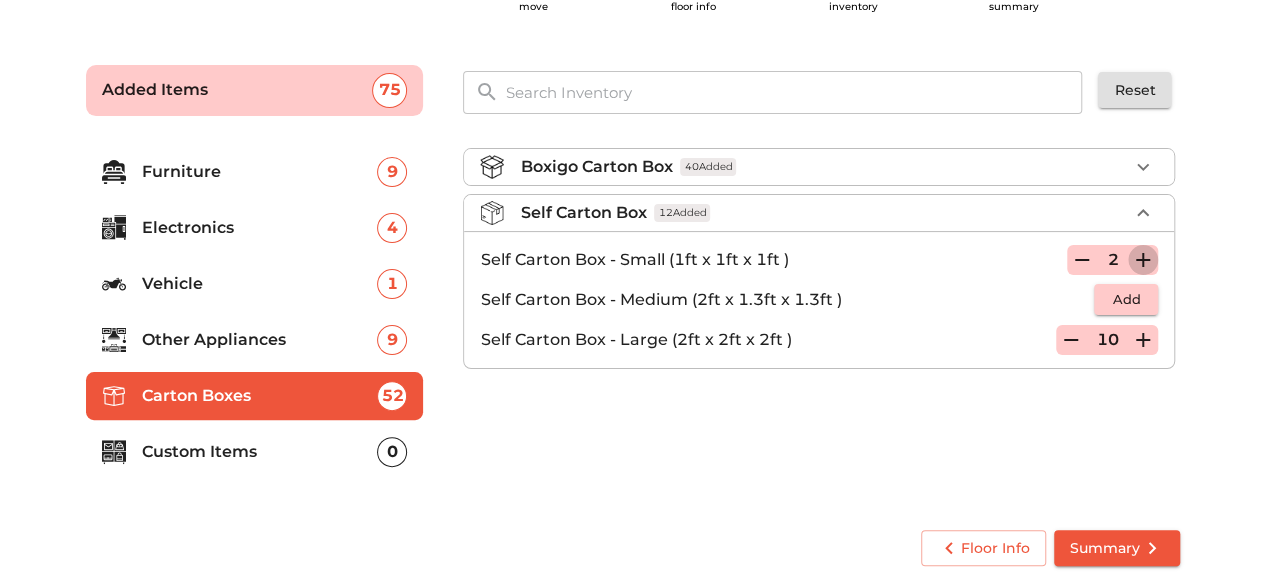 click 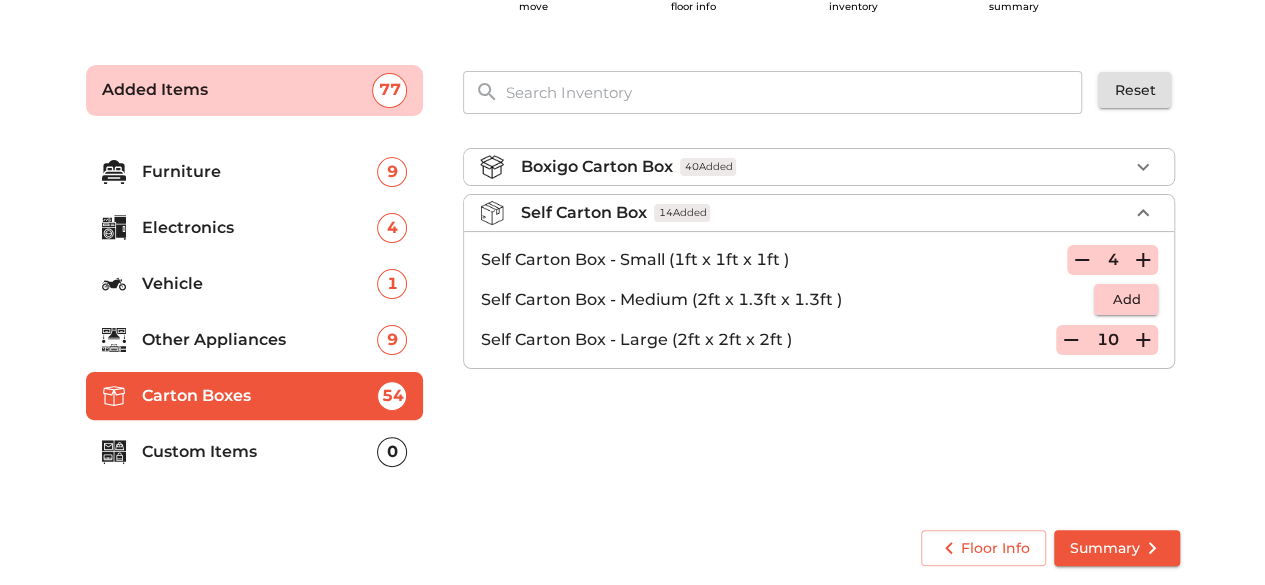 click 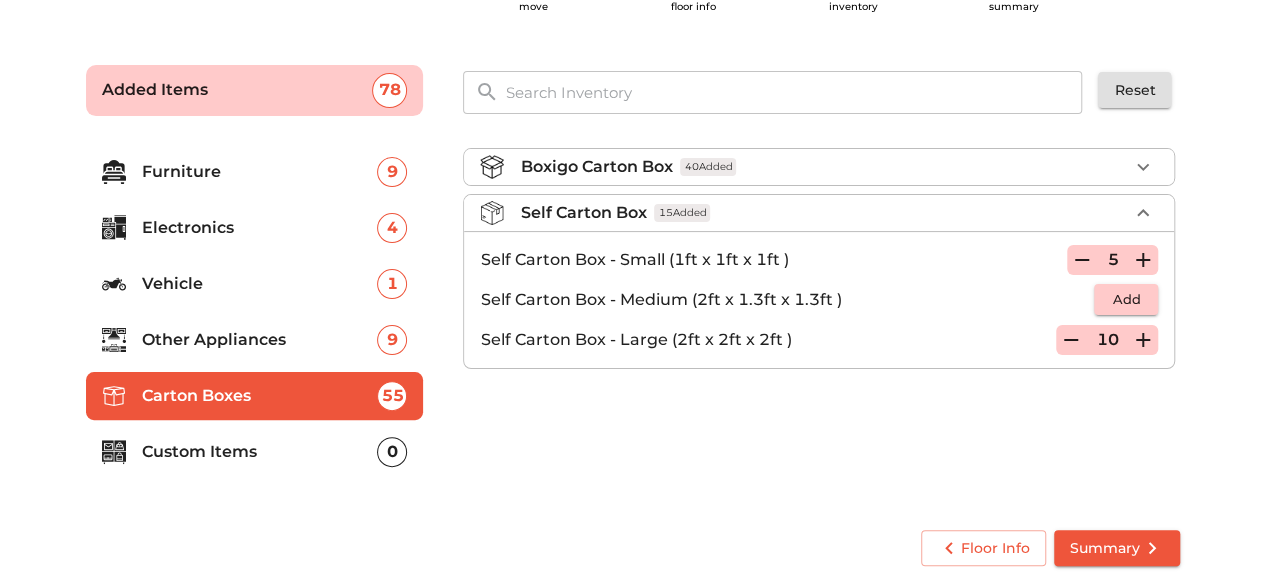 click on "Add" at bounding box center [1126, 299] 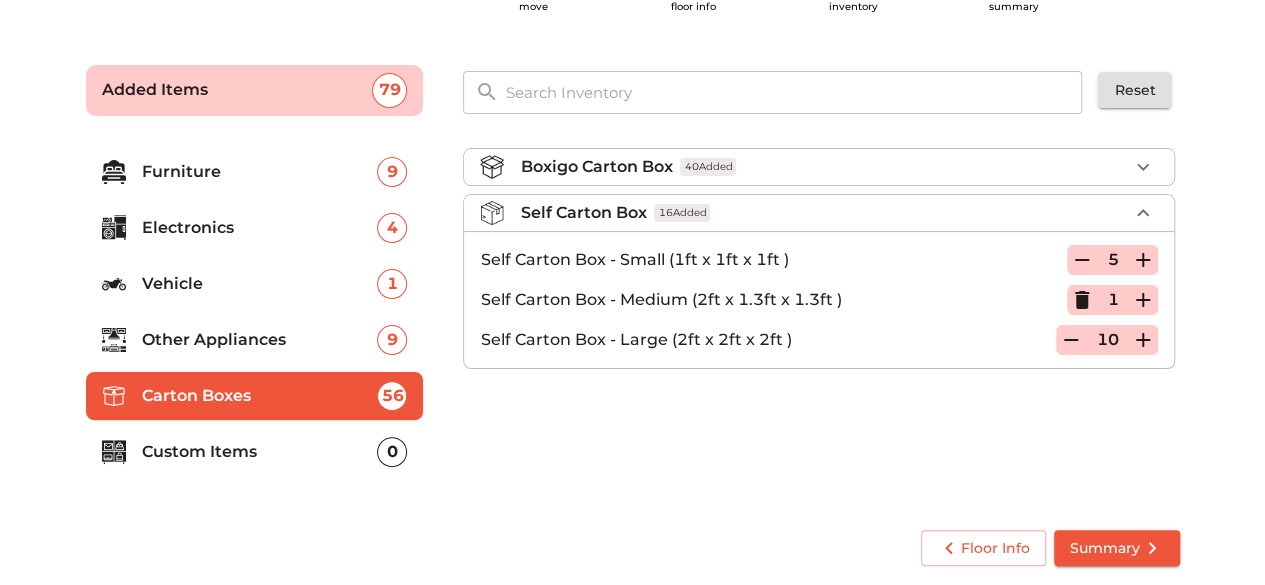 click 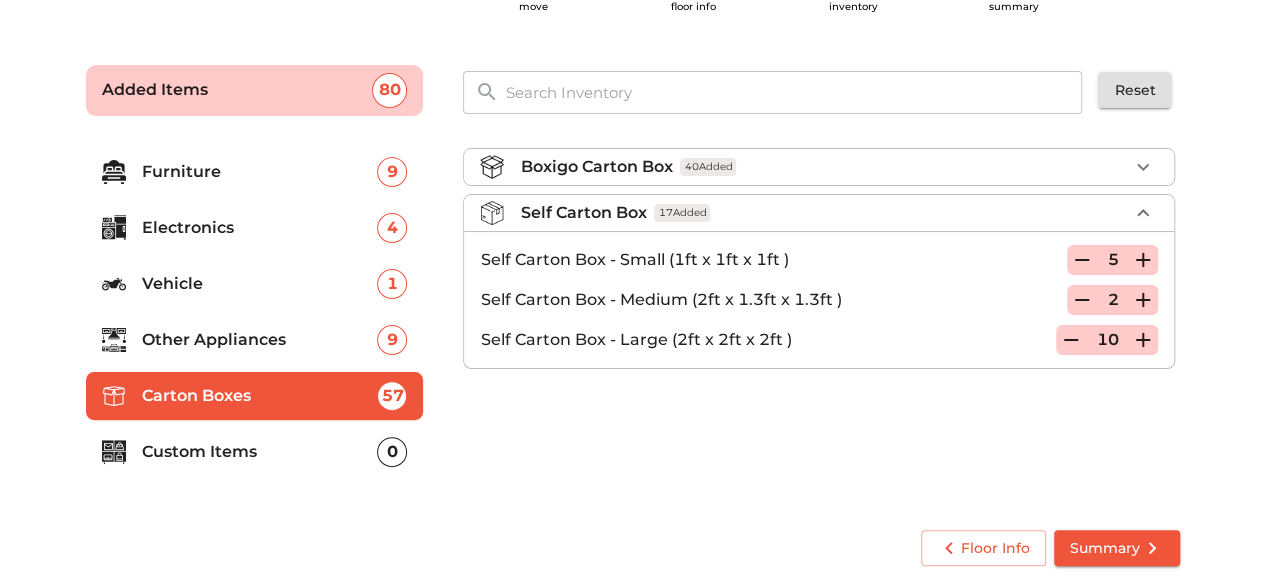 click 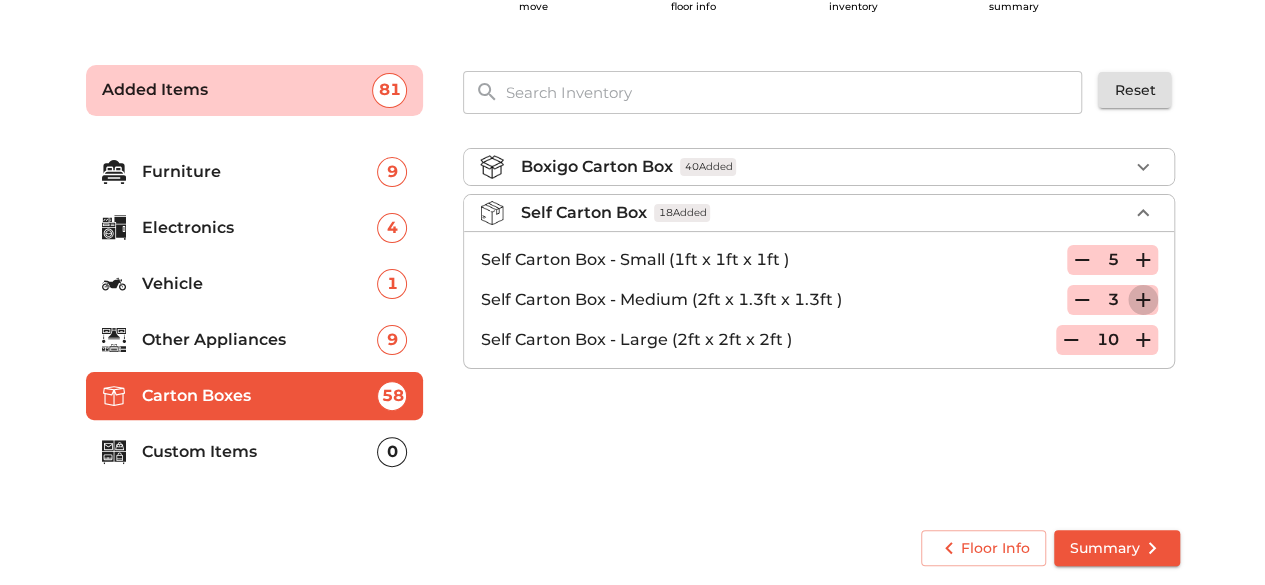 click 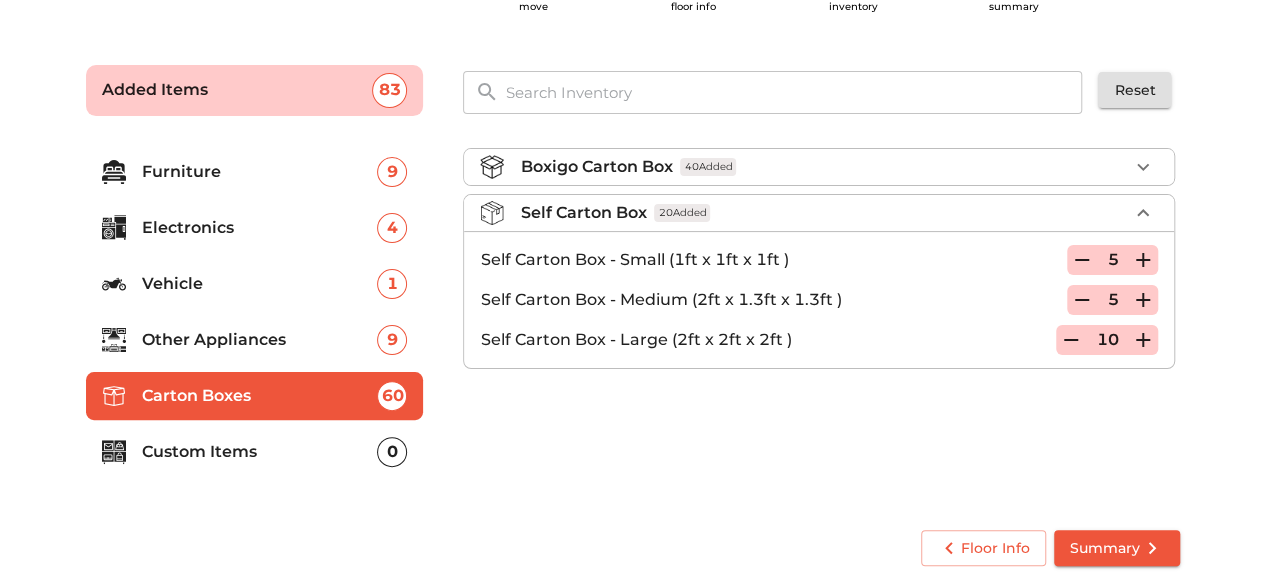 click 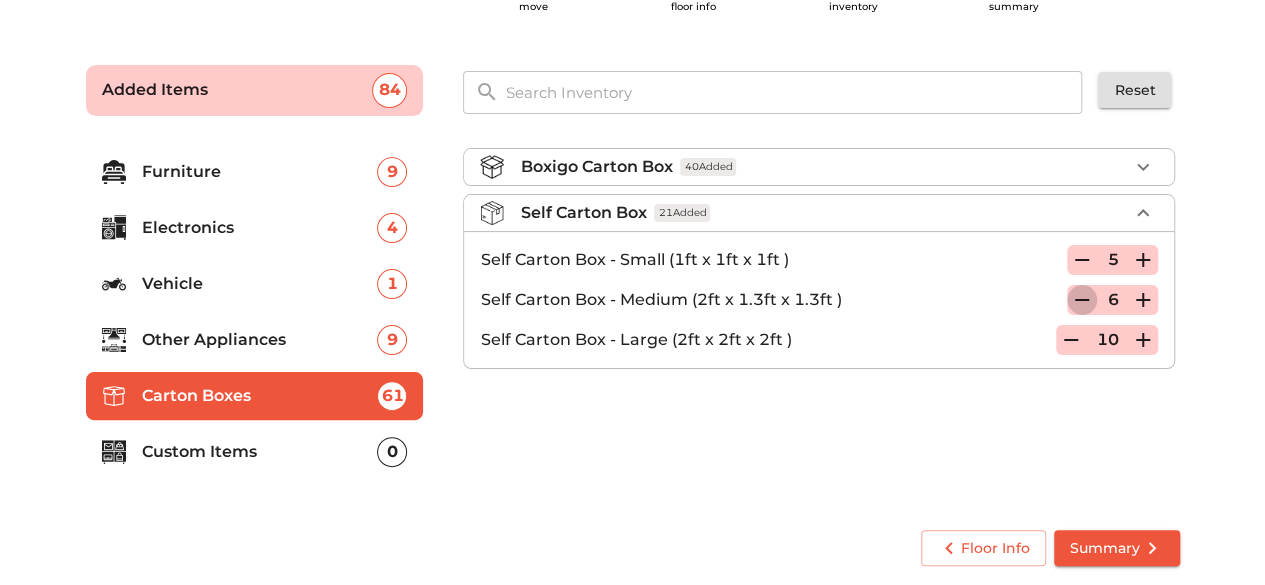 click 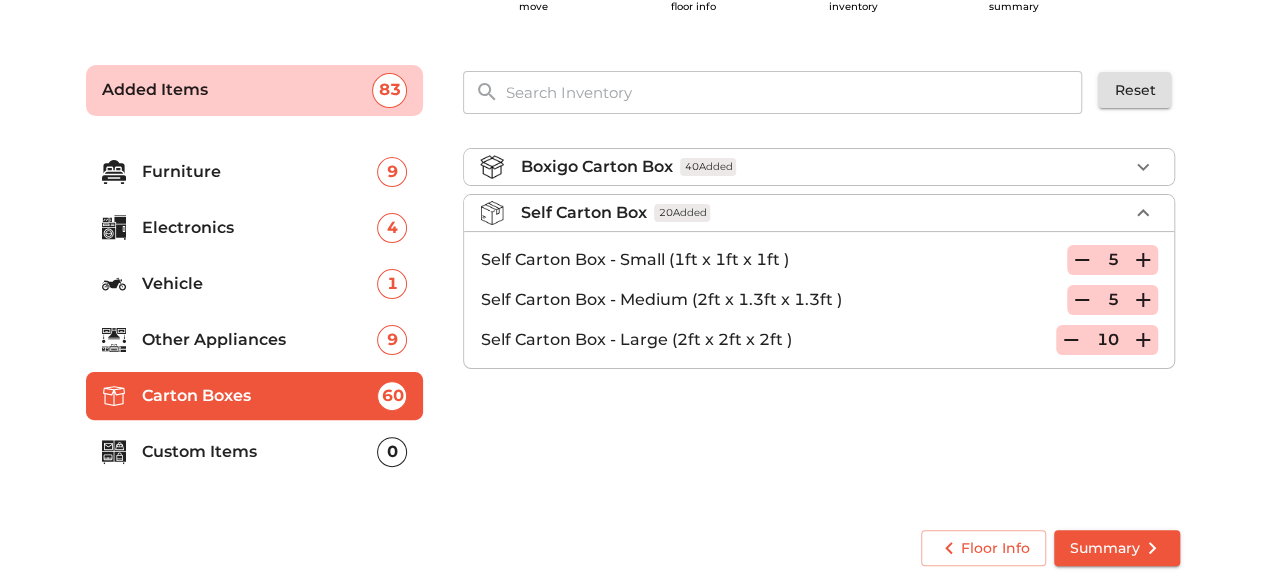 click on "Custom Items" at bounding box center (260, 452) 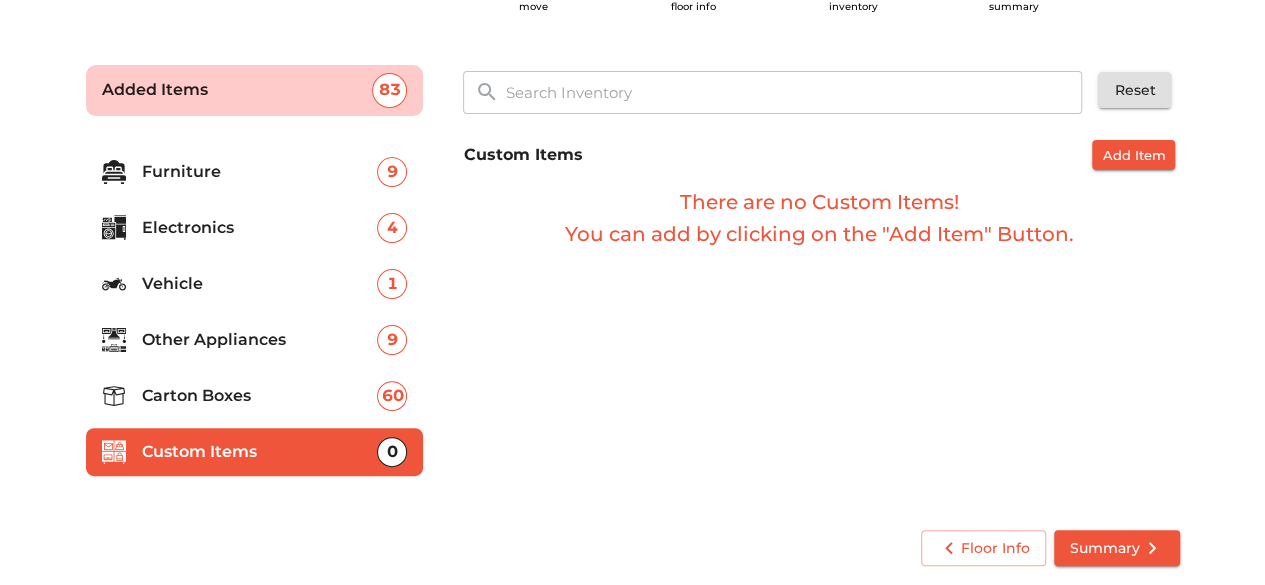 scroll, scrollTop: 0, scrollLeft: 0, axis: both 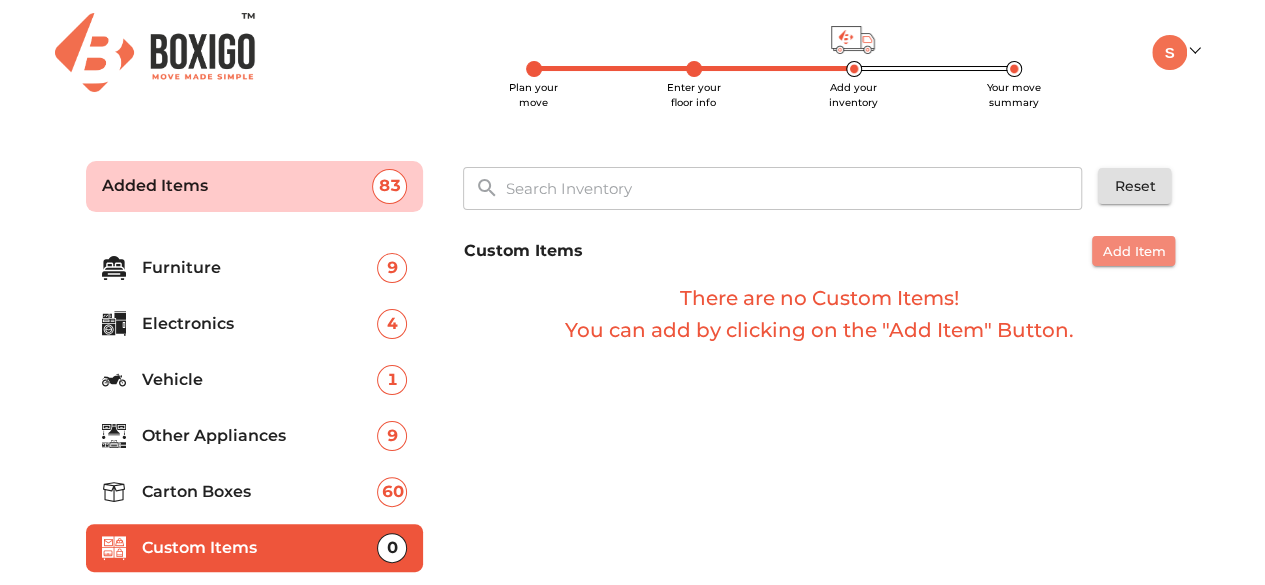 click on "Add Item" at bounding box center [1133, 251] 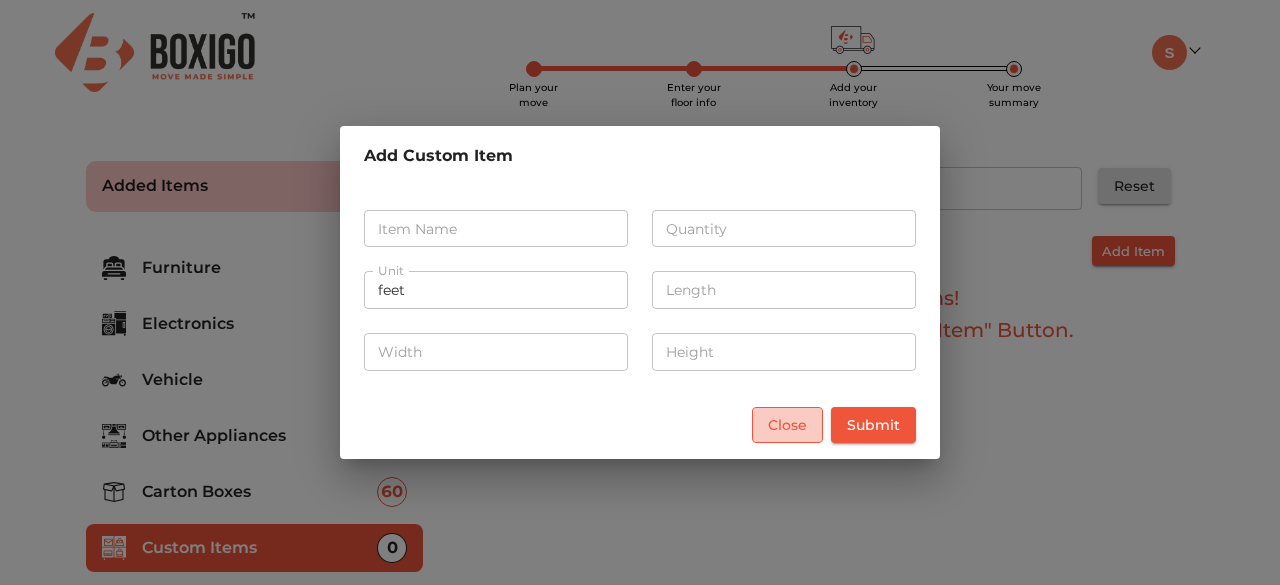 click on "Close" at bounding box center [787, 425] 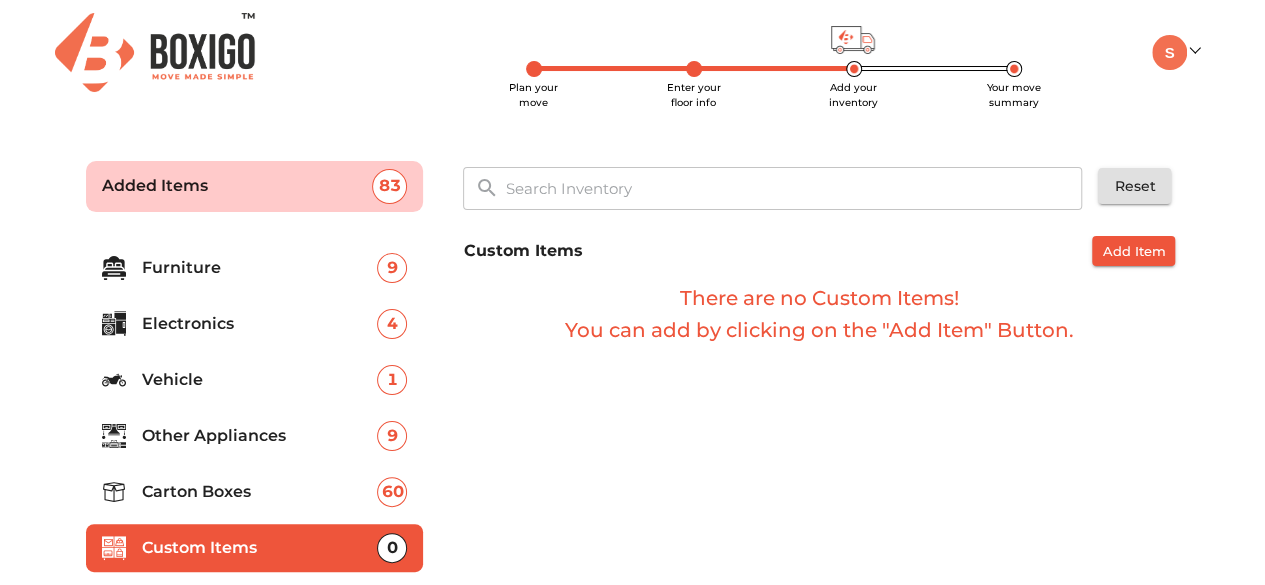 scroll, scrollTop: 96, scrollLeft: 0, axis: vertical 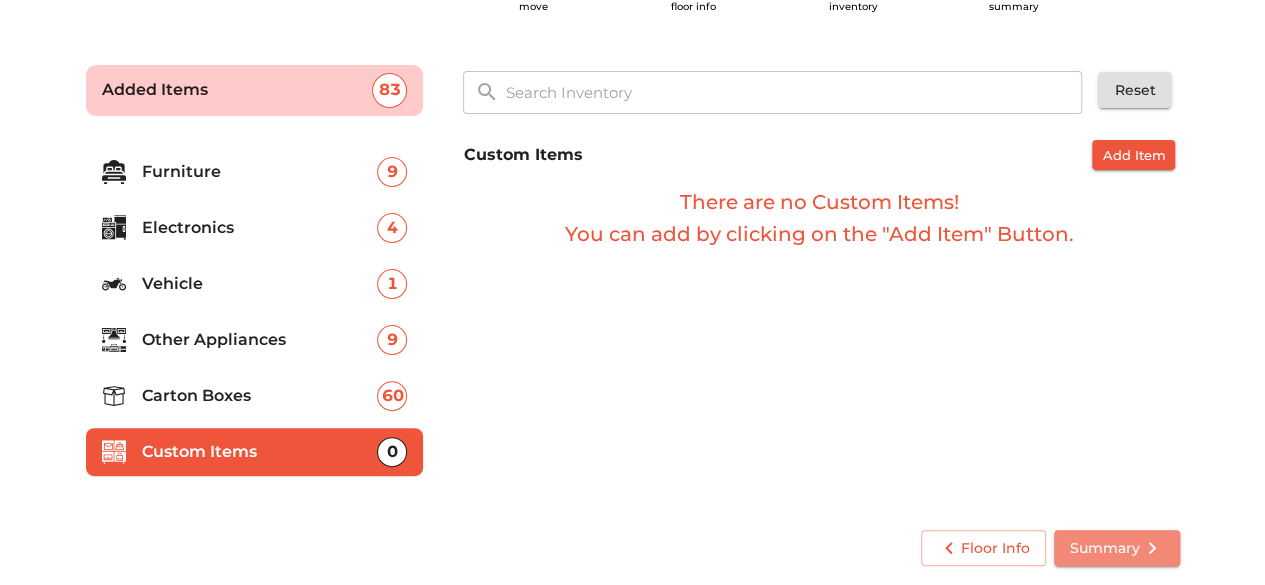 click on "Summary" at bounding box center [1117, 548] 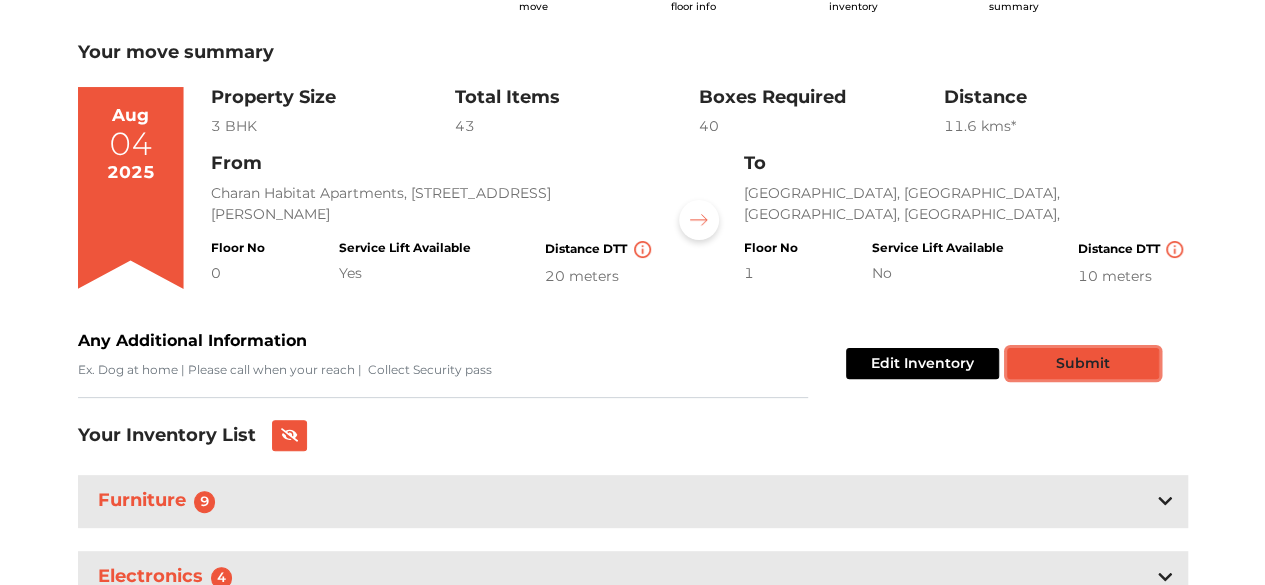 click on "Submit" at bounding box center [1083, 363] 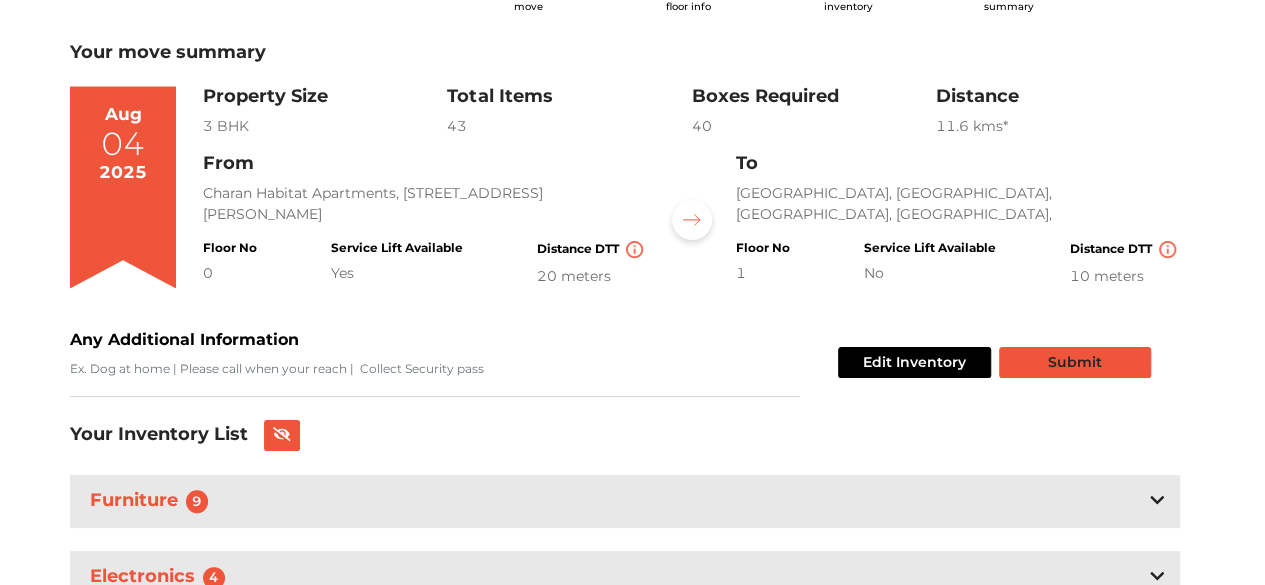 scroll, scrollTop: 0, scrollLeft: 0, axis: both 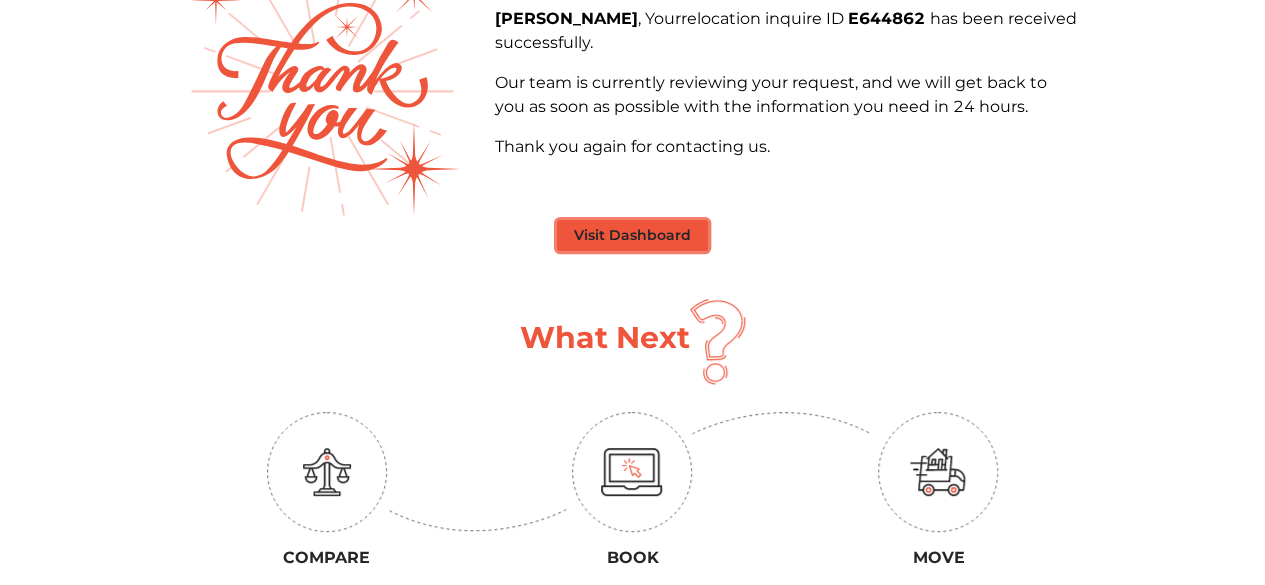 click on "Visit Dashboard" at bounding box center (632, 235) 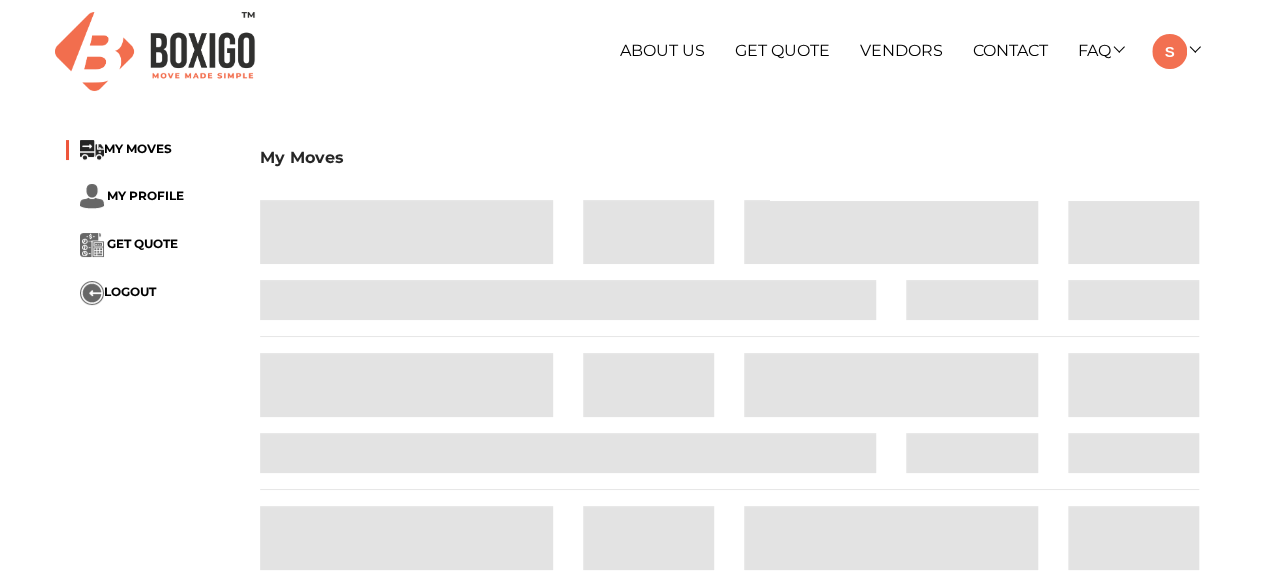 scroll, scrollTop: 0, scrollLeft: 0, axis: both 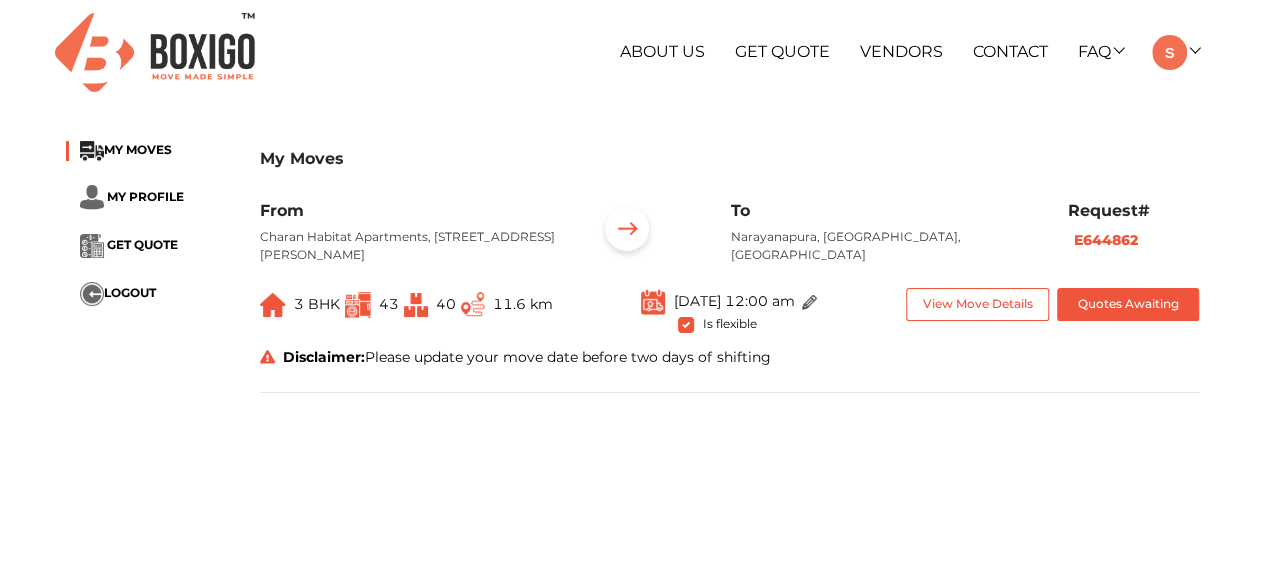 click on "11.6 km" at bounding box center [523, 304] 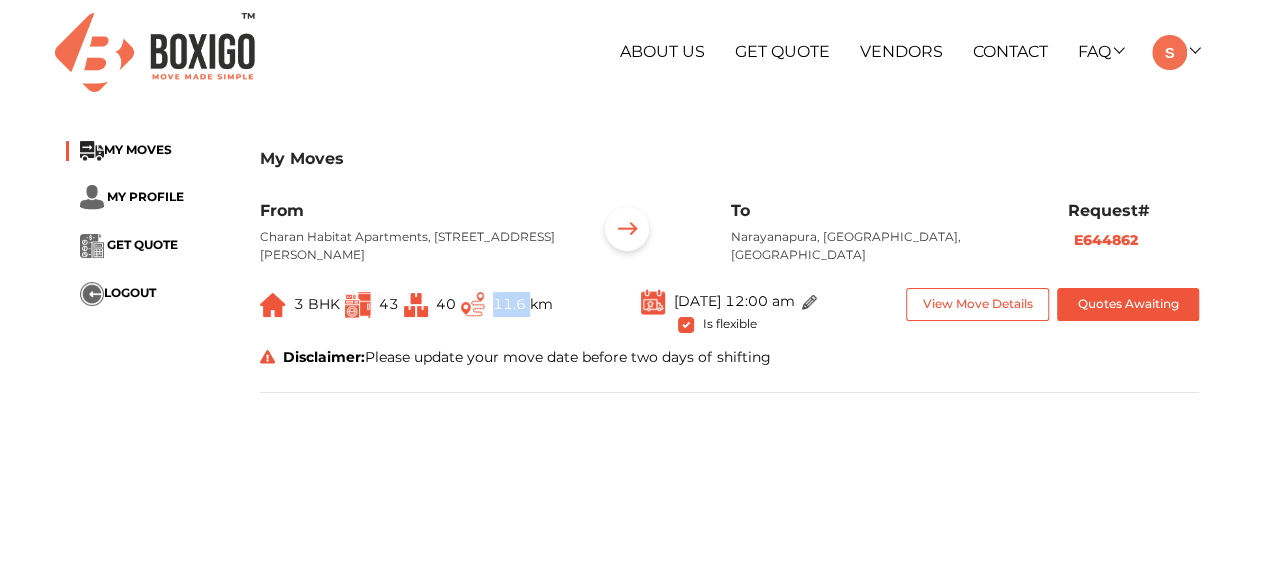 click on "11.6 km" at bounding box center [523, 304] 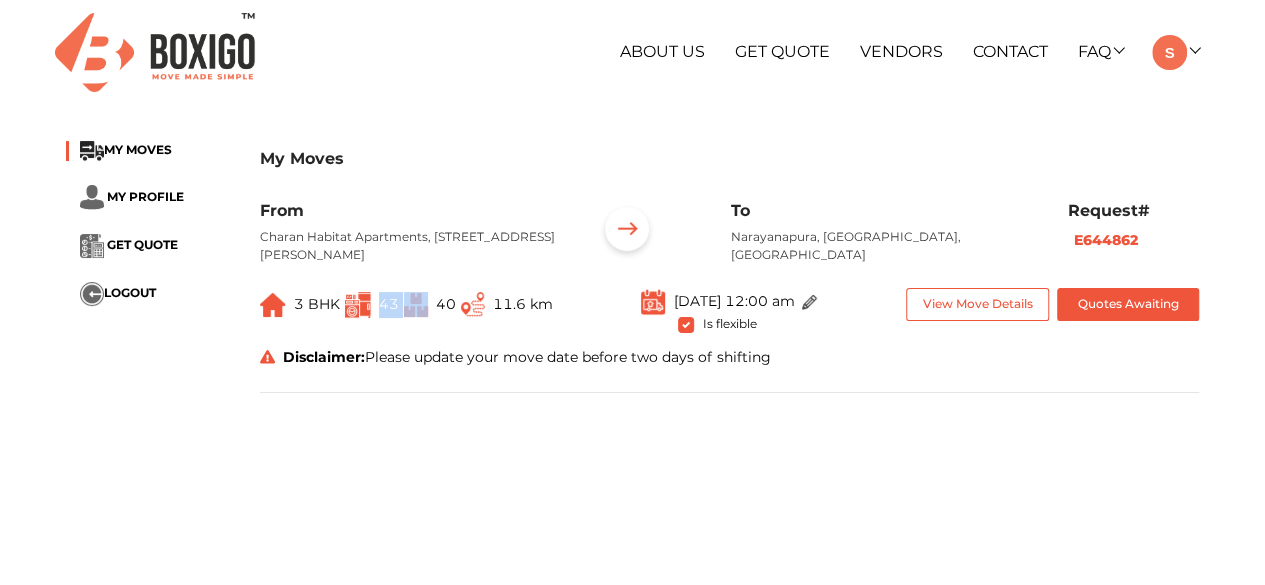 drag, startPoint x: 379, startPoint y: 311, endPoint x: 434, endPoint y: 308, distance: 55.081757 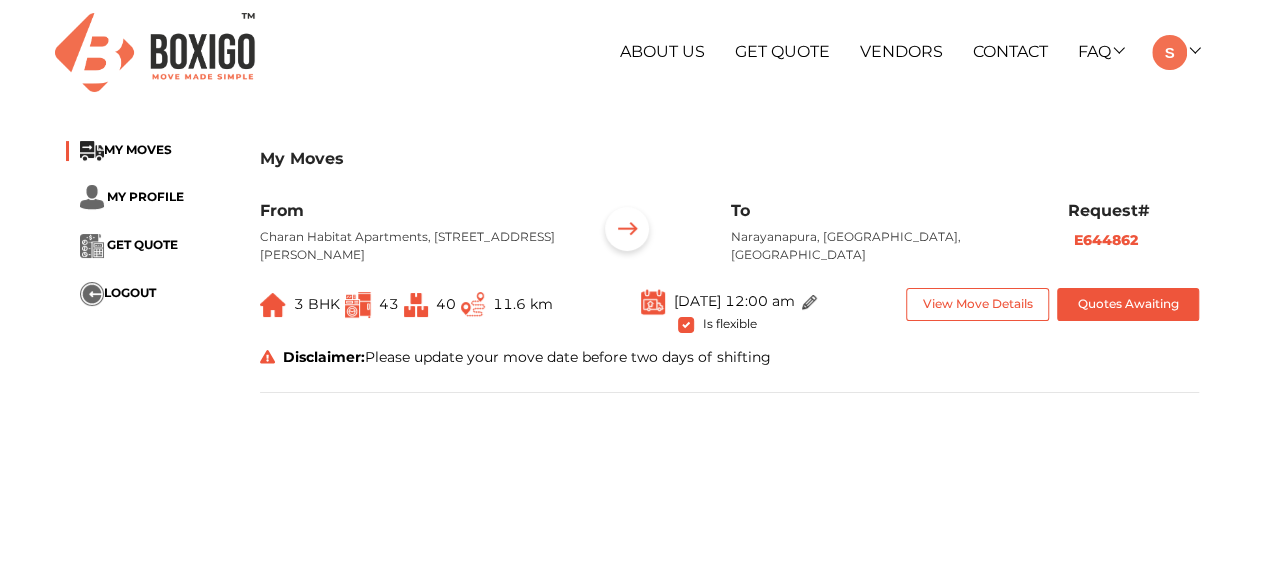 click on "40" at bounding box center [446, 304] 